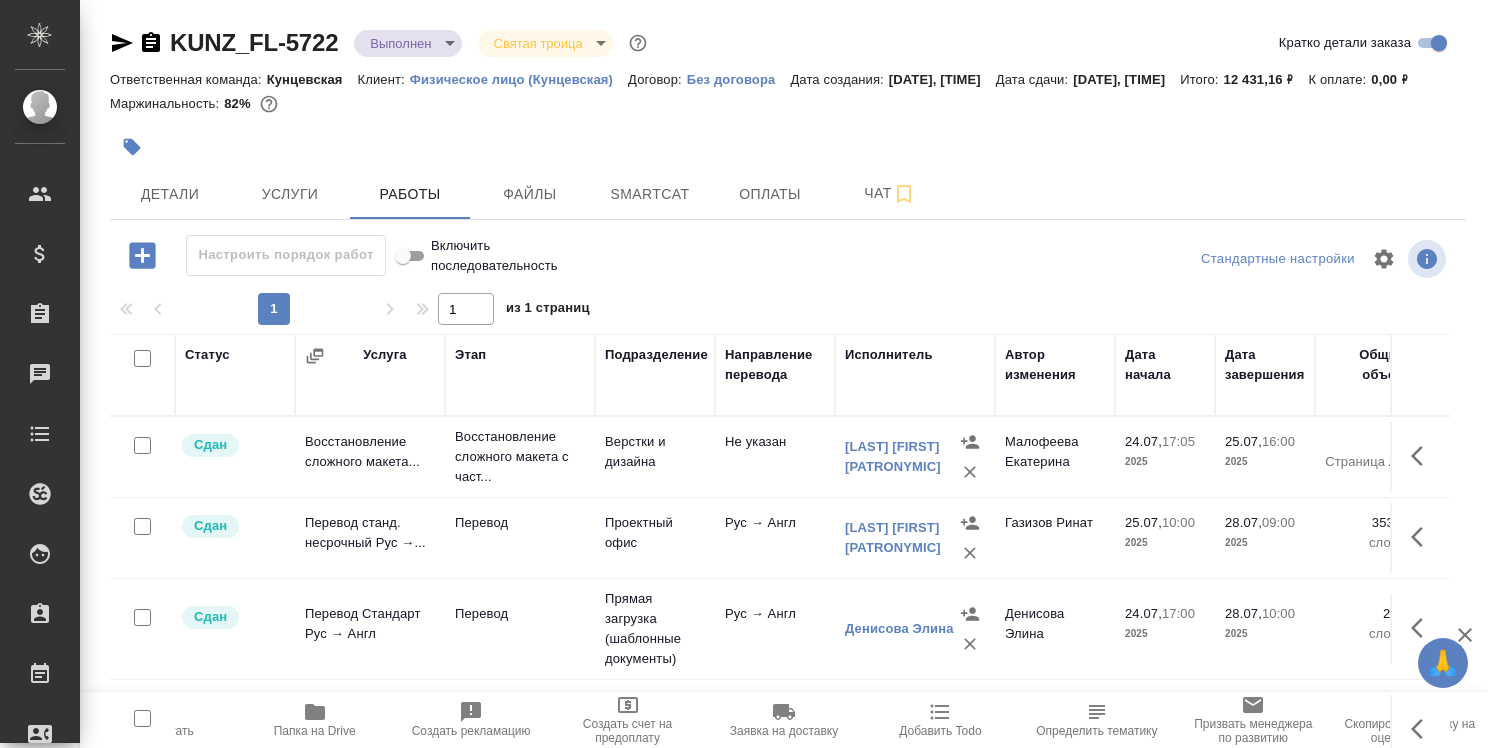 scroll, scrollTop: 0, scrollLeft: 0, axis: both 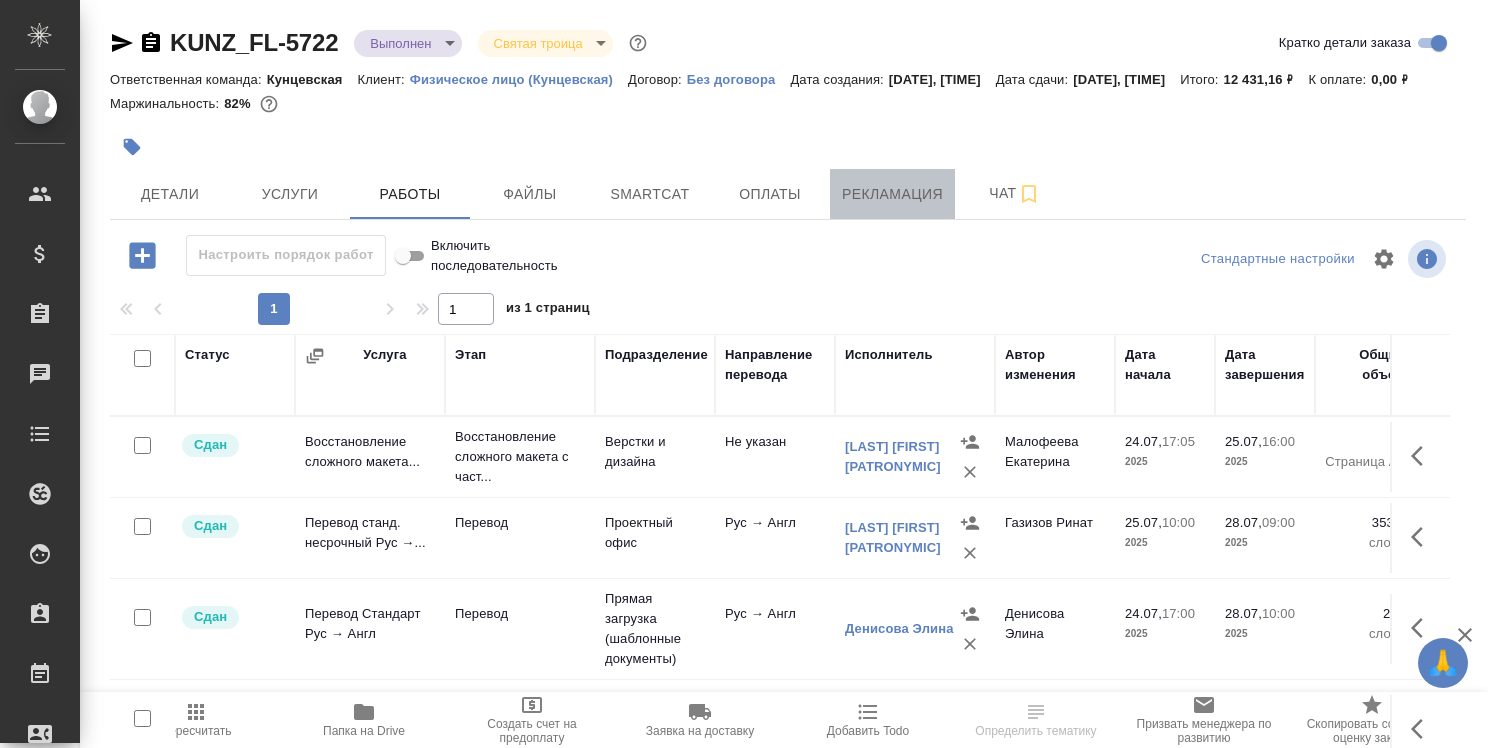 click on "Рекламация" at bounding box center (892, 194) 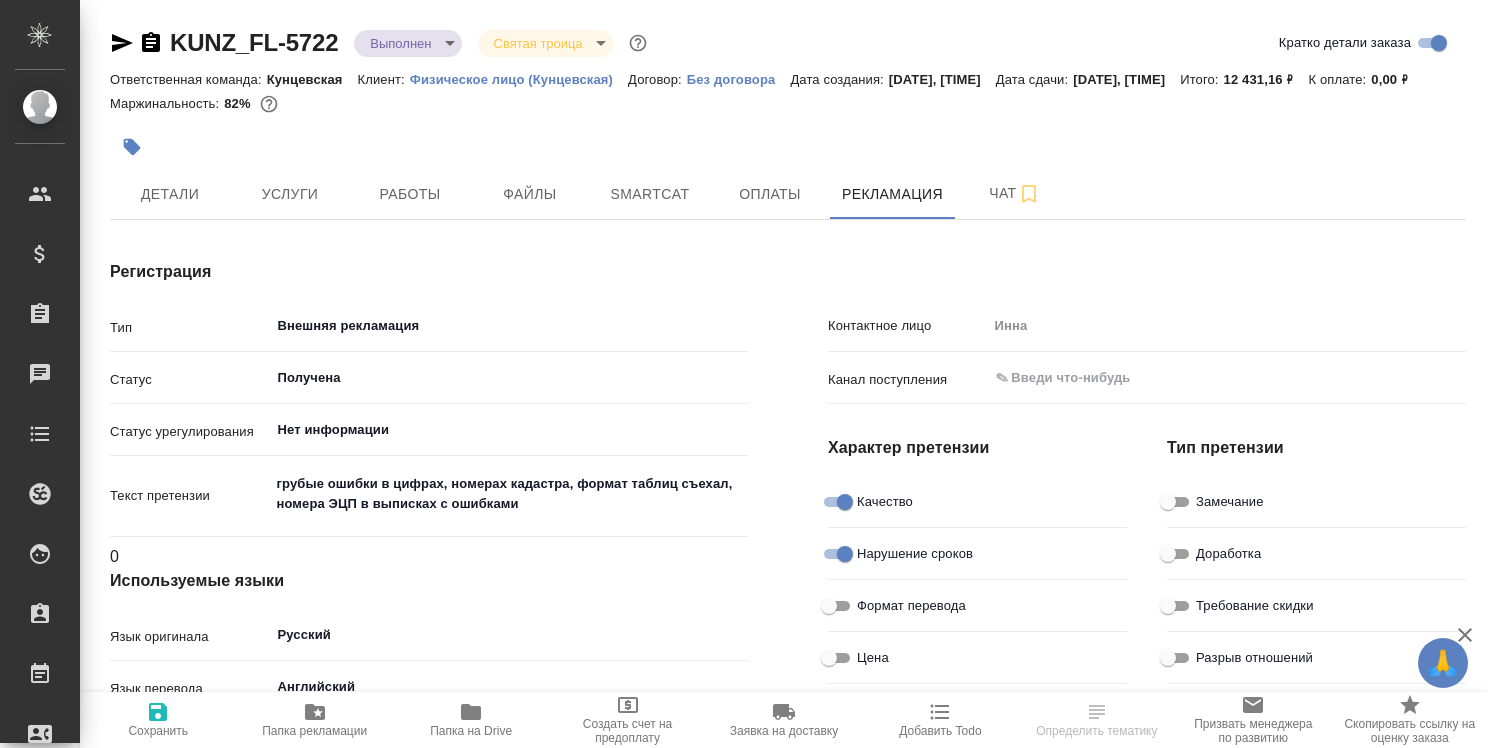 type on "x" 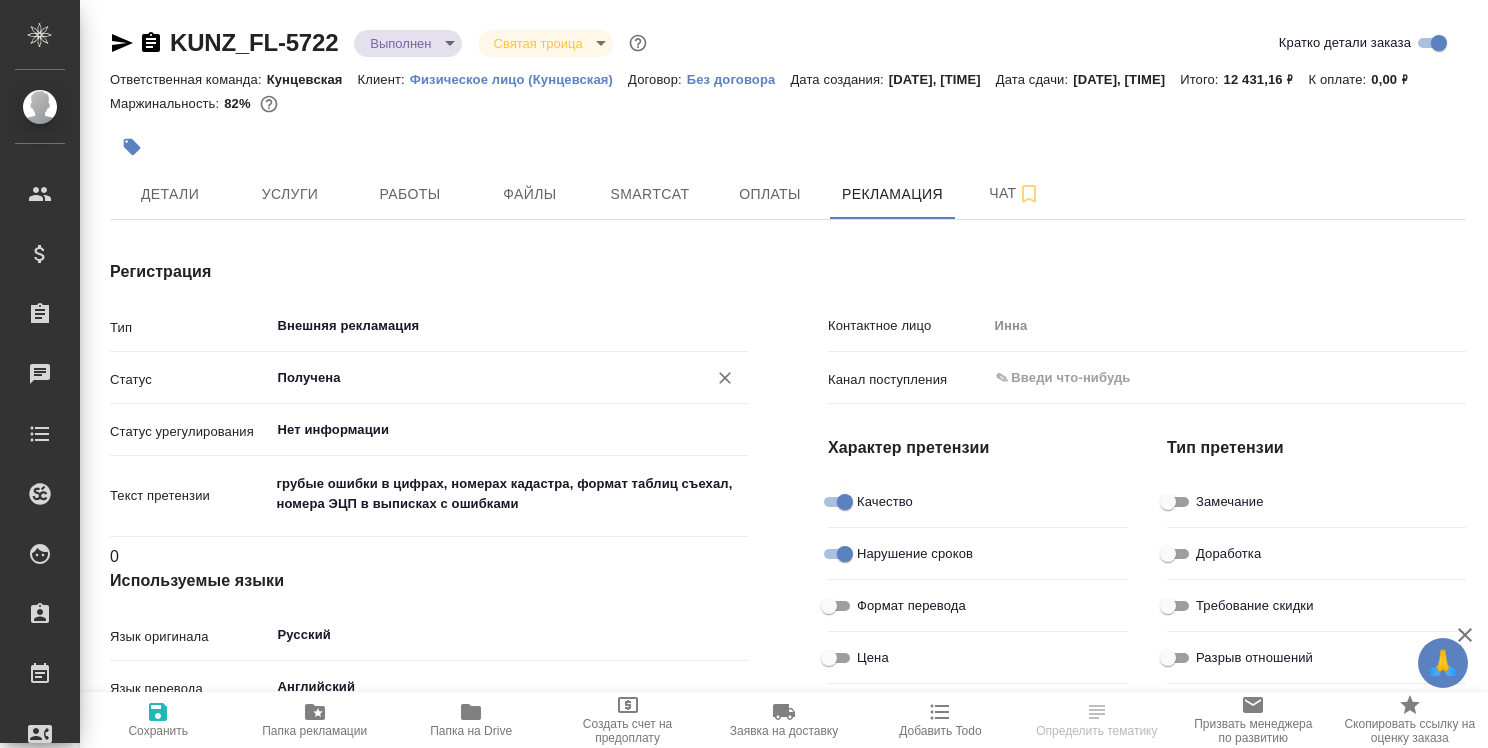 click on "Получена" at bounding box center (476, 326) 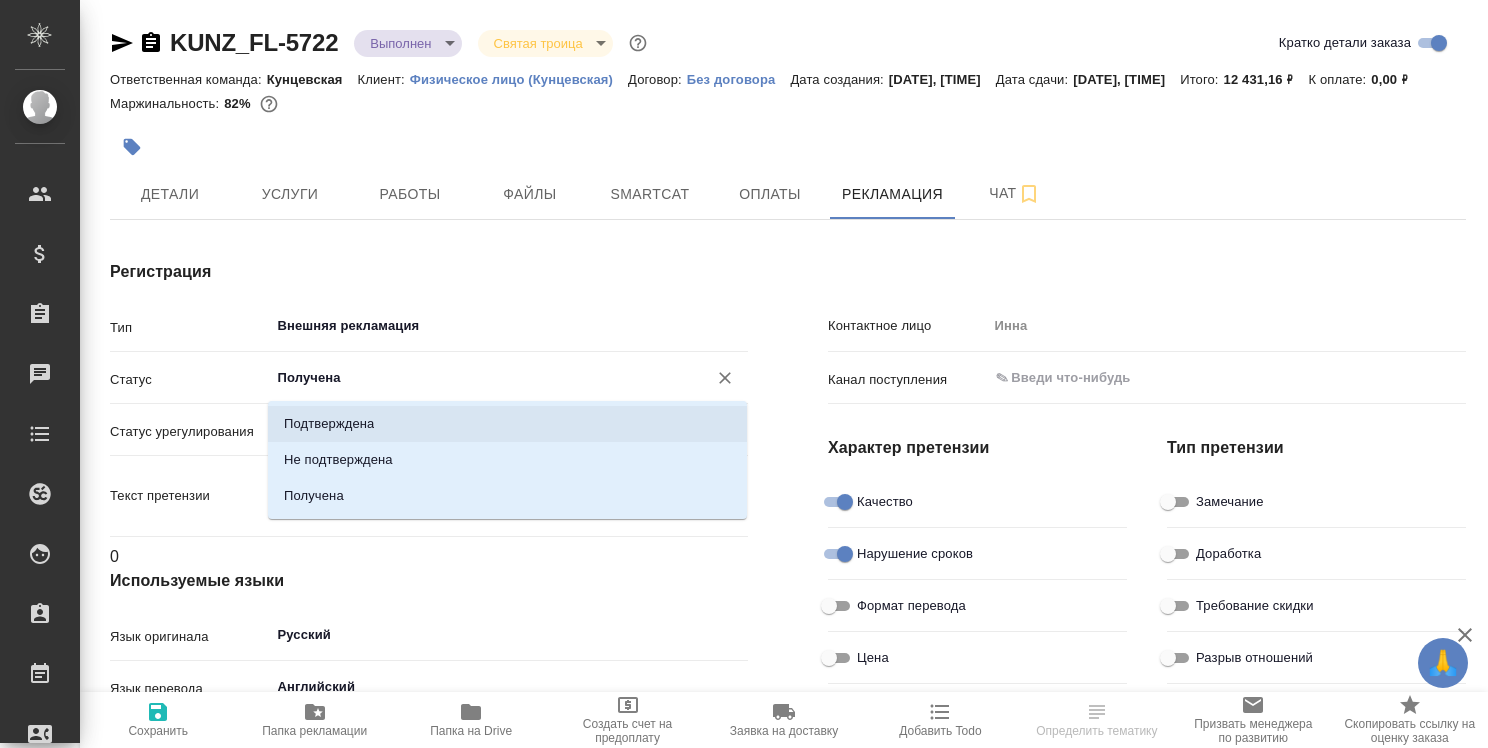 click on "Подтверждена" at bounding box center (507, 424) 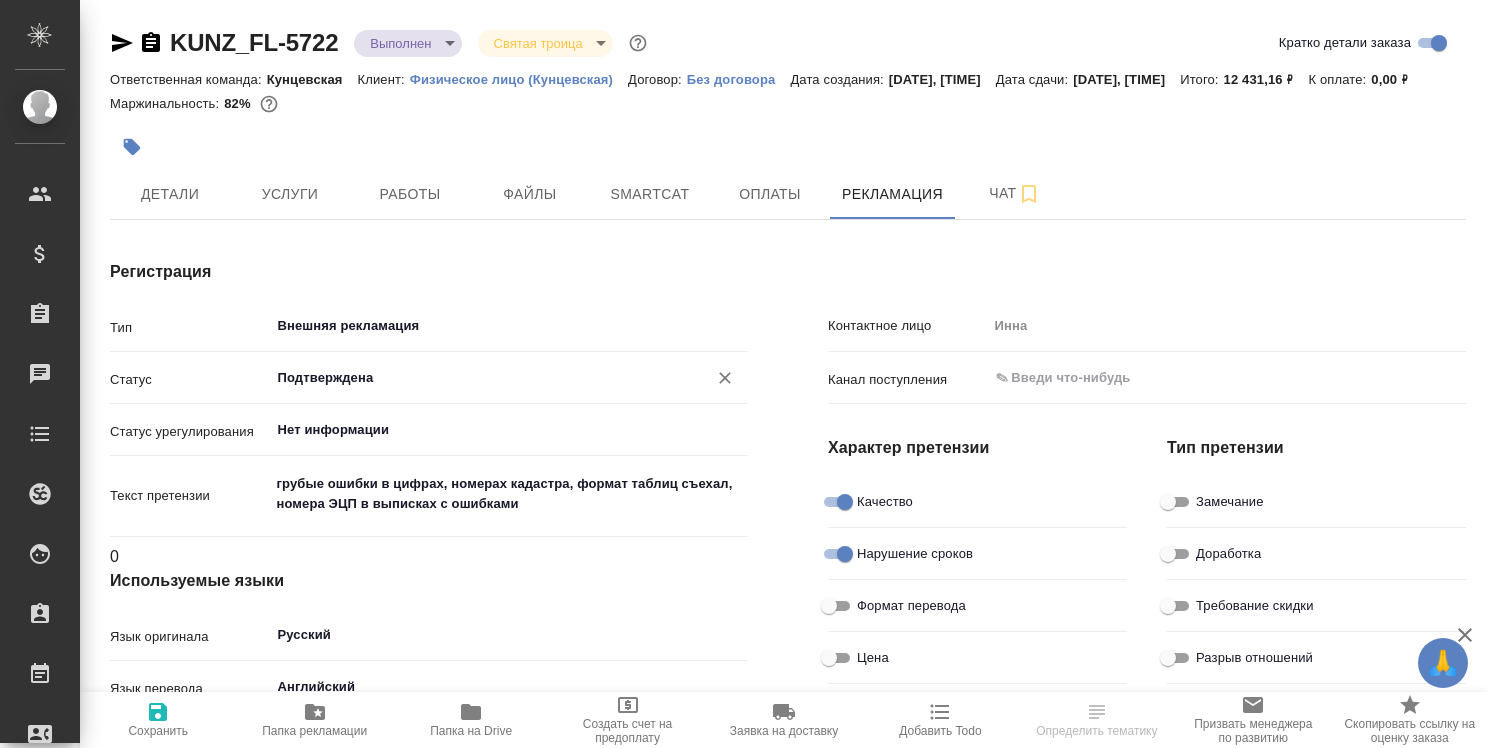 type on "x" 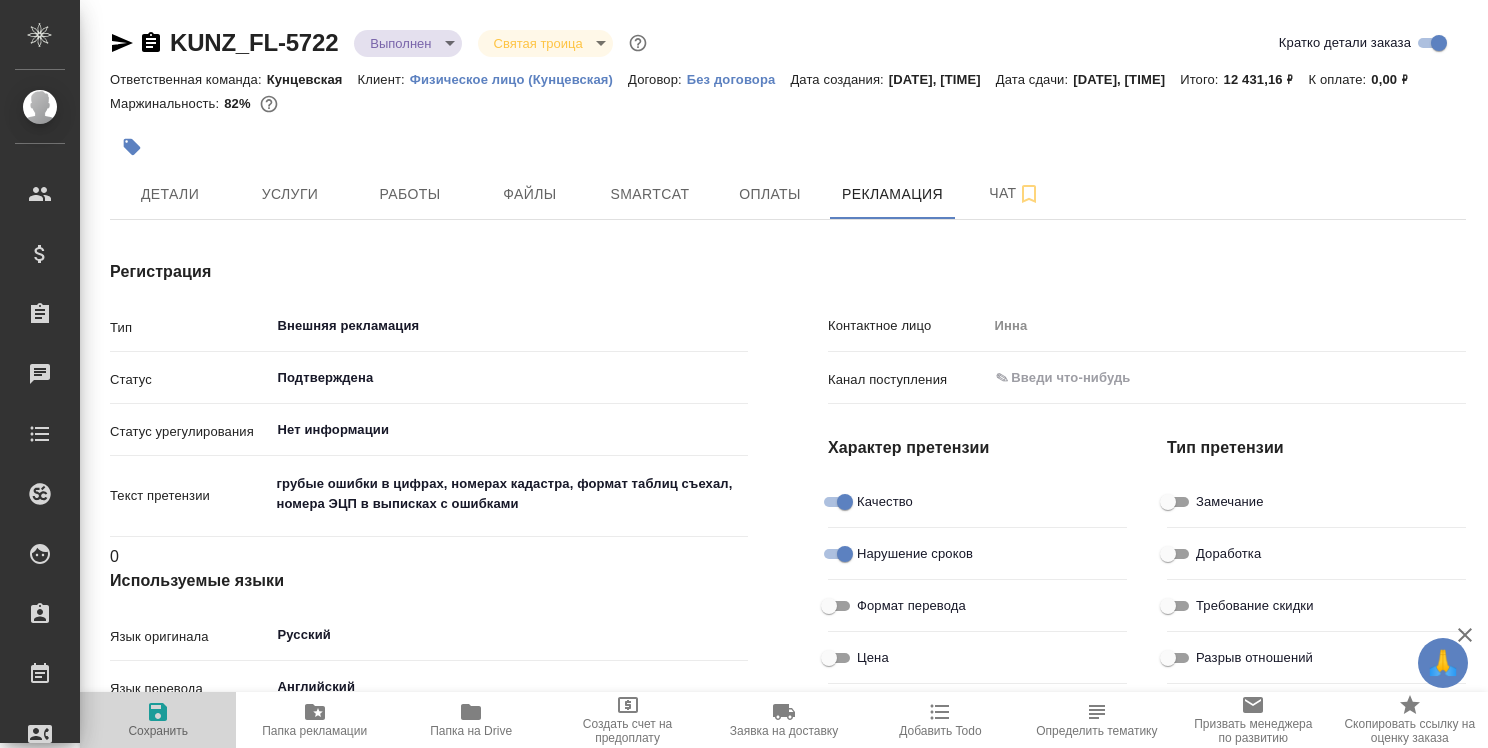 click 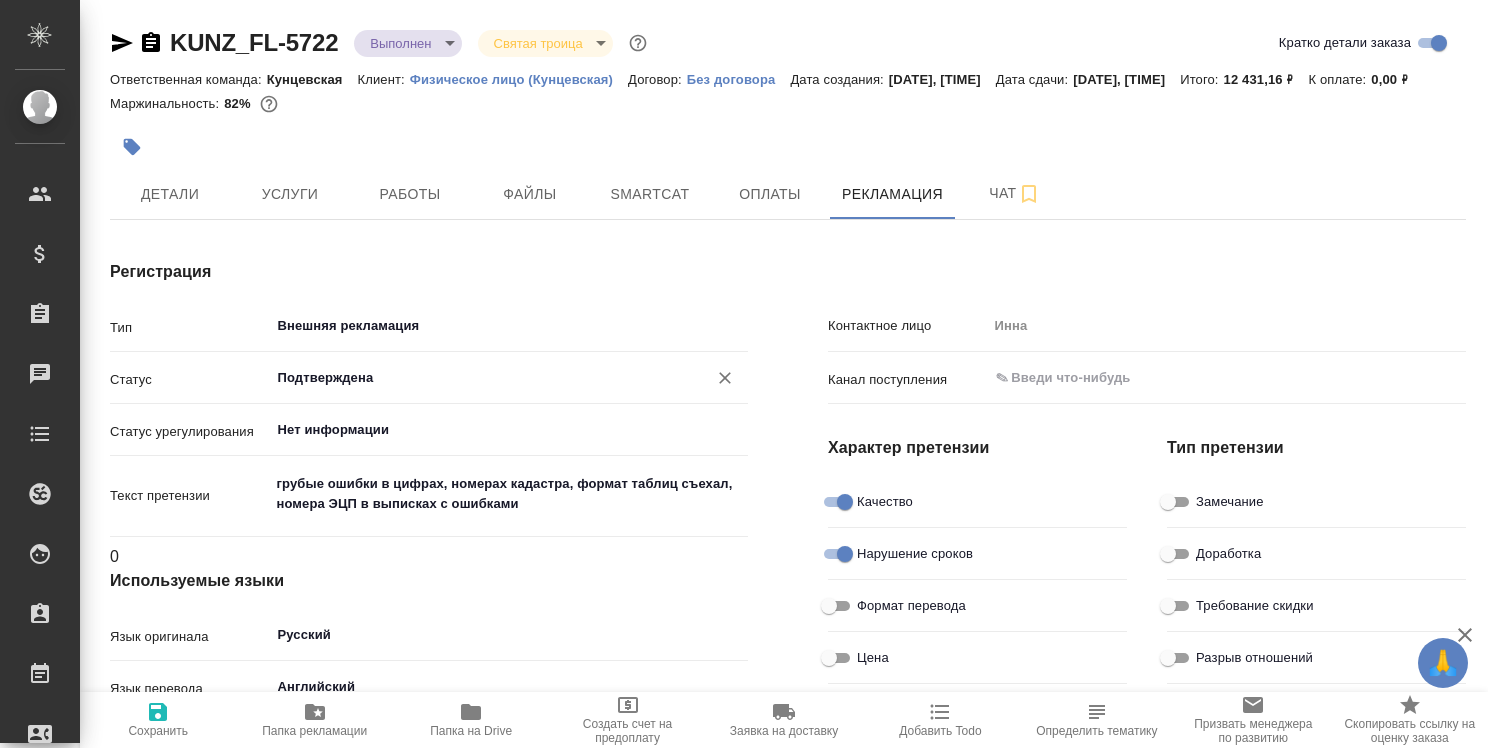 type on "x" 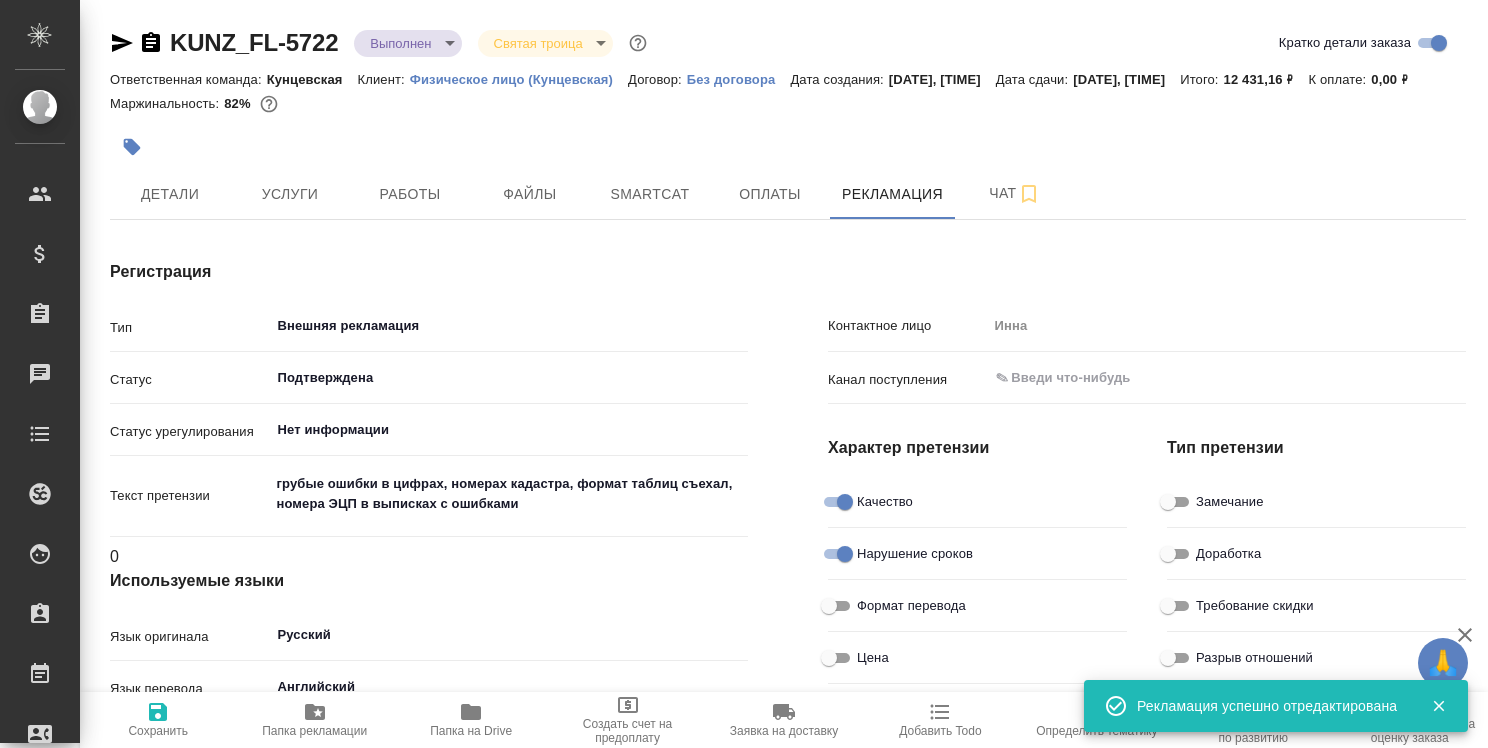 type on "x" 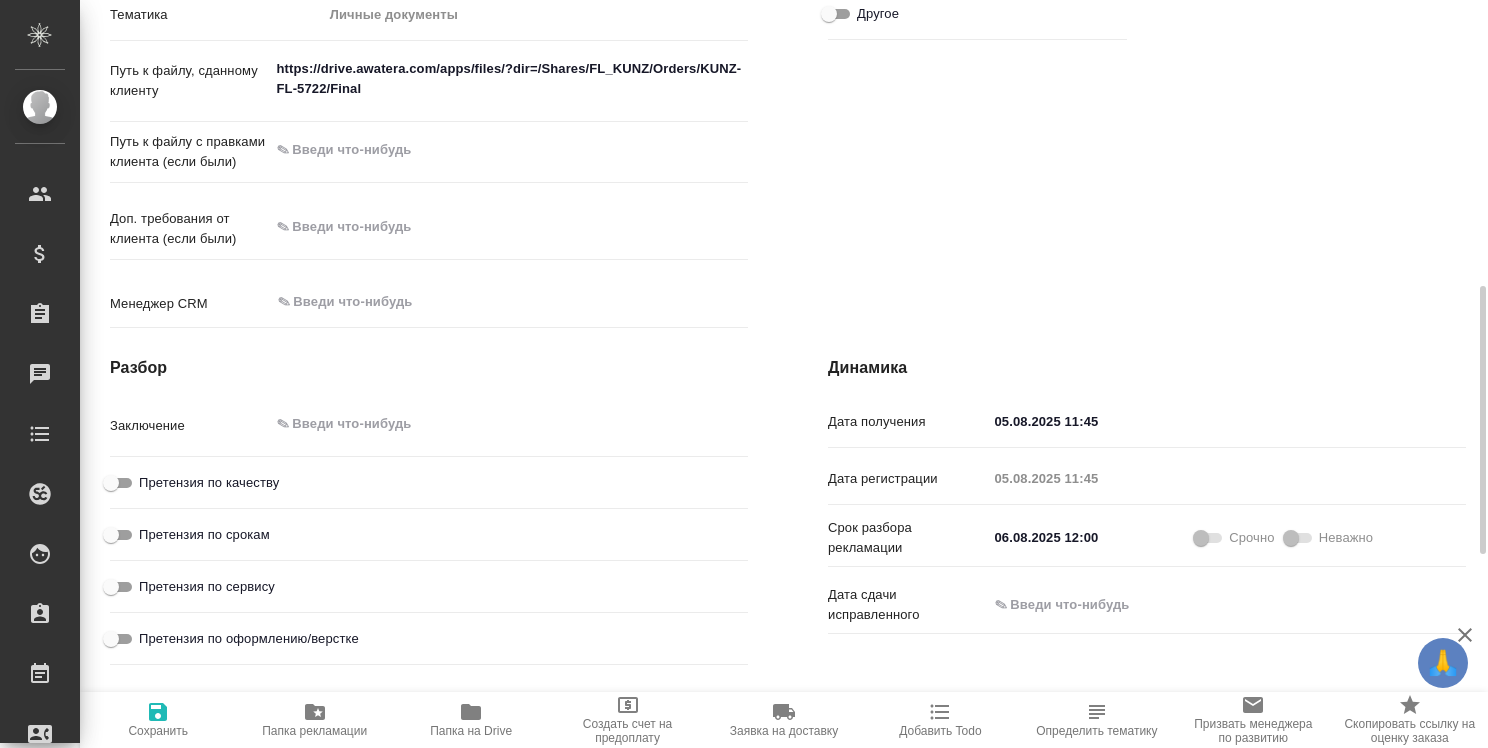 scroll, scrollTop: 900, scrollLeft: 0, axis: vertical 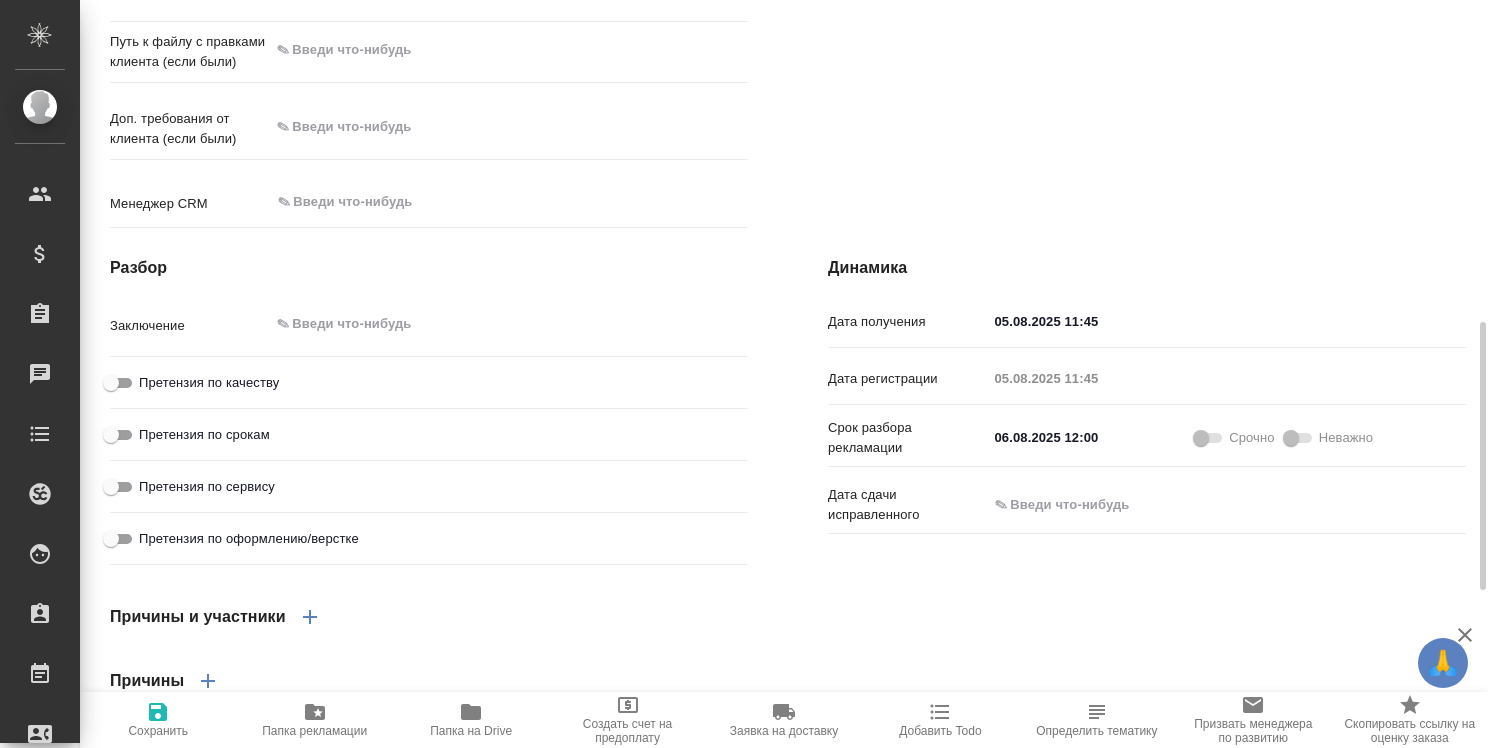 type on "x" 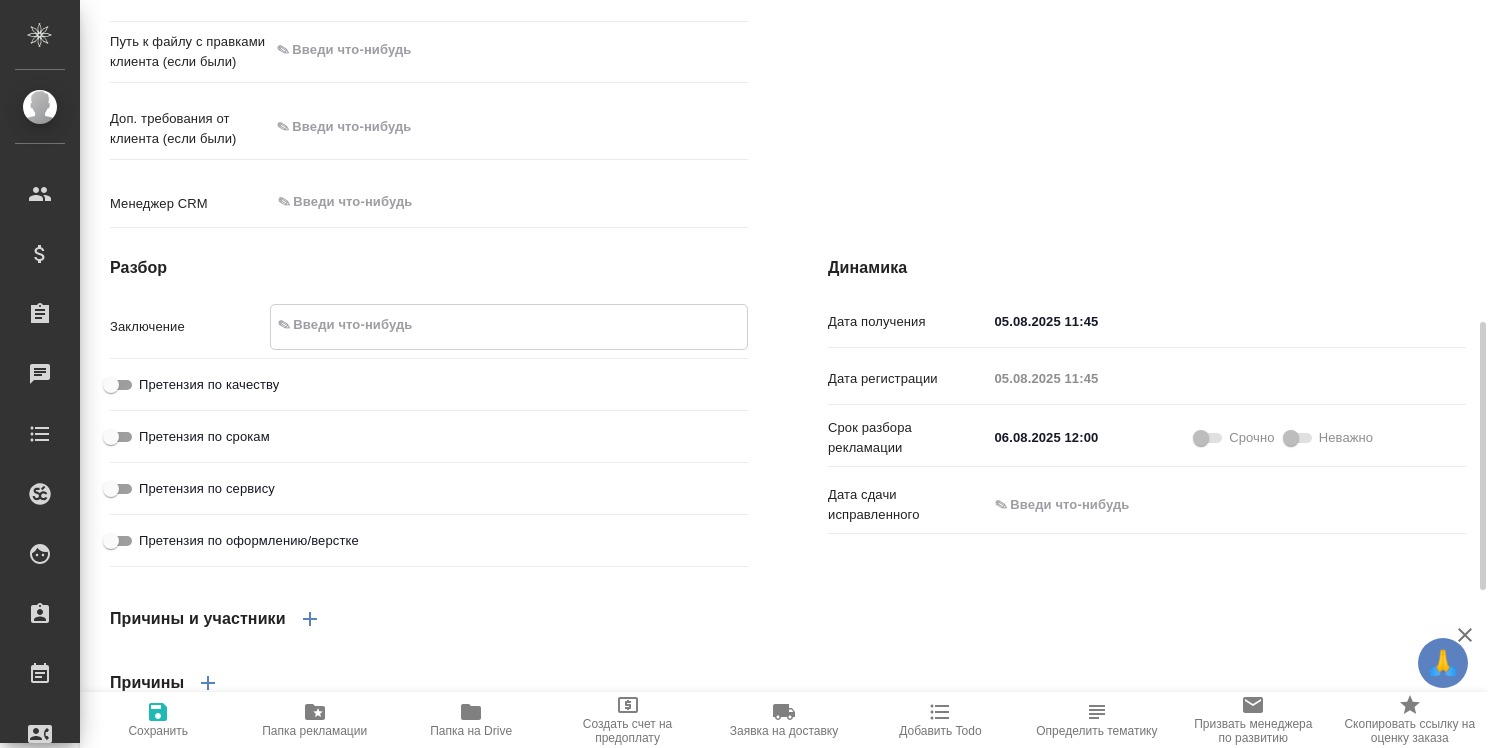 type on "x" 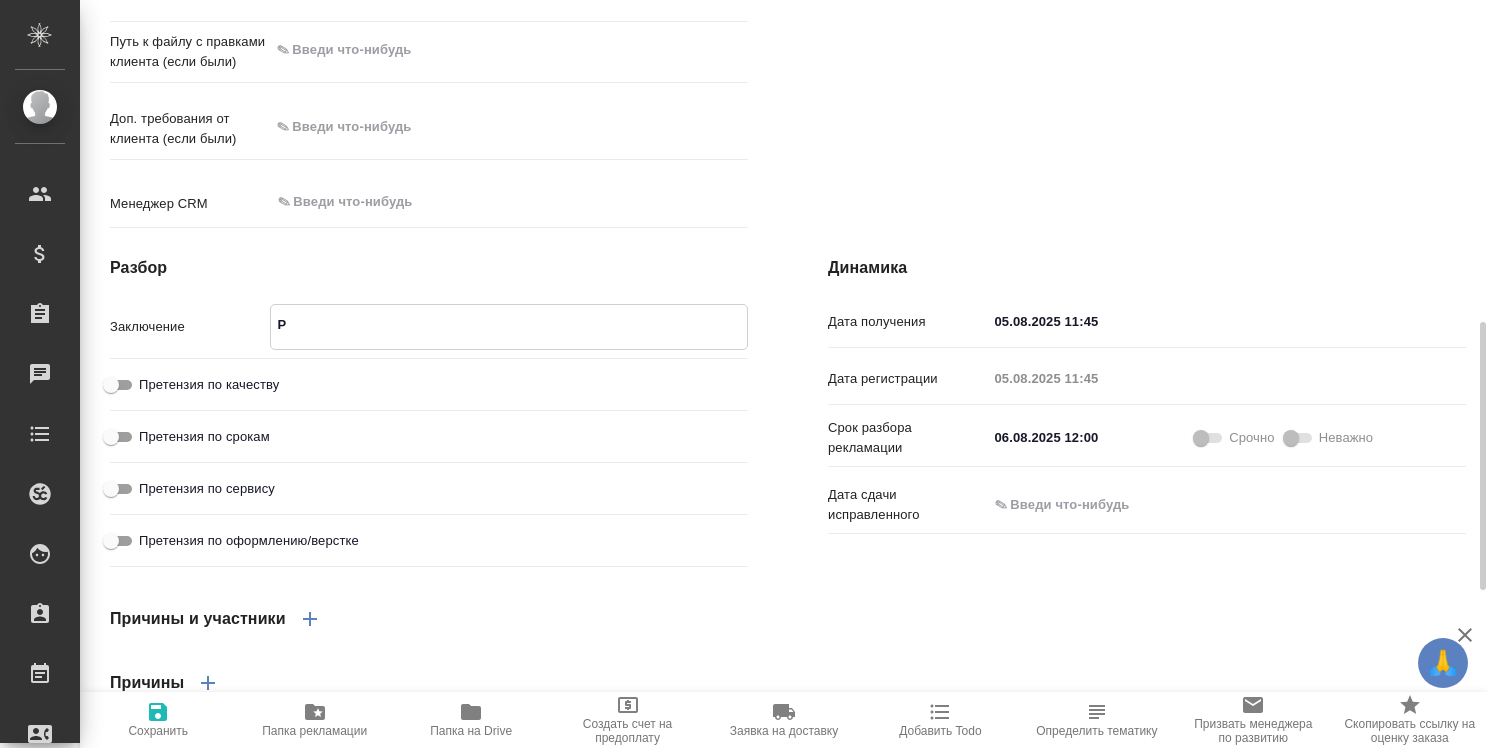 type on "x" 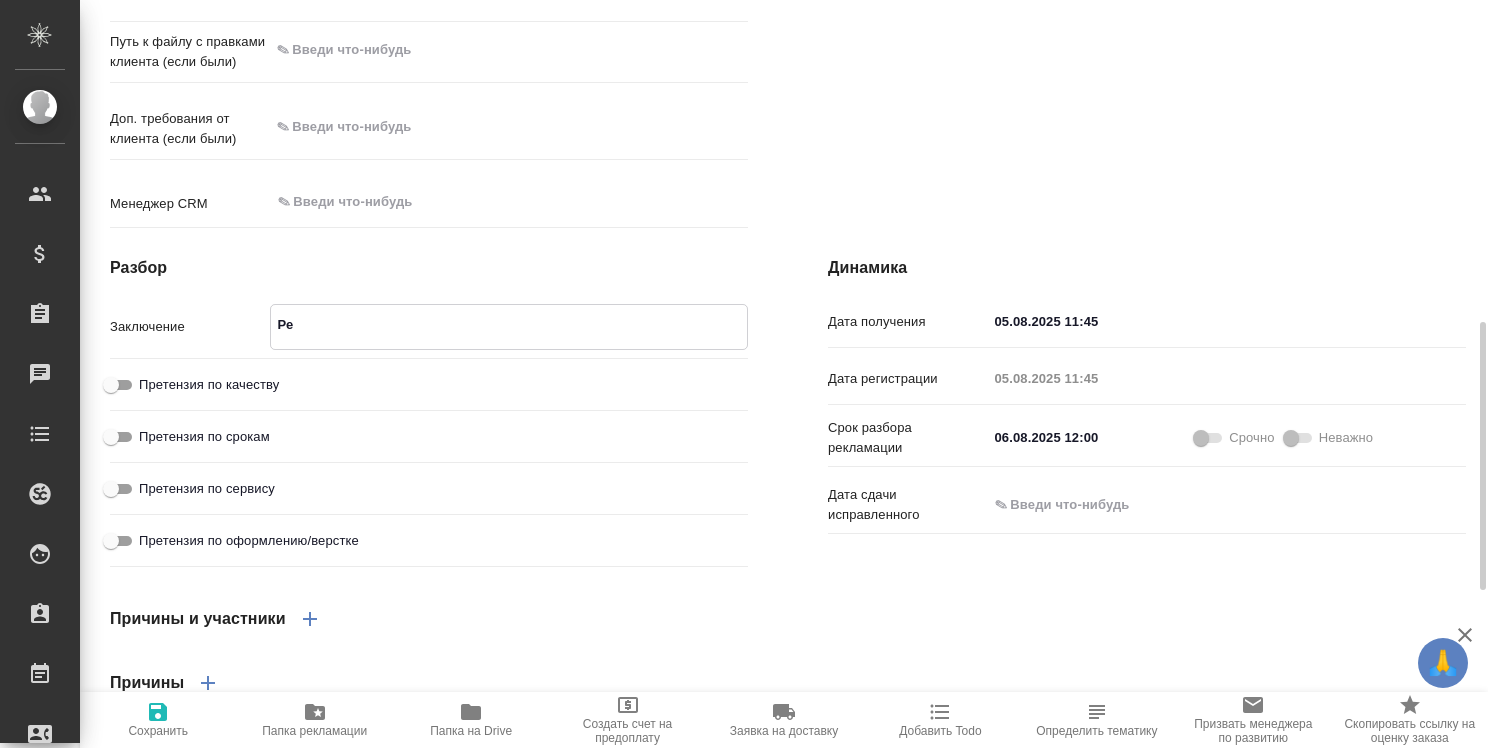 type on "x" 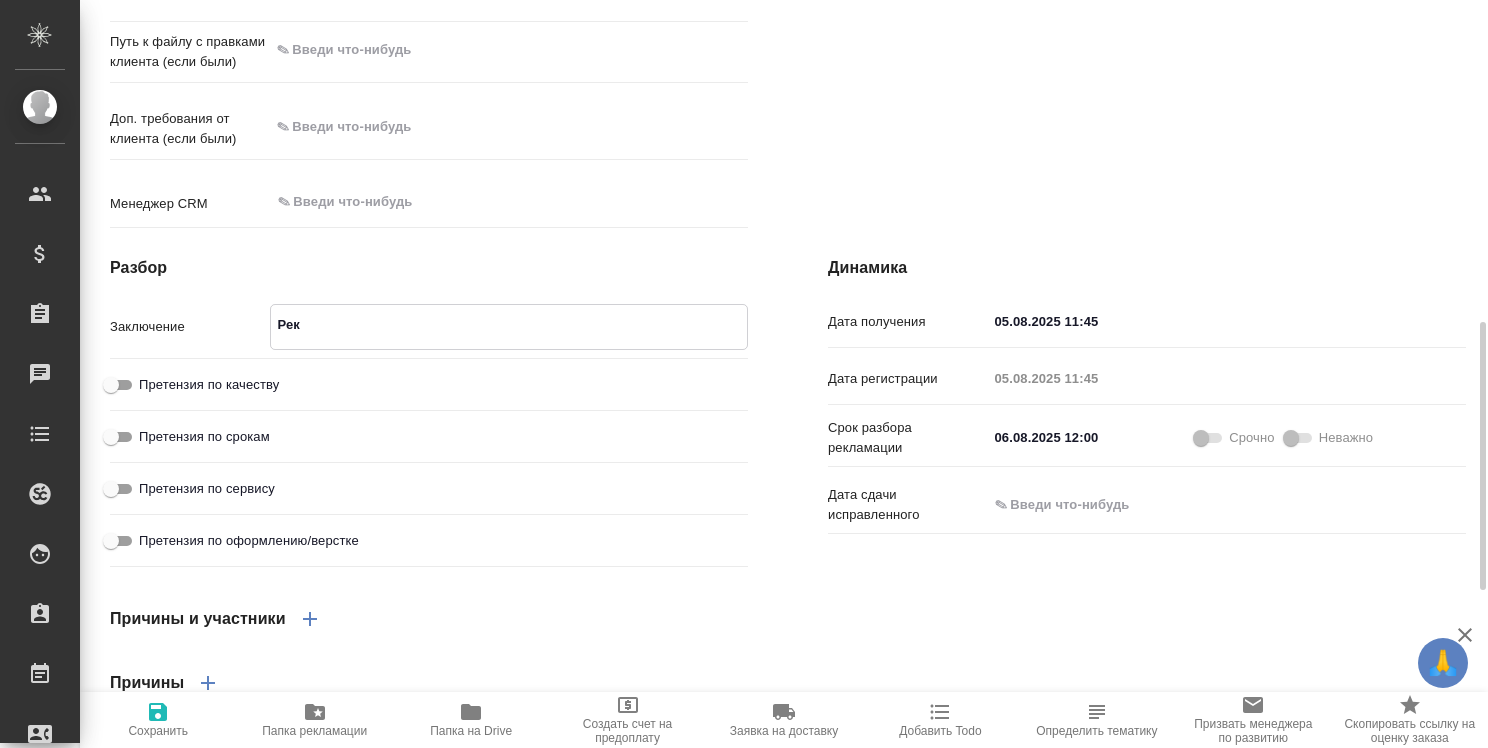 type on "x" 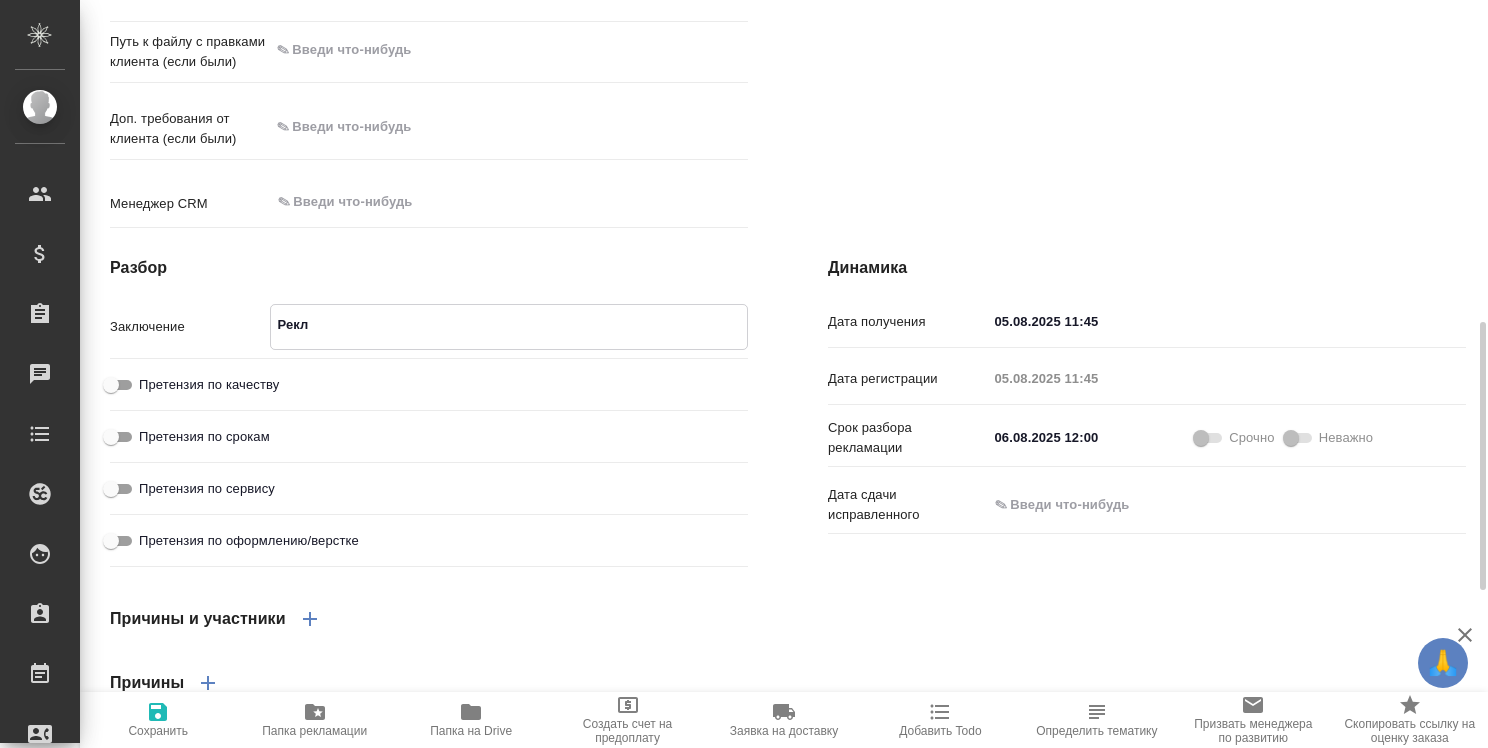 type on "x" 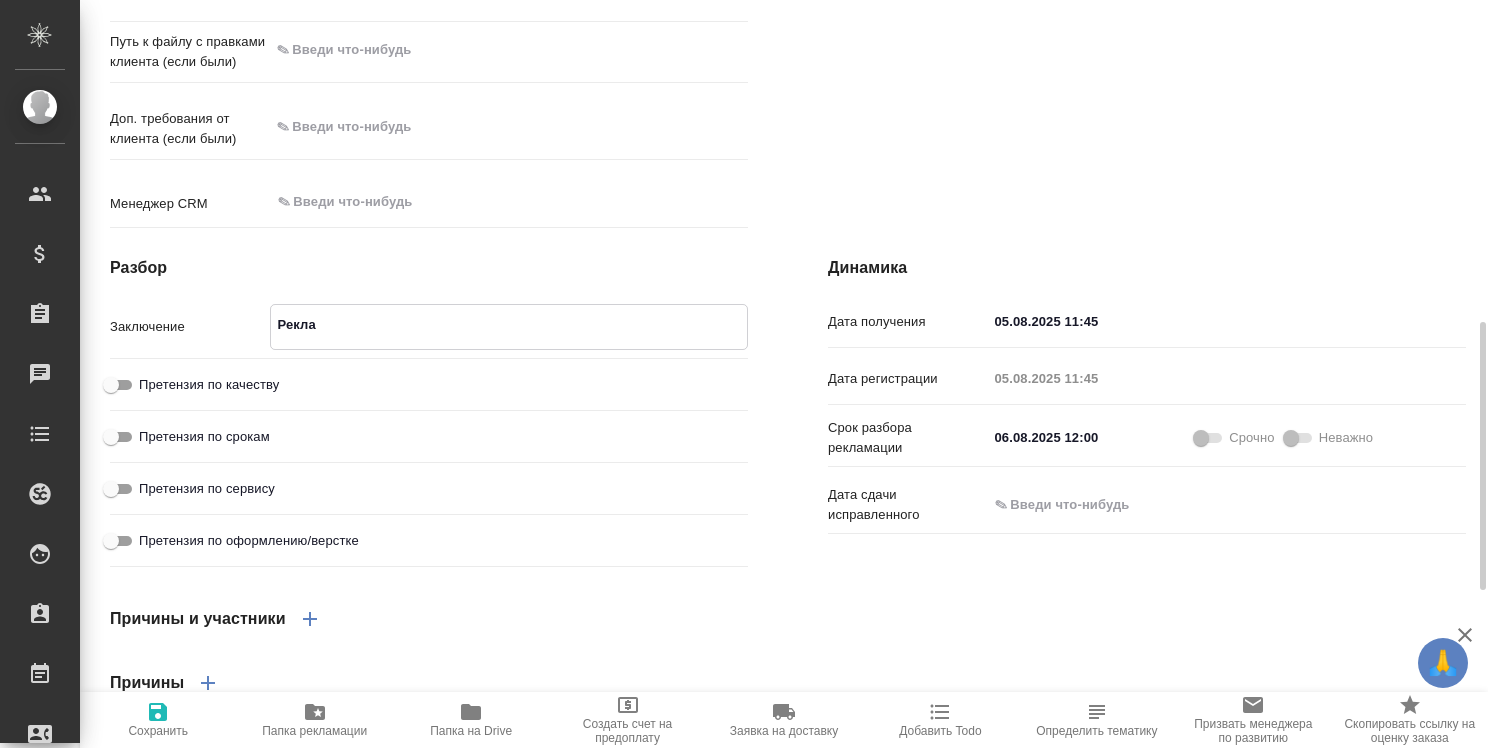 type on "x" 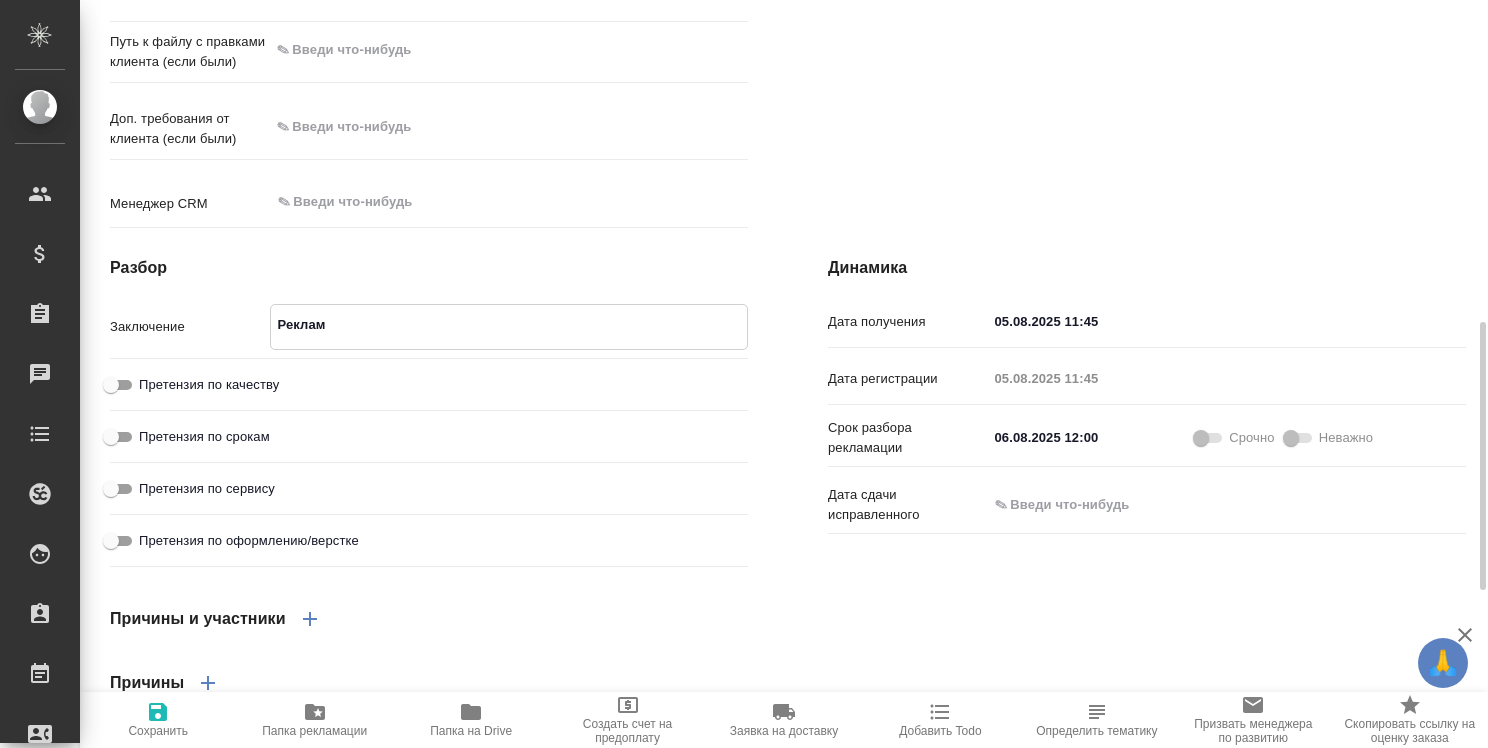 type on "x" 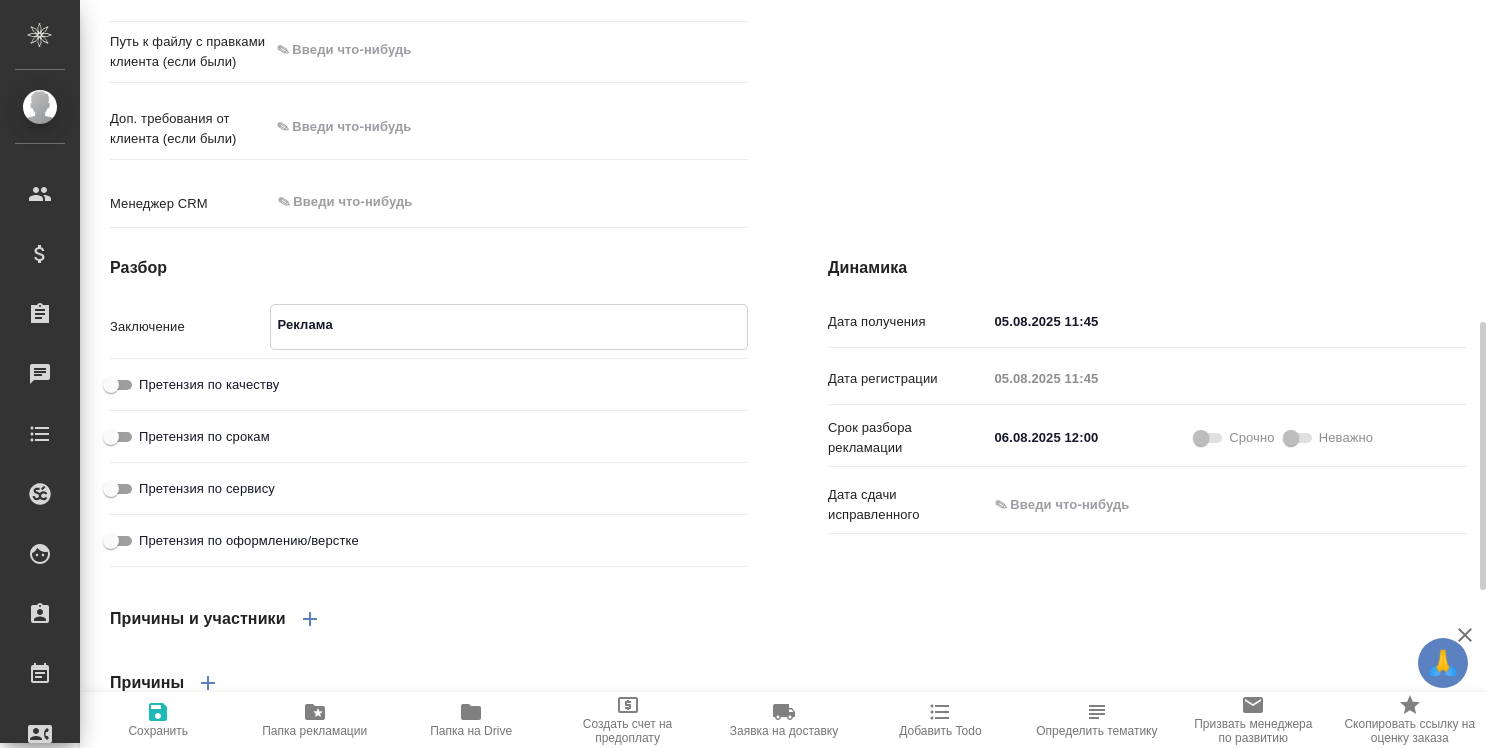 type on "x" 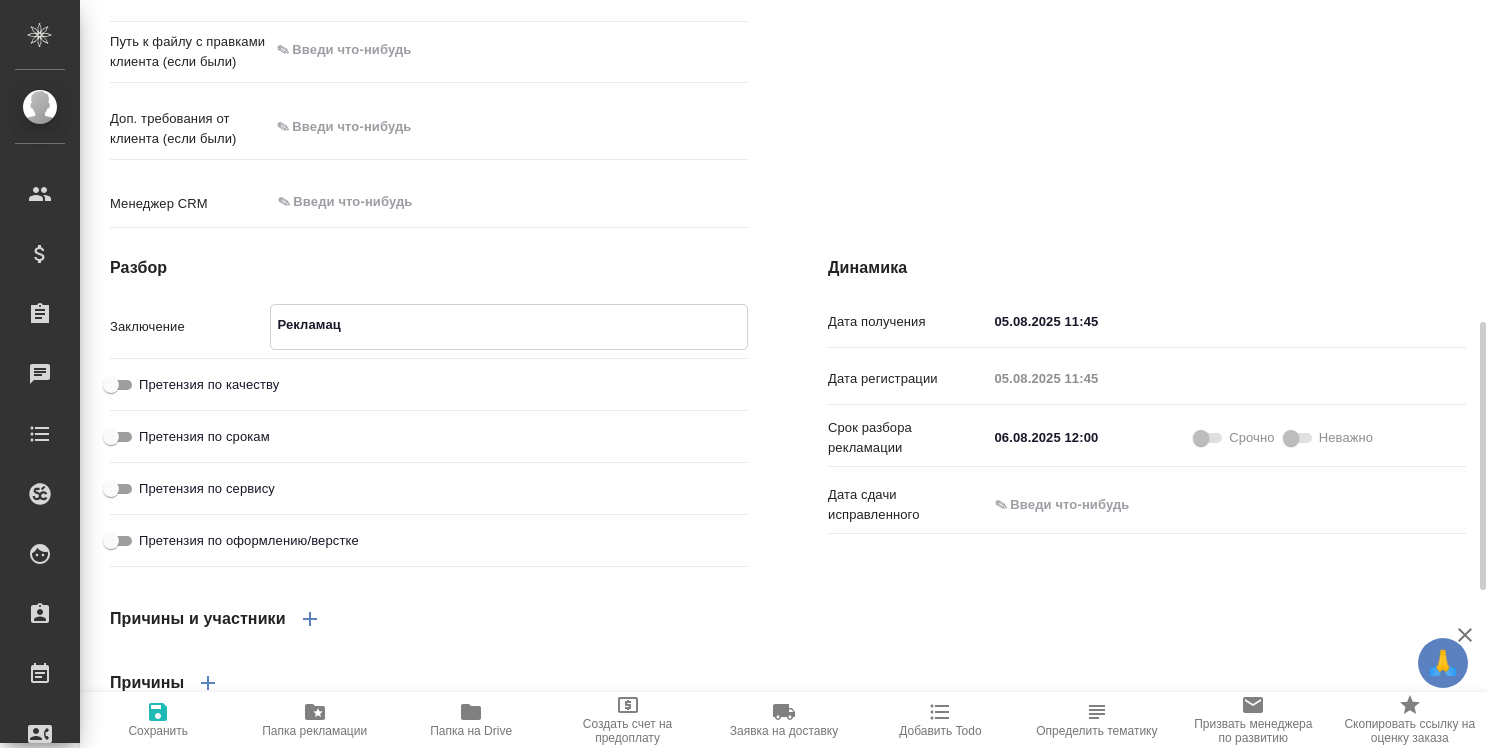 type on "x" 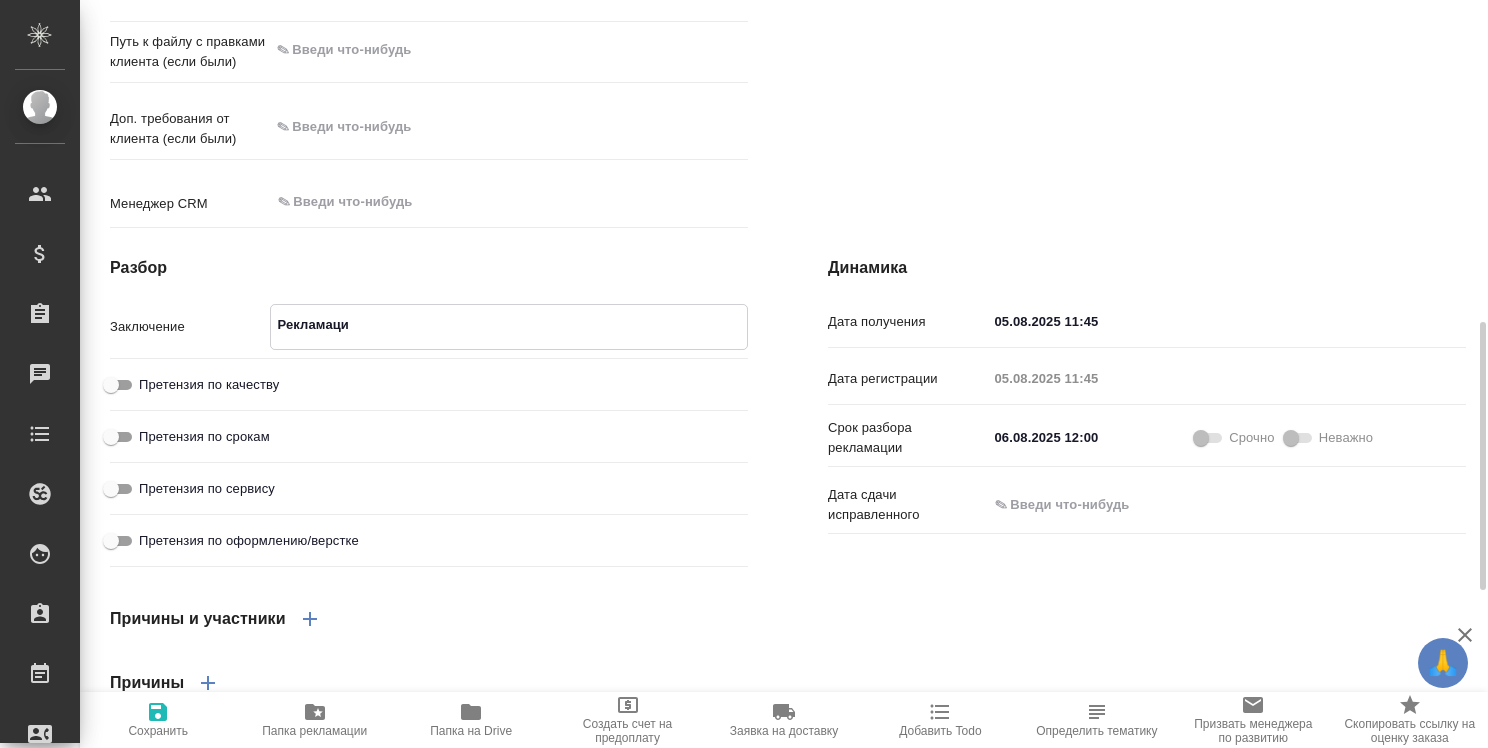 type on "x" 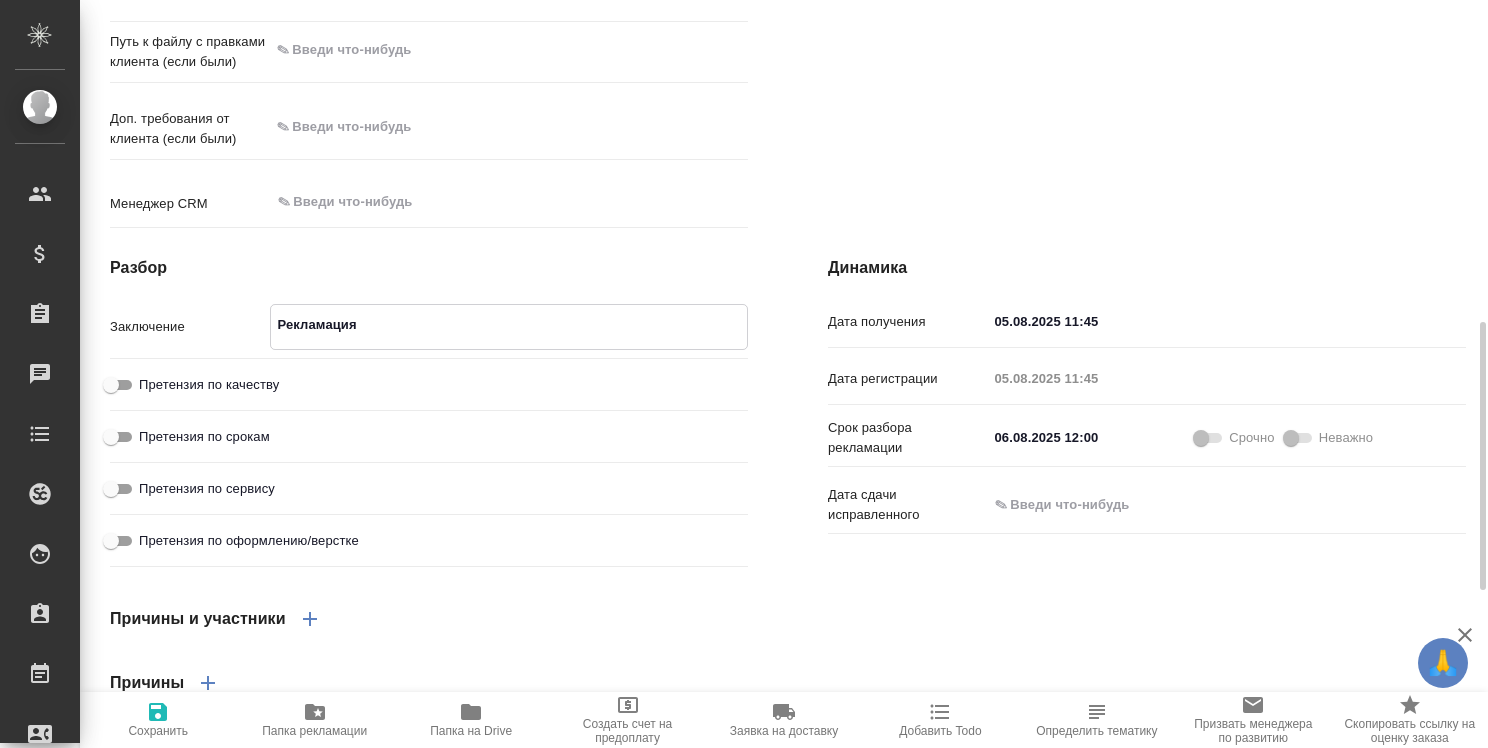 type on "x" 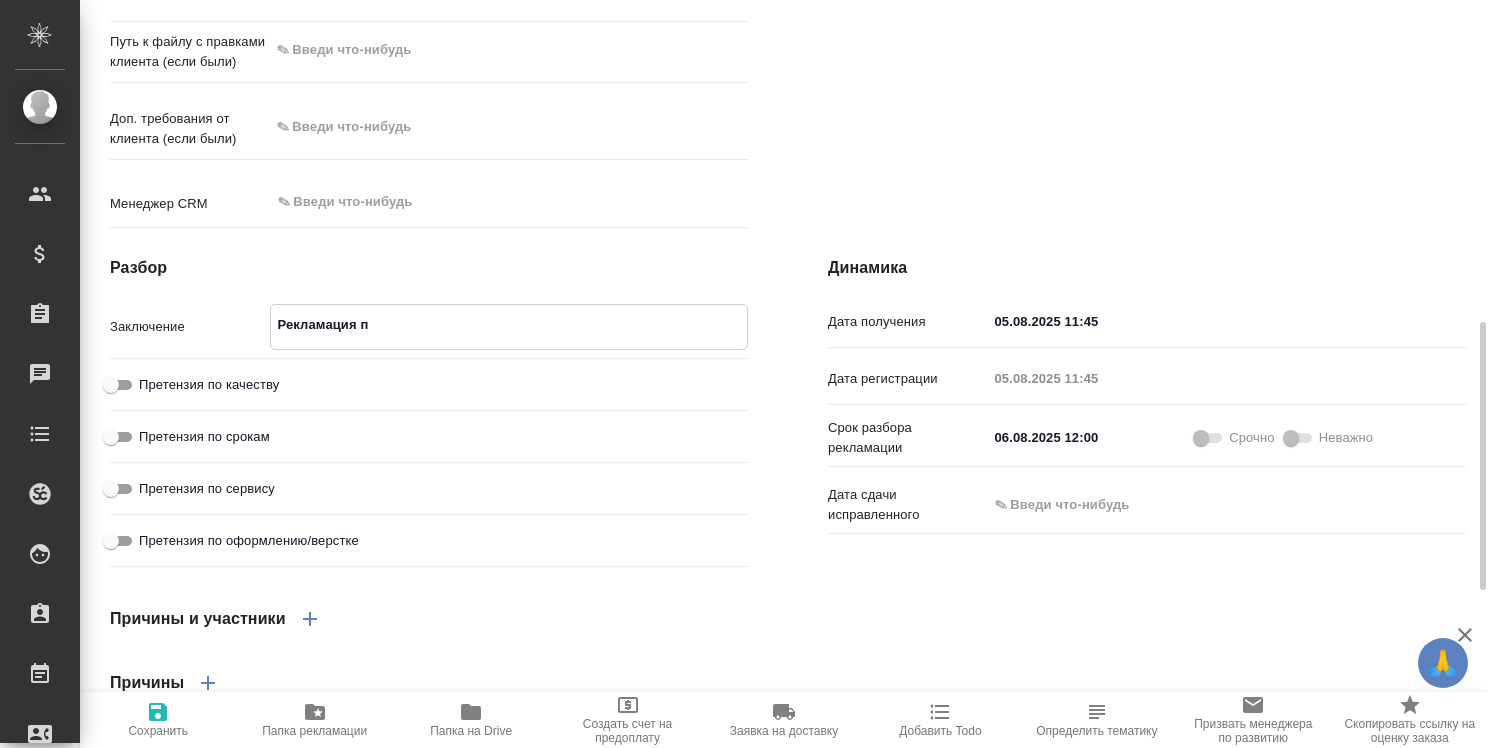 type on "x" 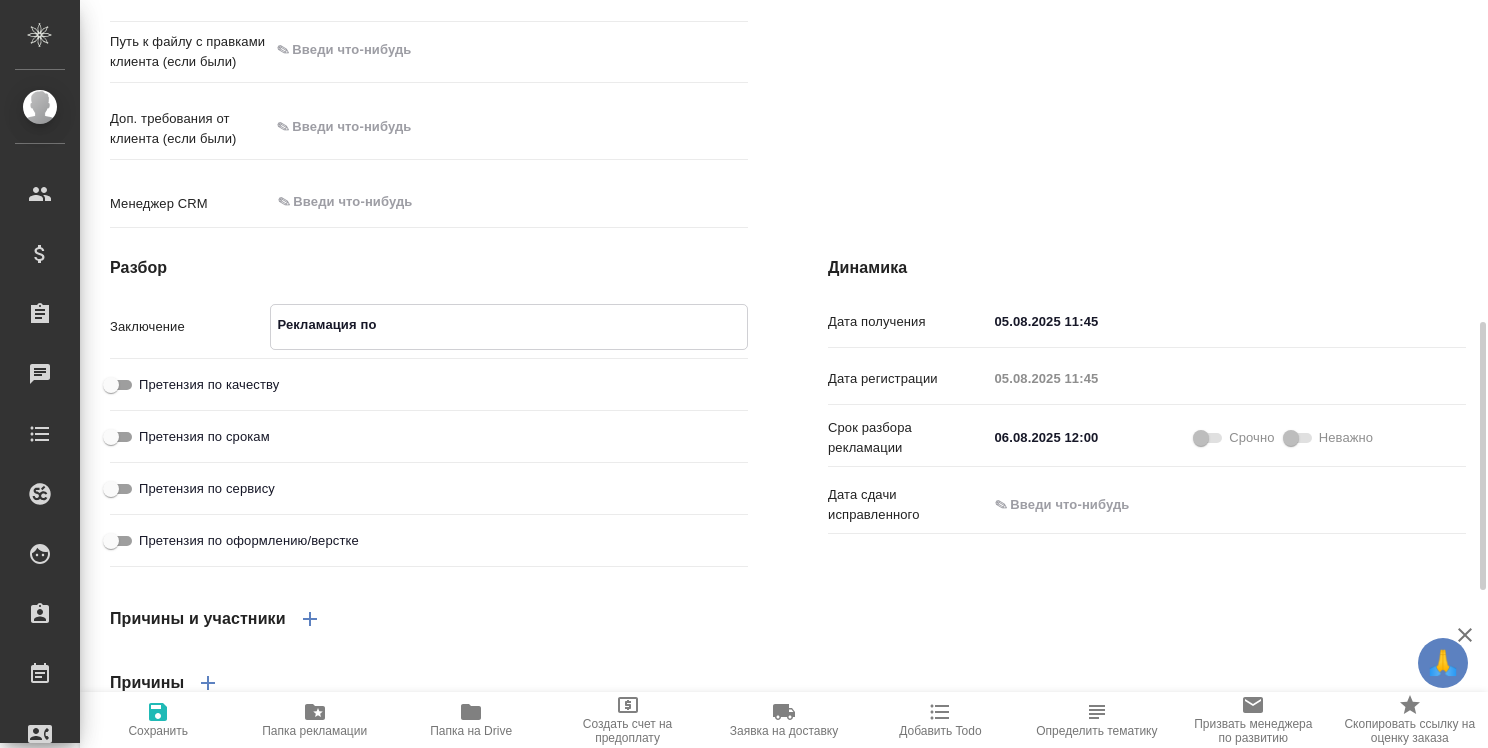 type on "x" 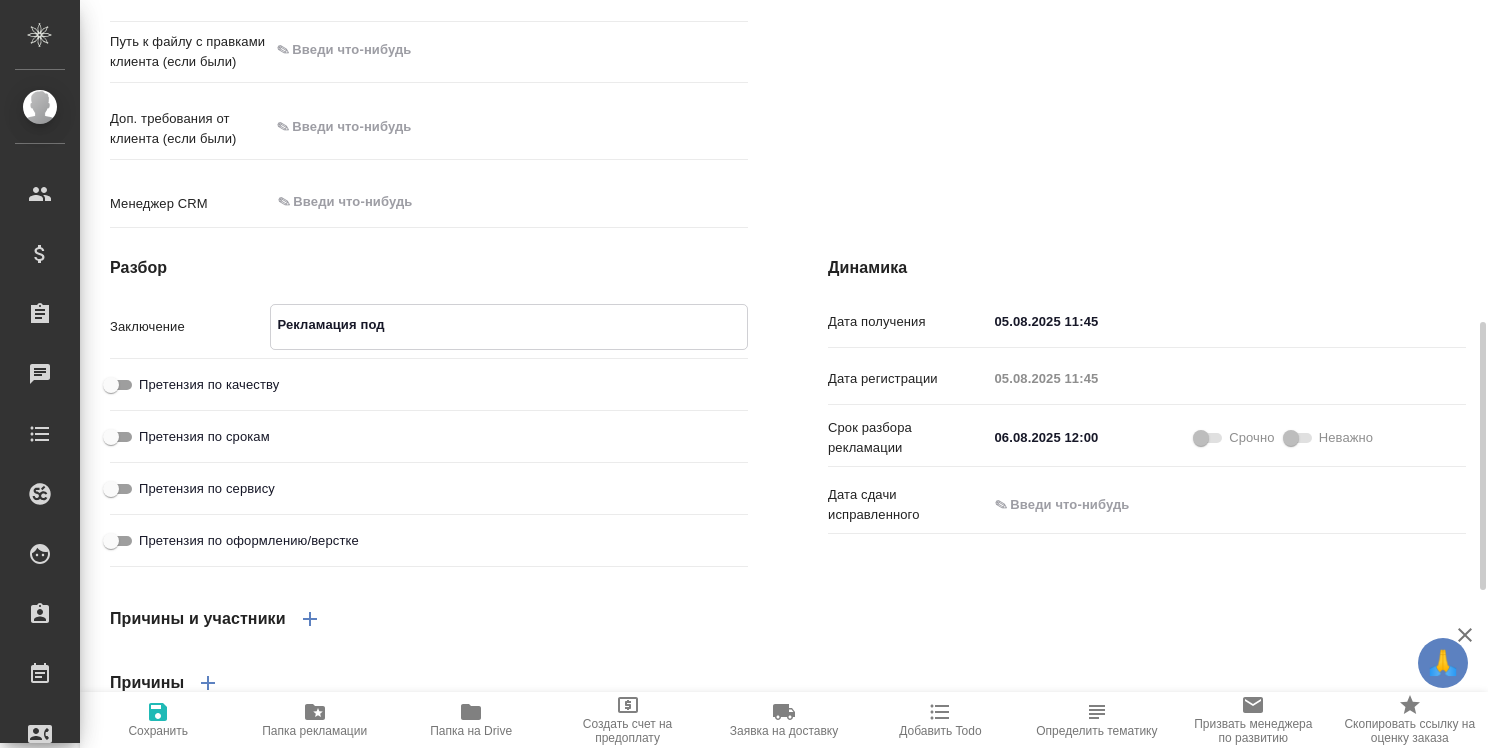 type on "x" 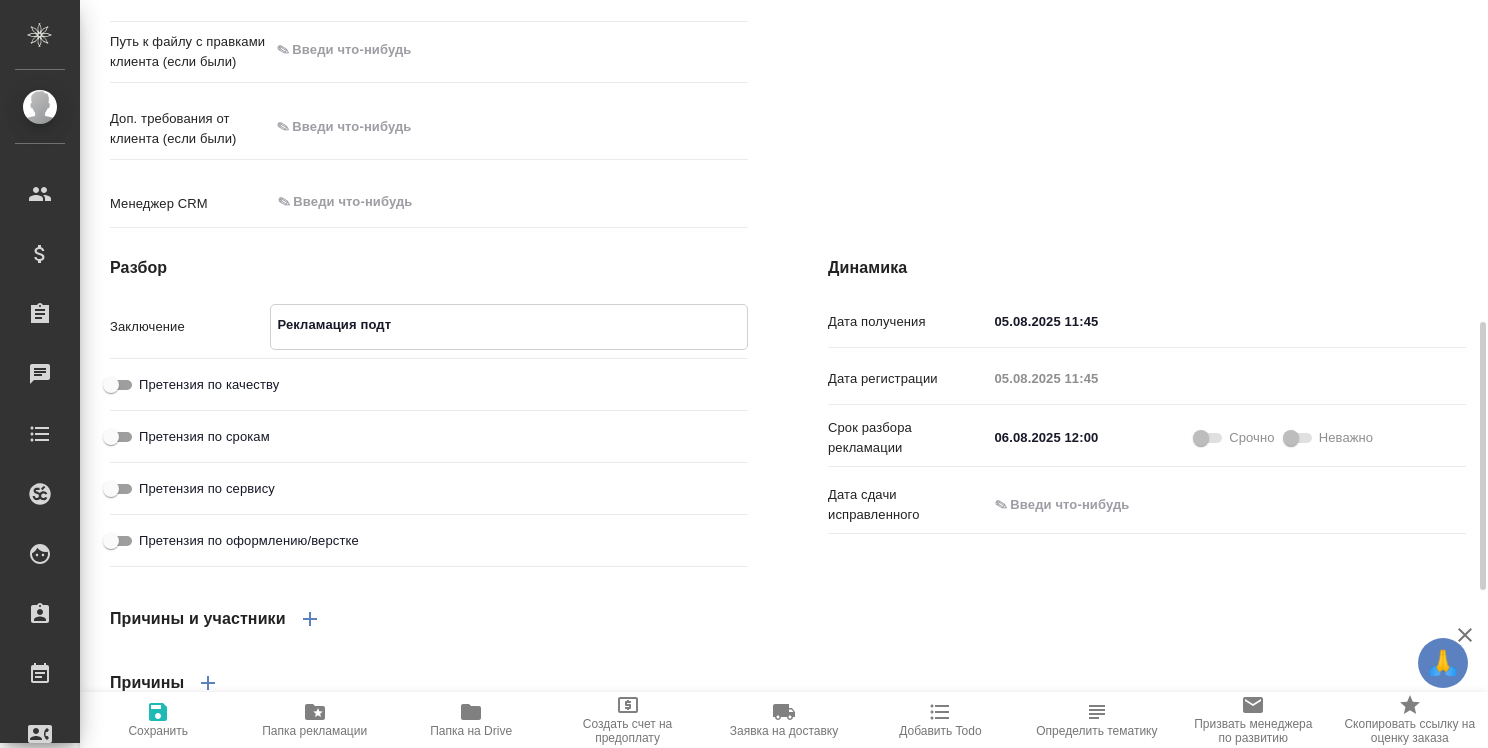 type on "x" 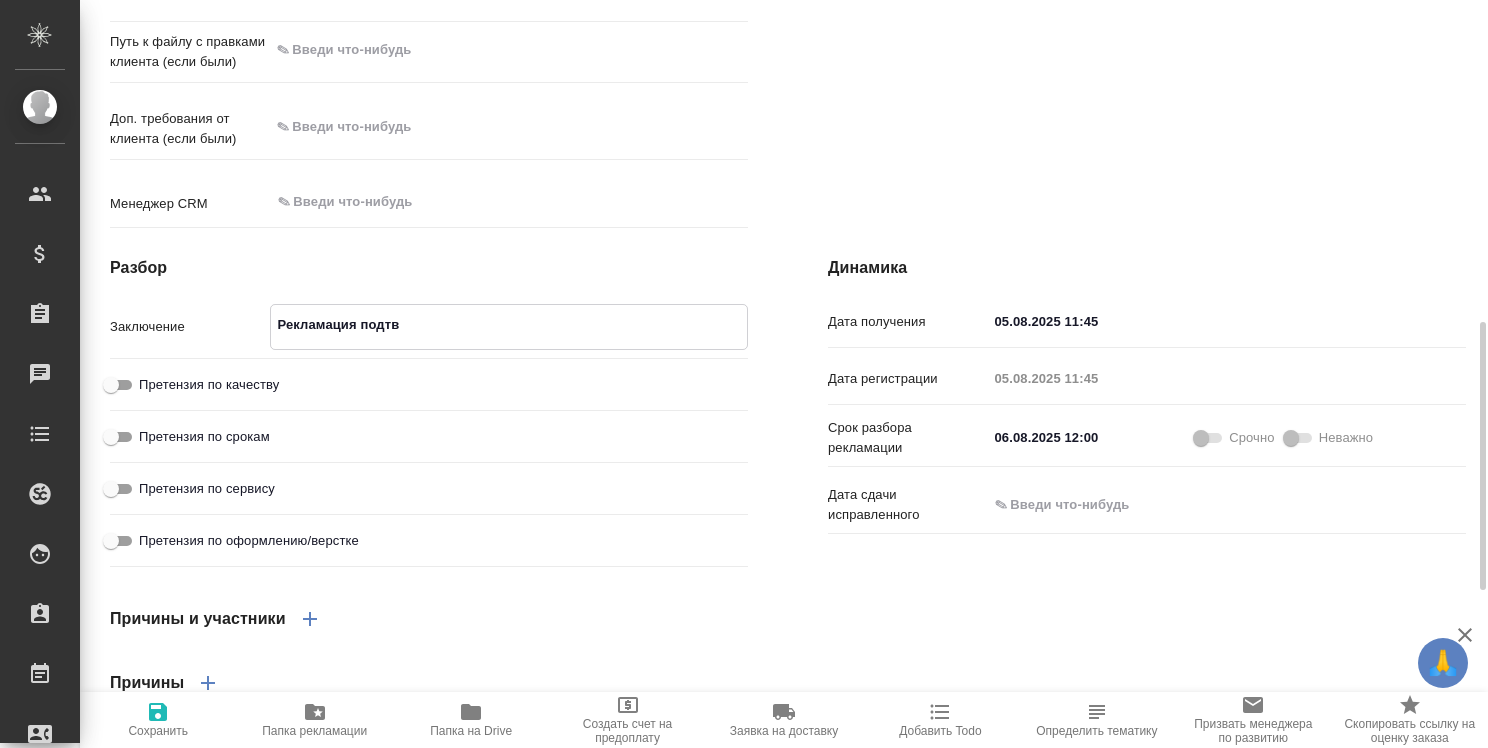 type on "x" 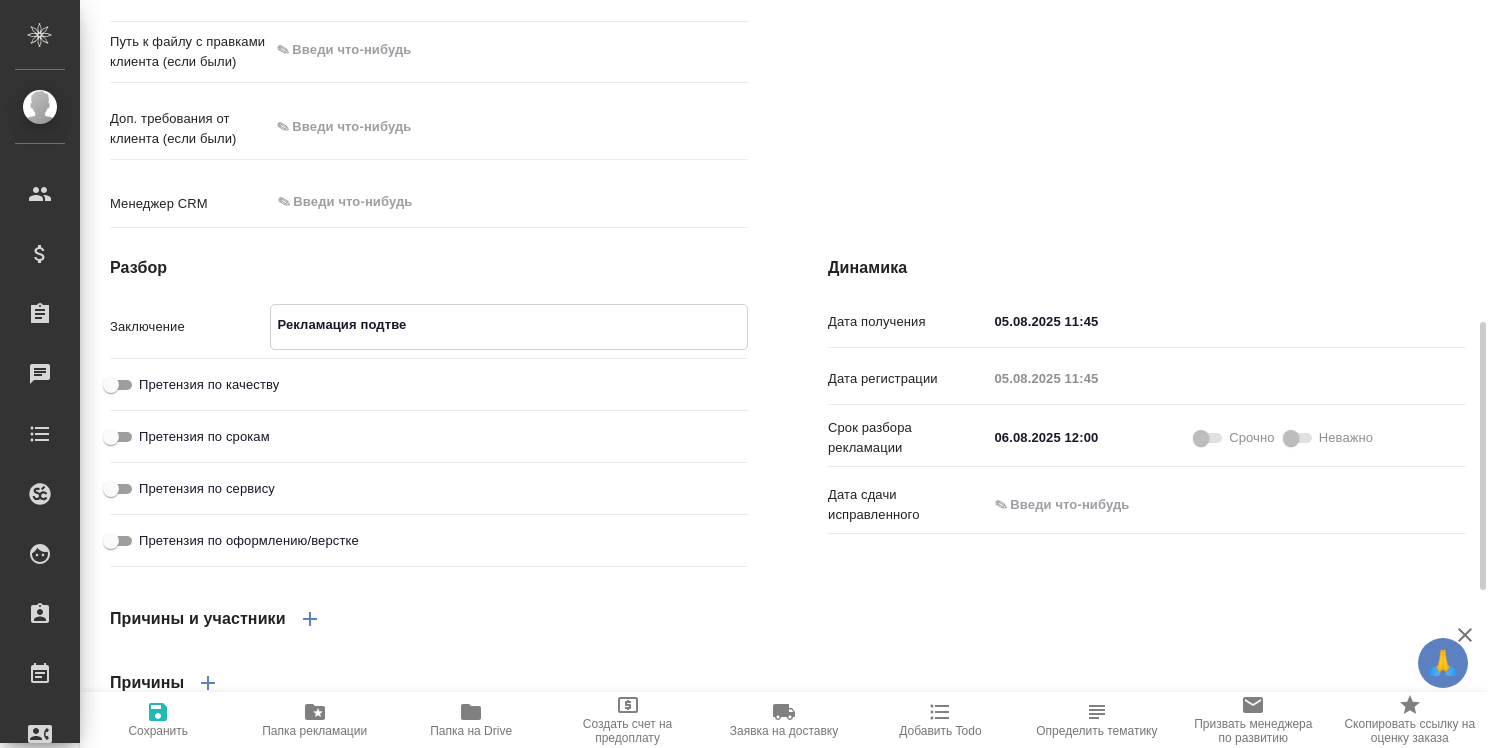 type on "Рекламация подтвер" 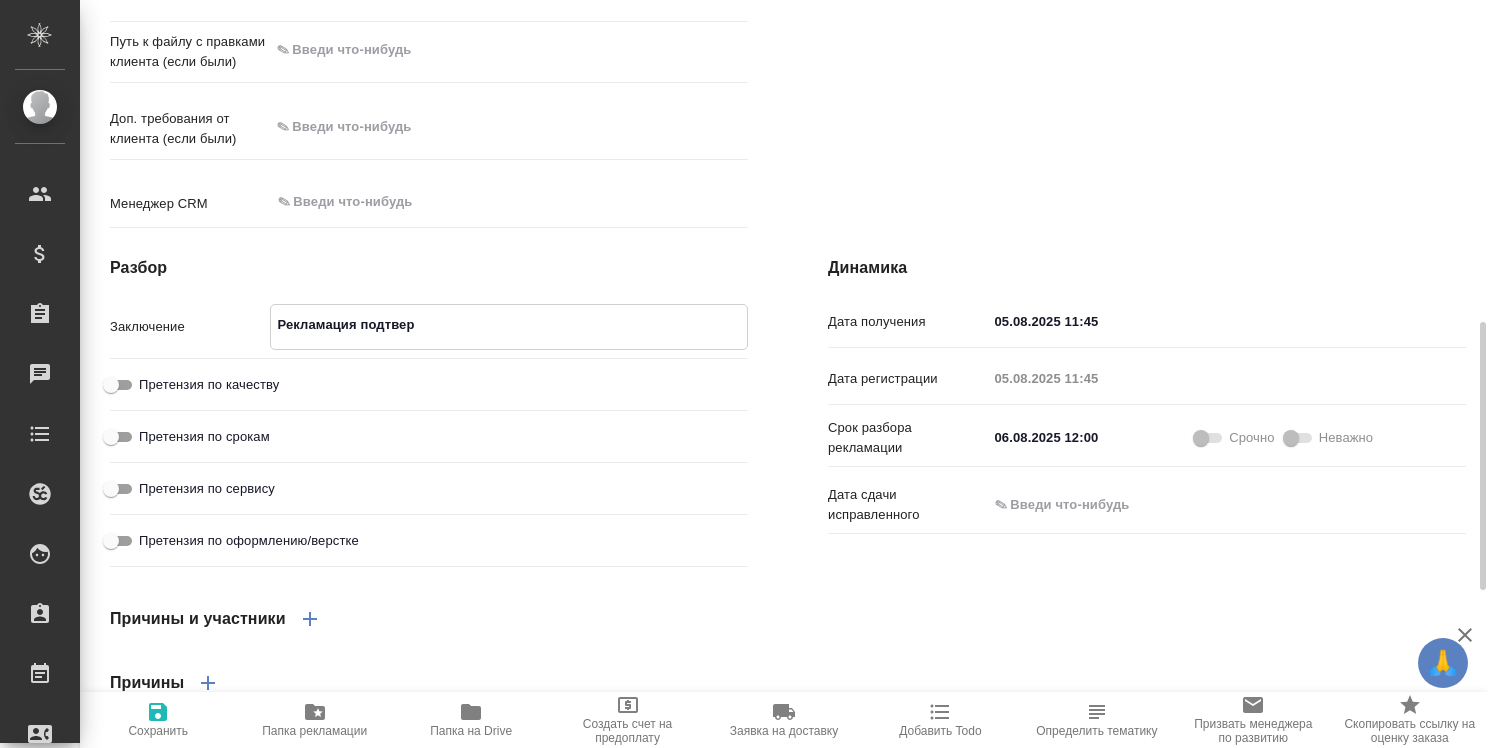 type on "x" 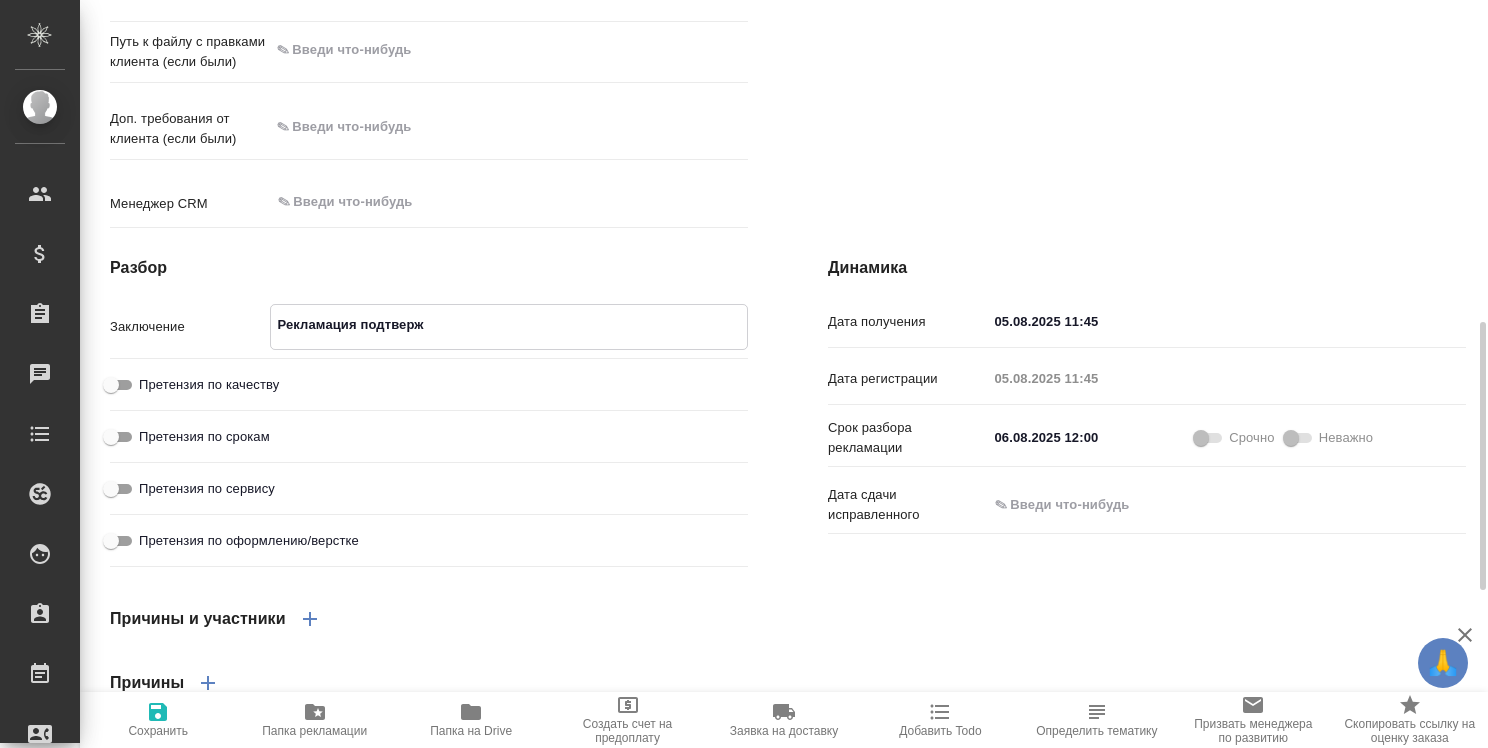 type on "x" 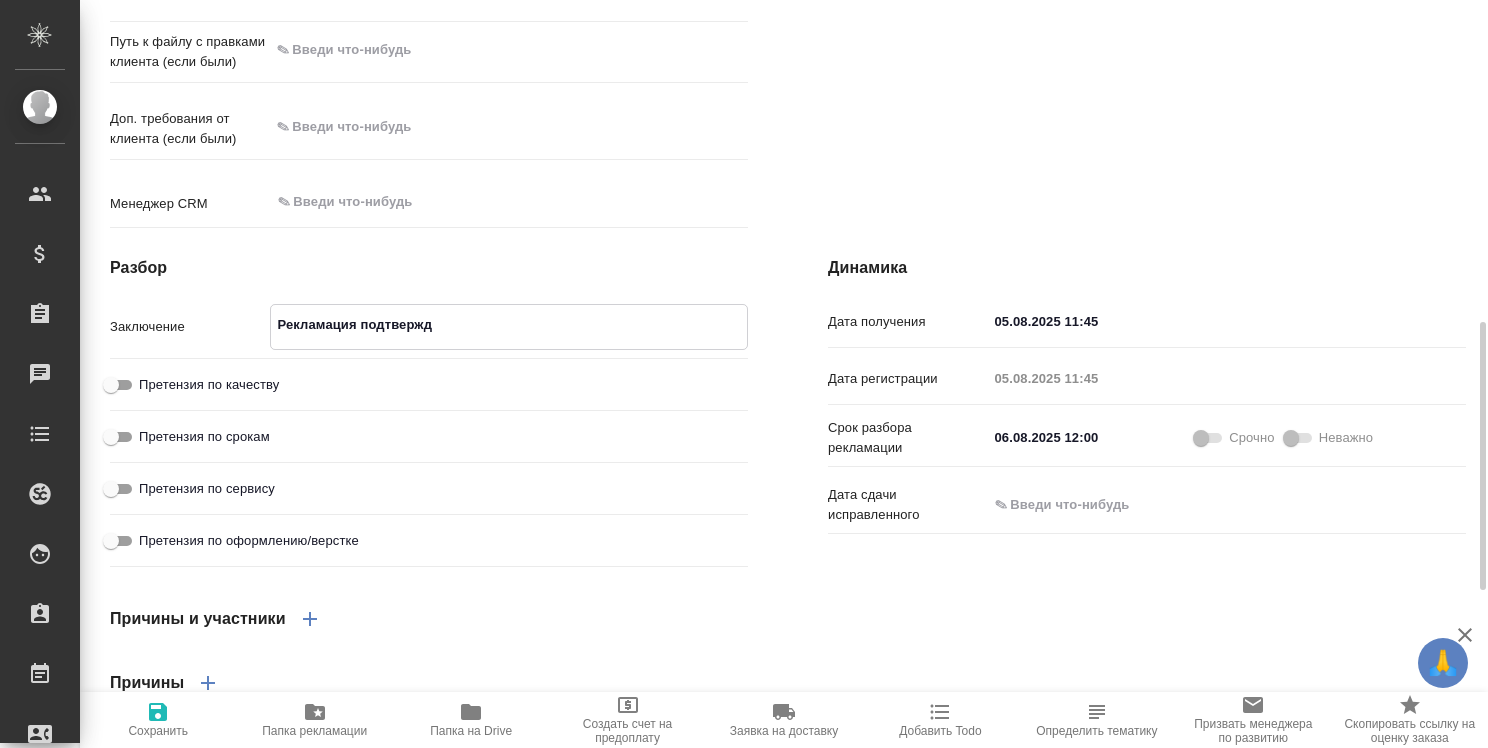 type on "x" 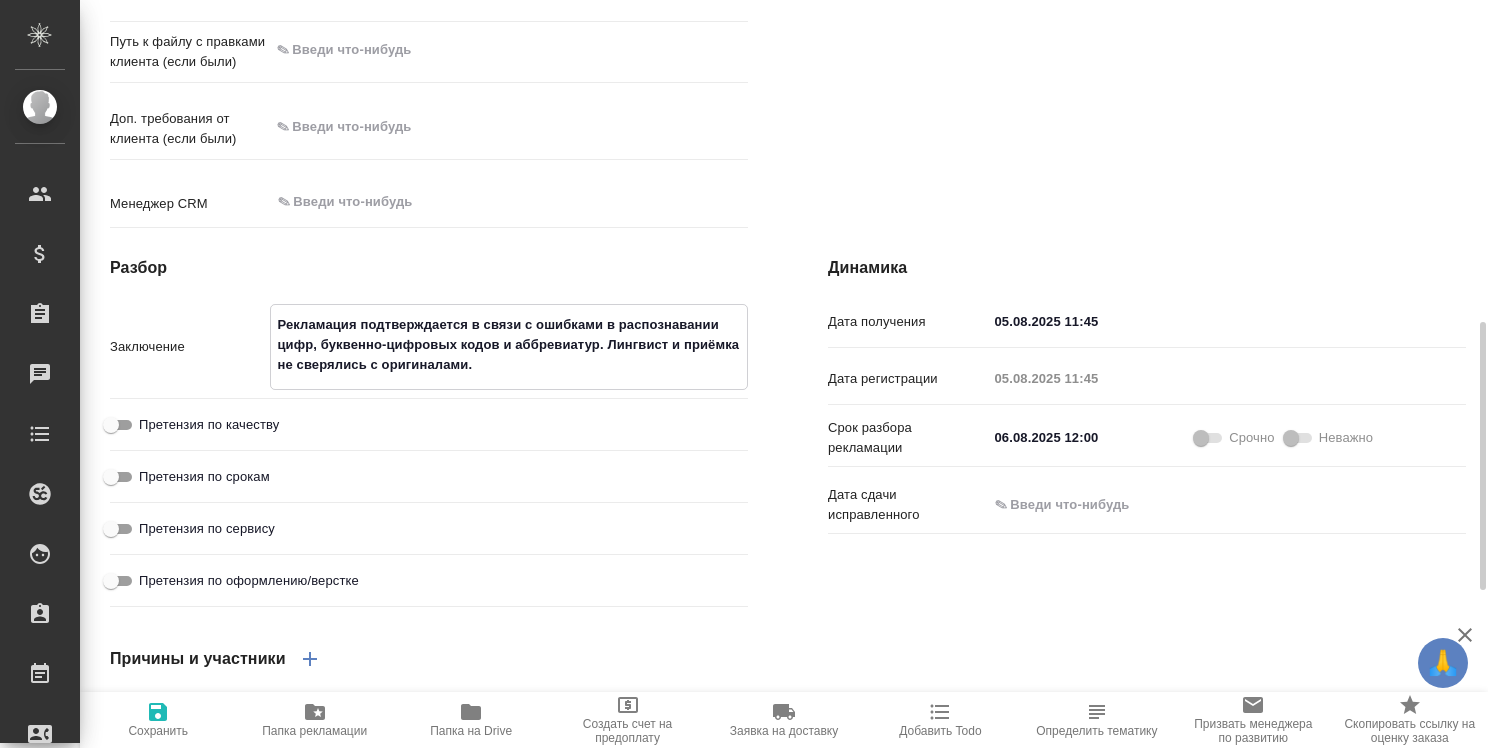 click 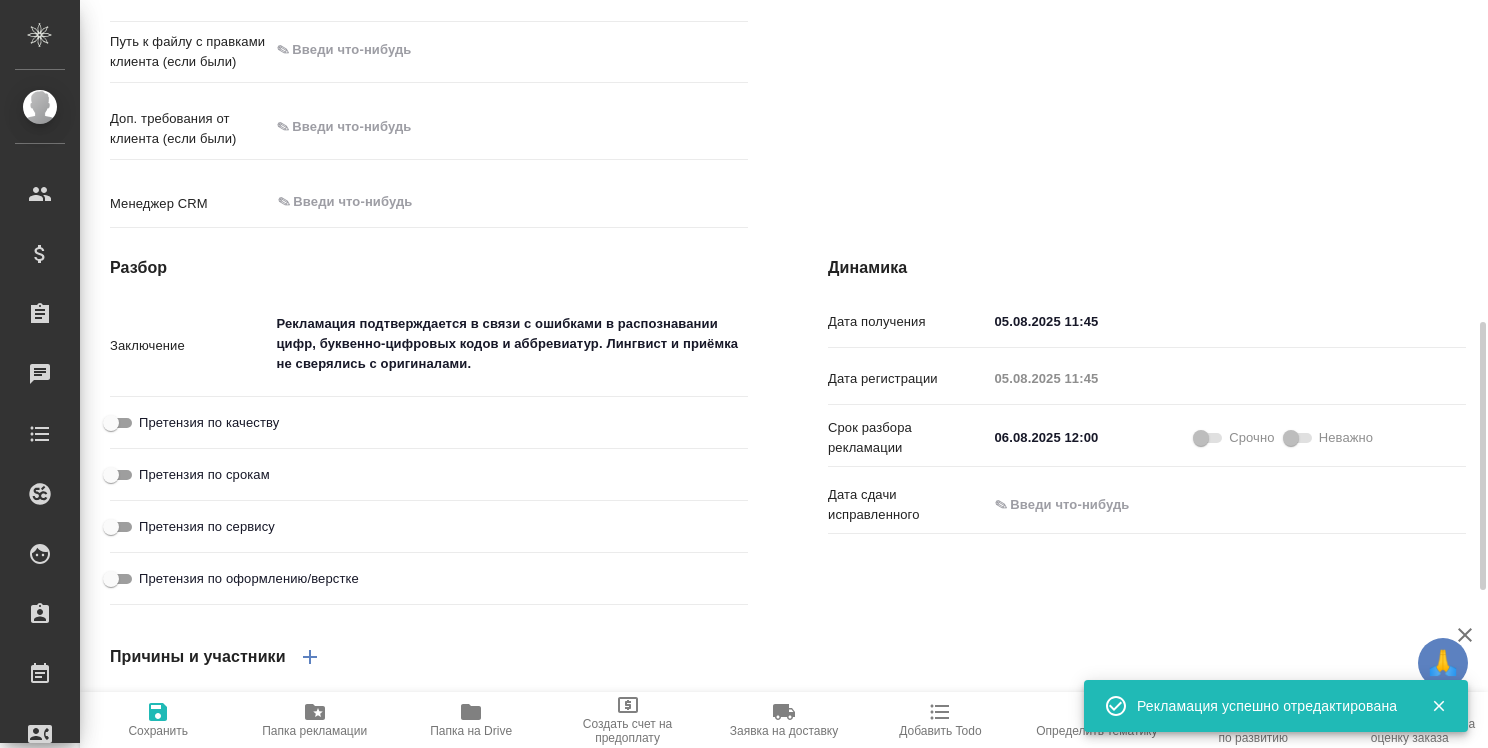 click on "Претензия по качеству" at bounding box center [111, 423] 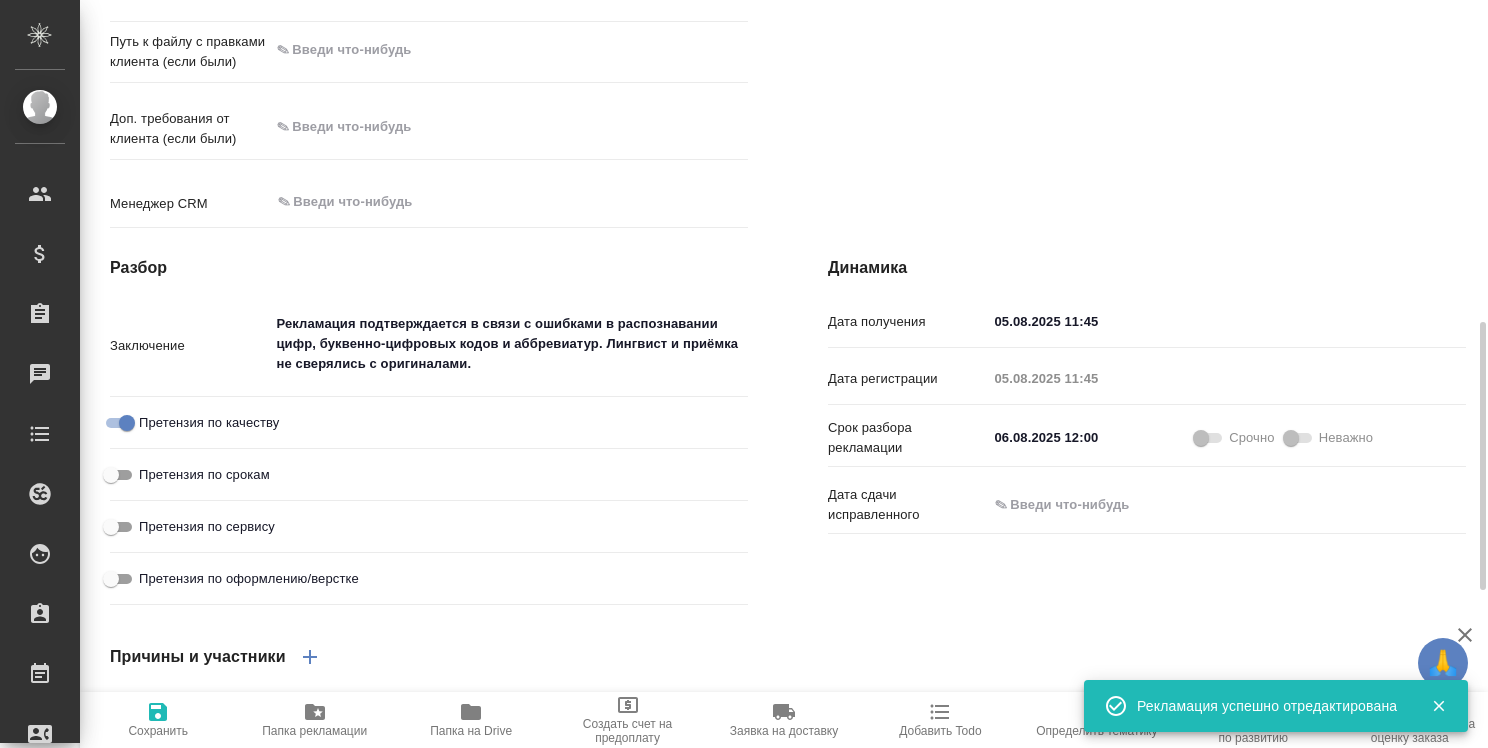 click on "Претензия по оформлению/верстке" at bounding box center [111, 579] 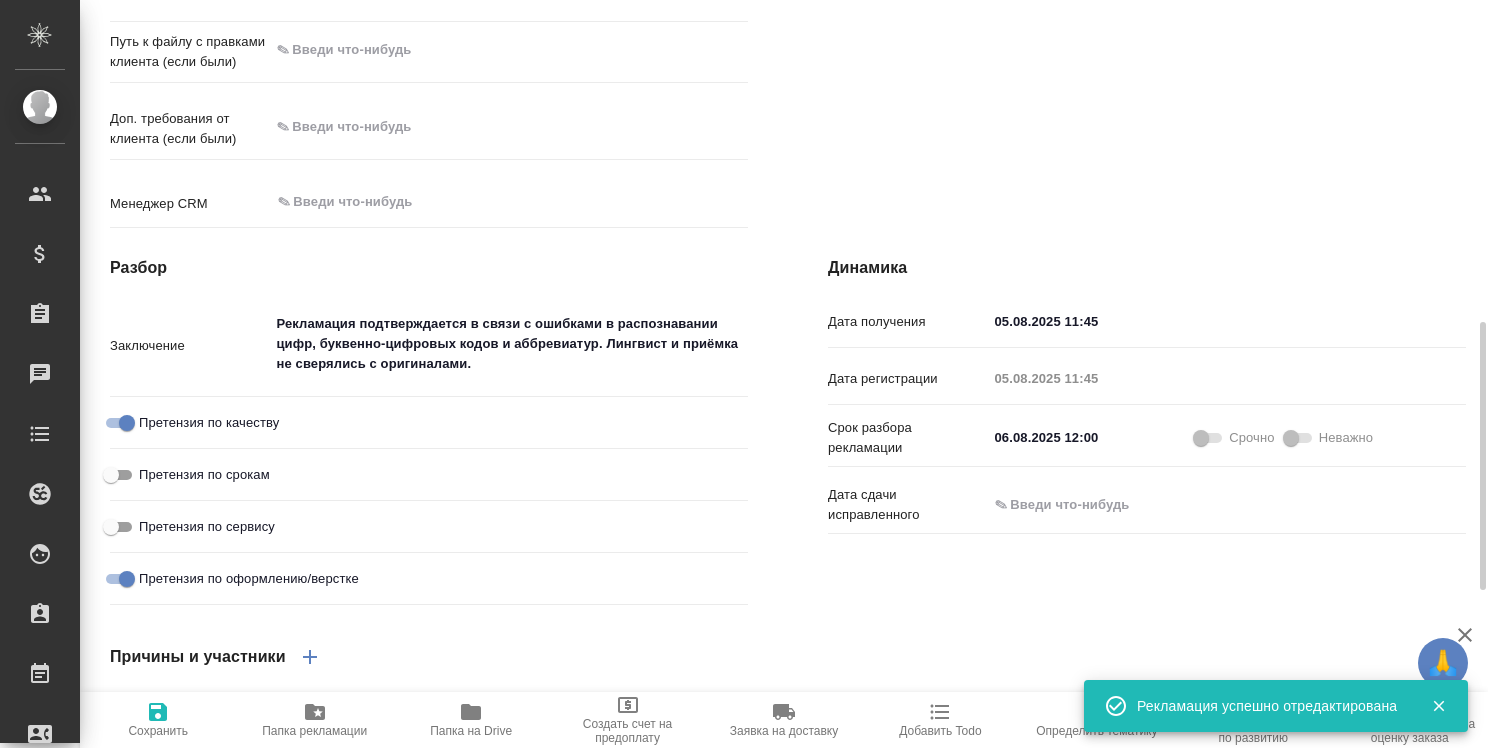 click 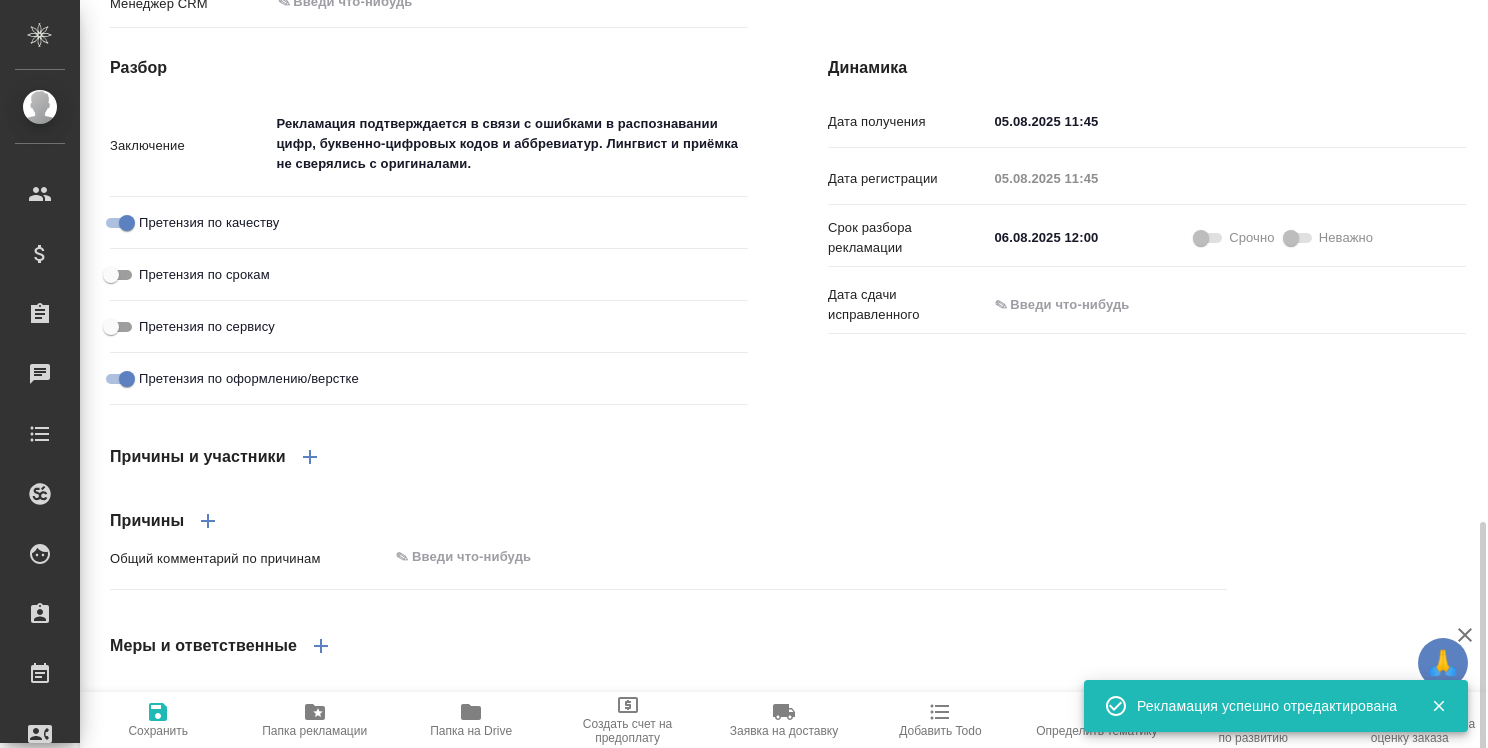 scroll, scrollTop: 1200, scrollLeft: 0, axis: vertical 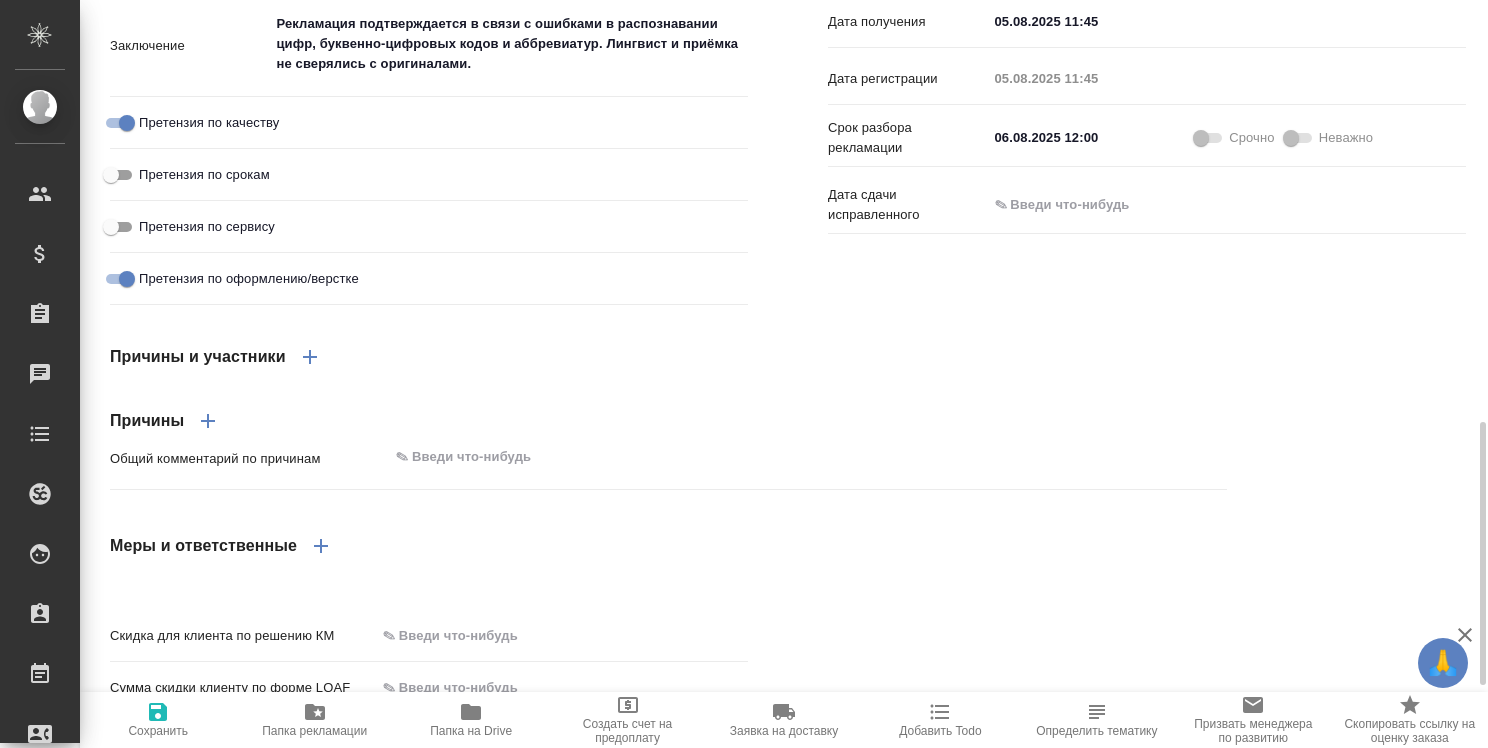 click 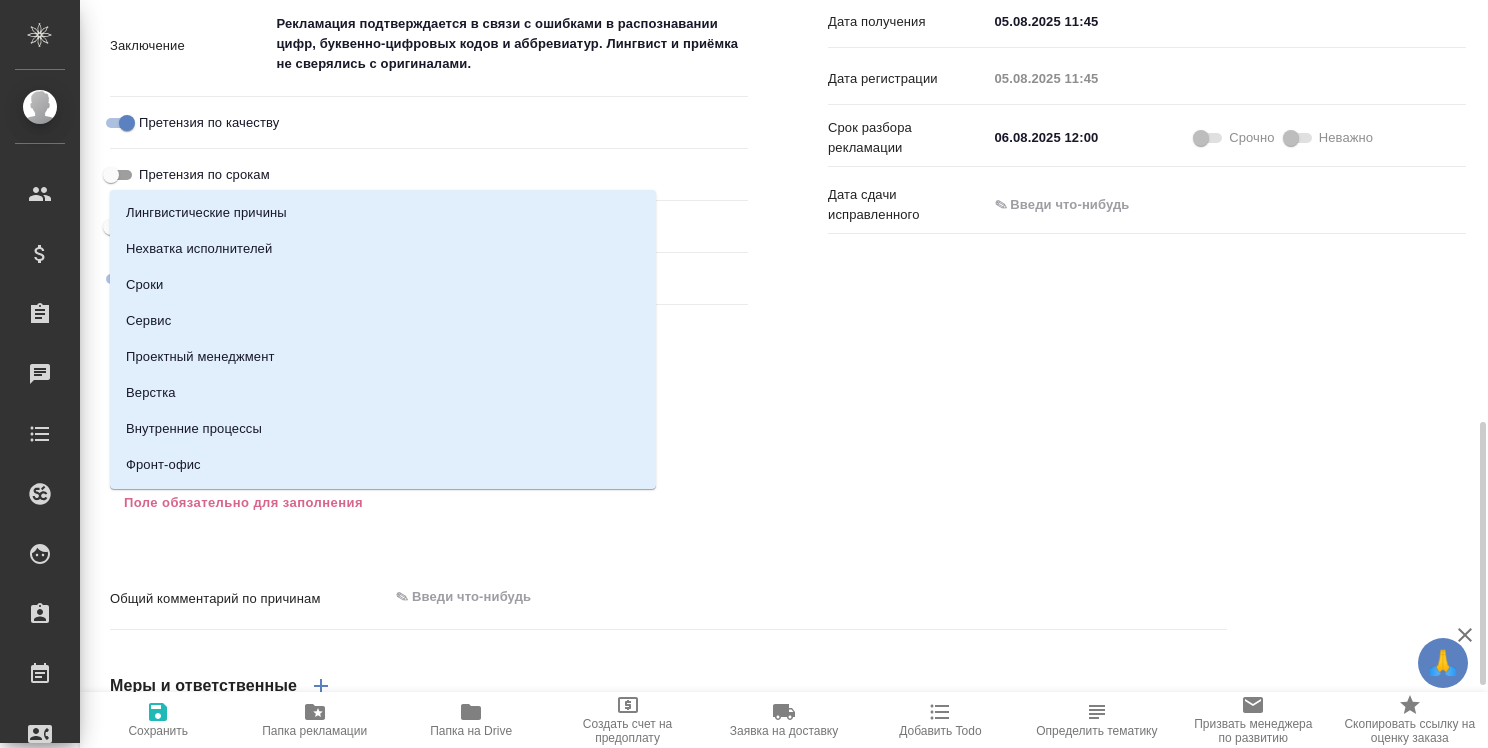 click on "Категория   *" at bounding box center [349, 471] 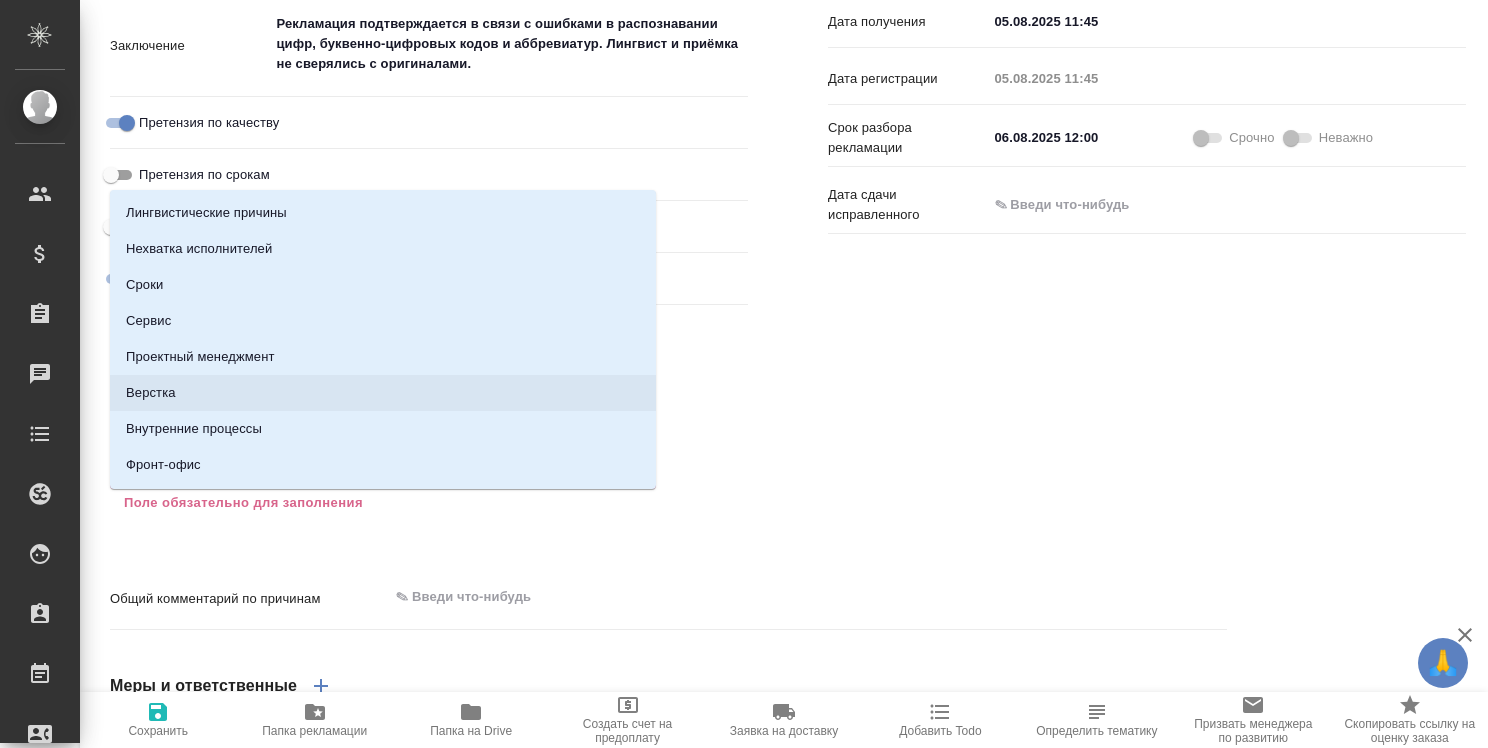 click on "Верстка" at bounding box center (383, 393) 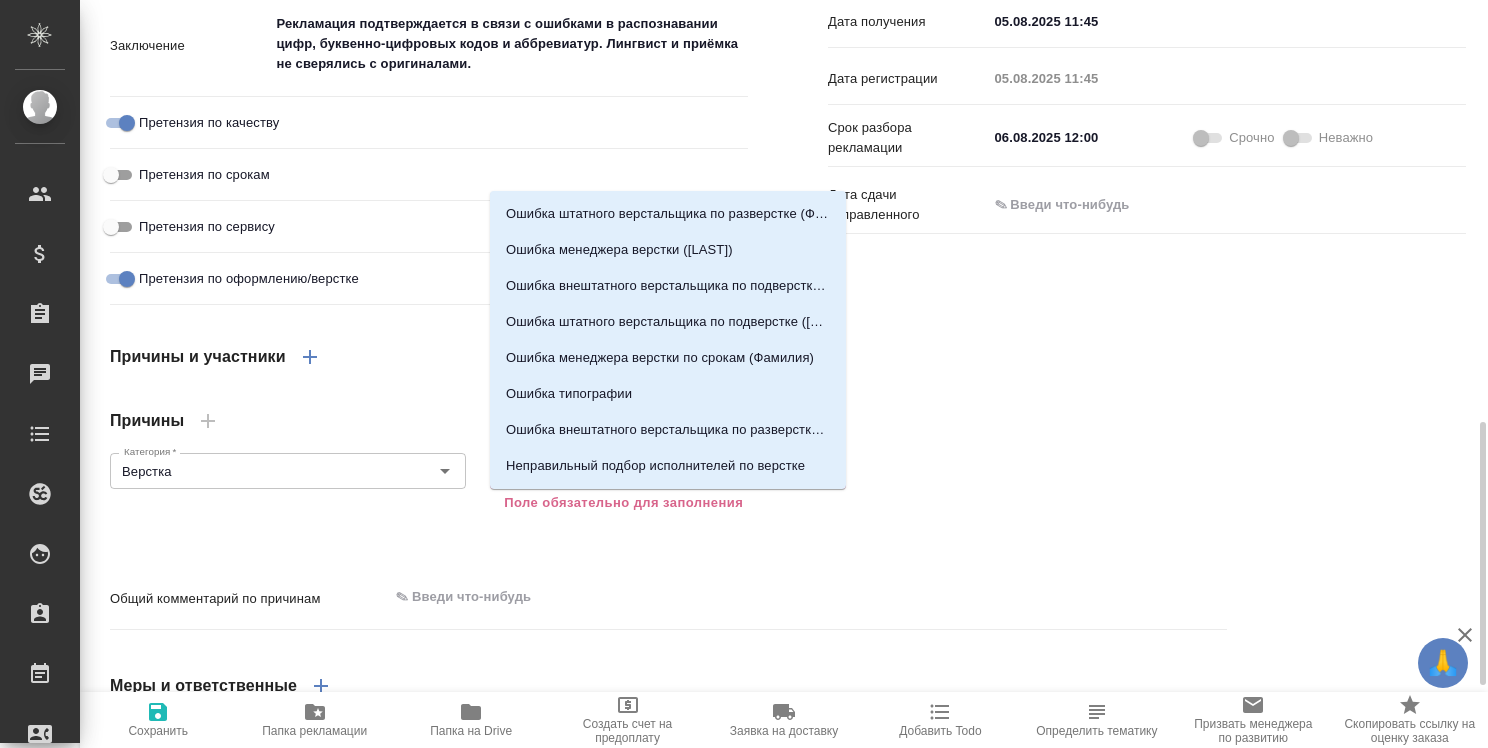 click on "Причина   *" at bounding box center [634, 471] 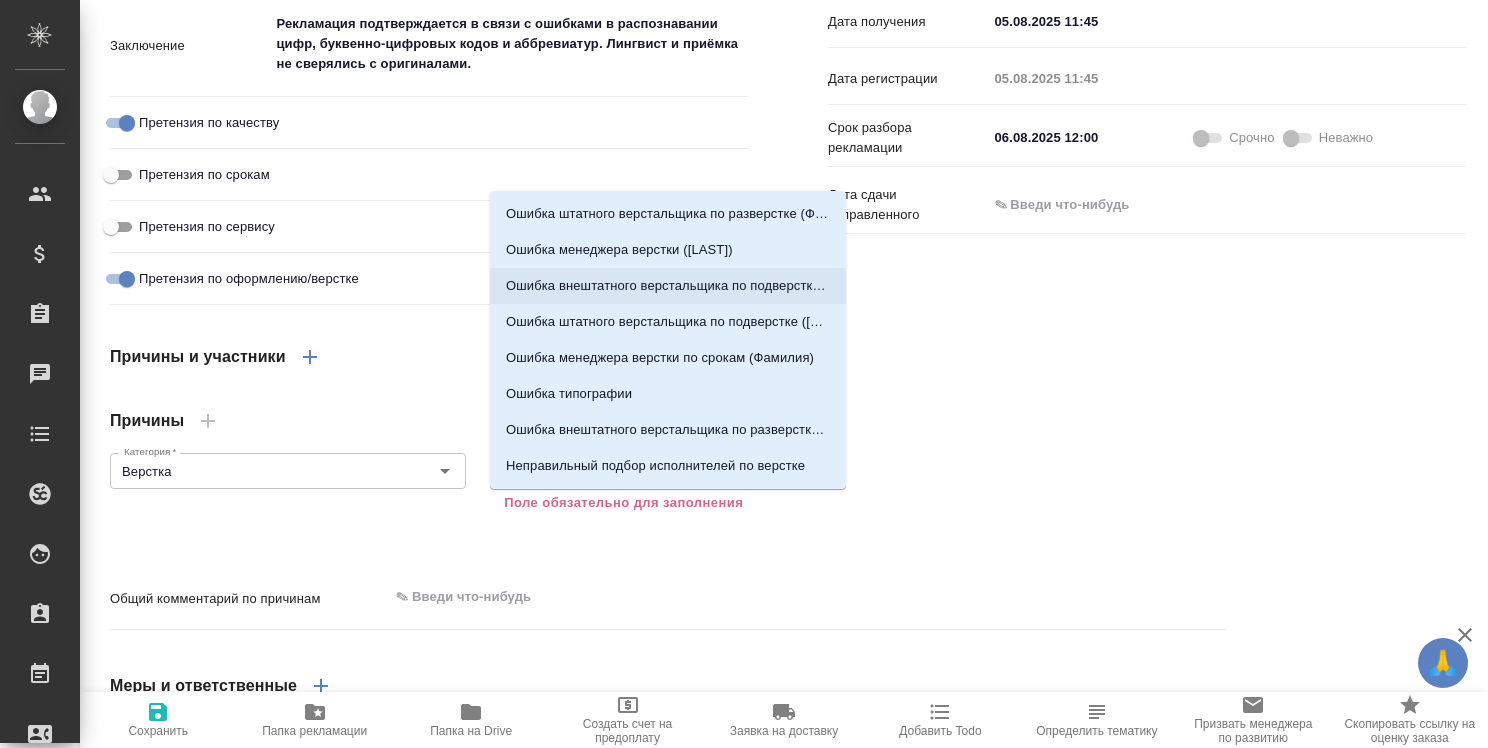click on "Ошибка внештатного верстальщика по подверстке ([LAST])" at bounding box center (668, 286) 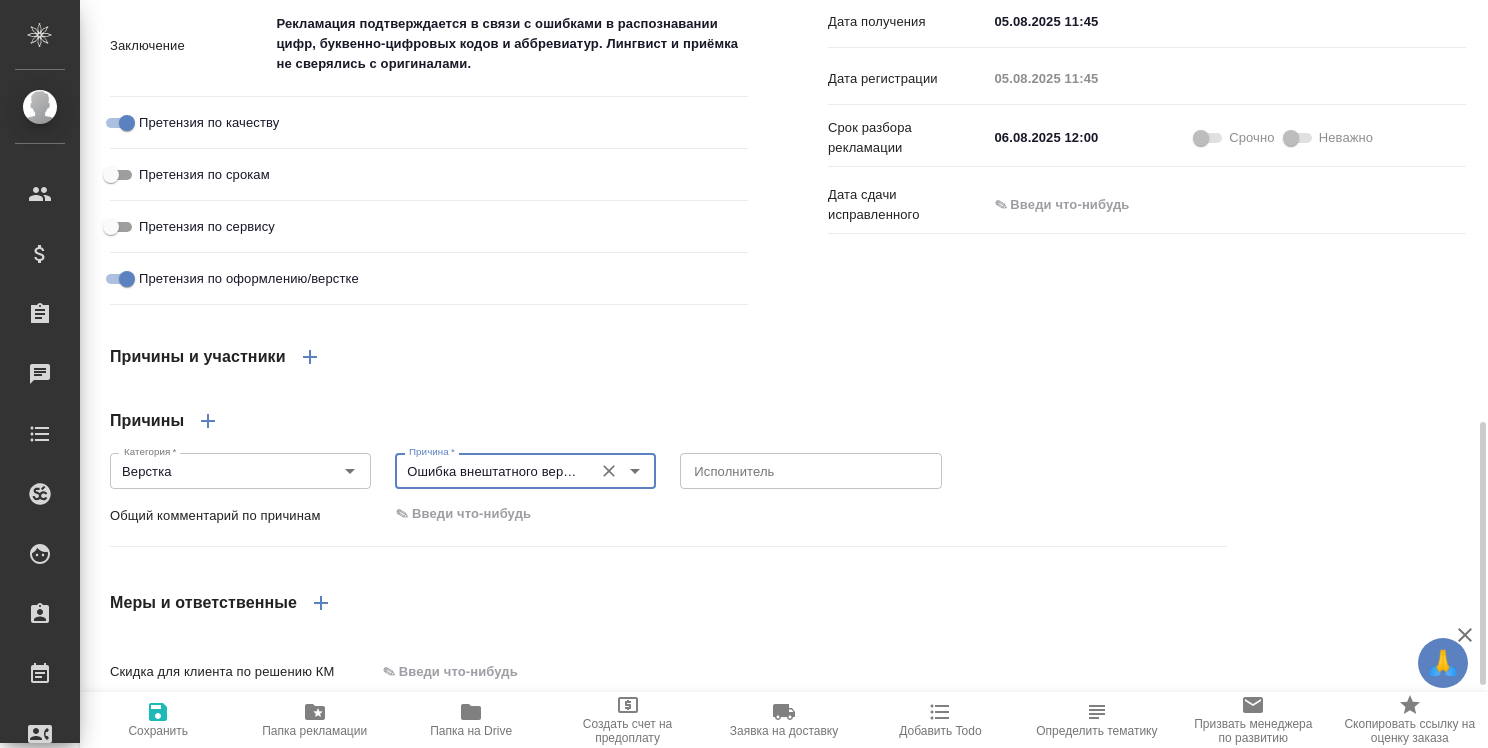 click on "Ошибка внештатного верстальщика по подверстке ([LAST])" at bounding box center (492, 471) 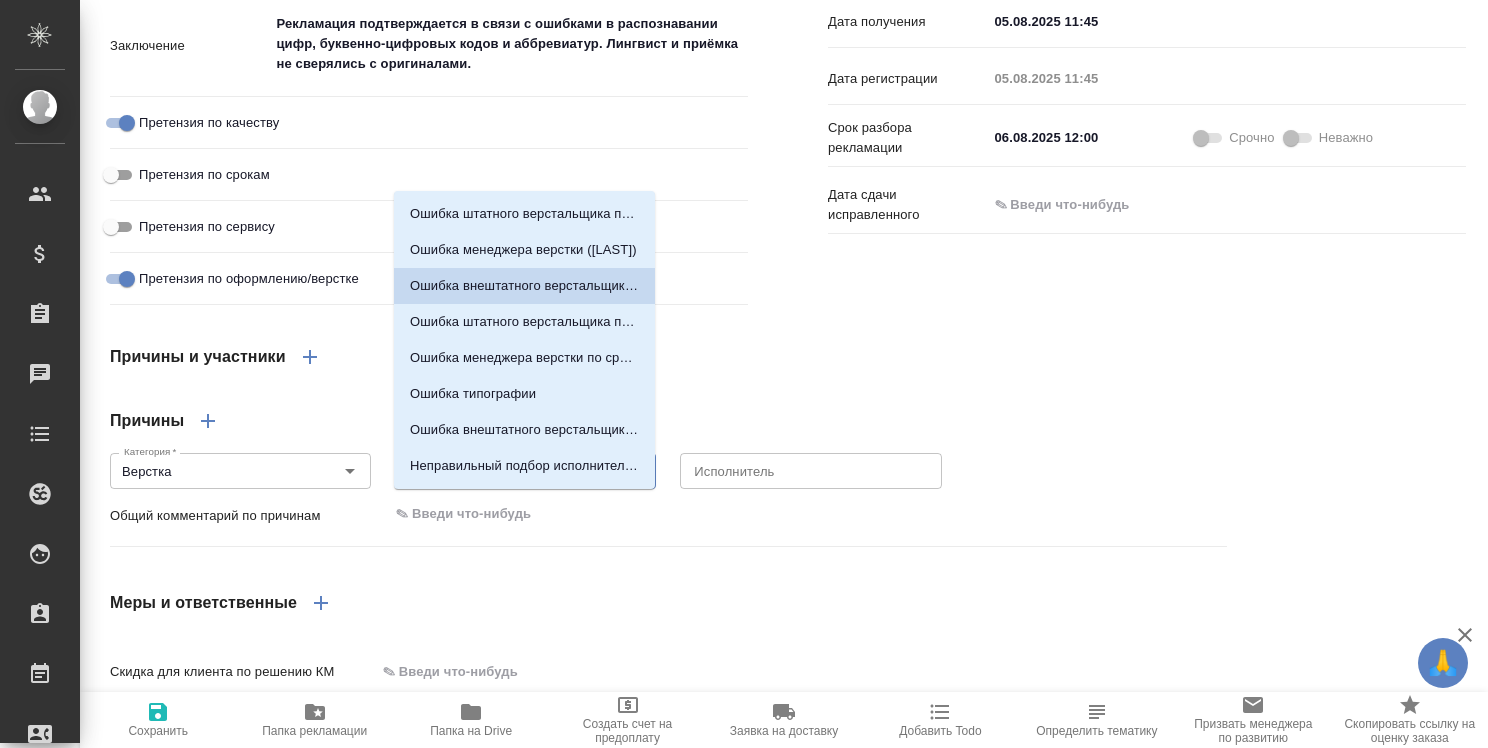 click on "Ошибка внештатного верстальщика по подверстке ([LAST])" at bounding box center [524, 286] 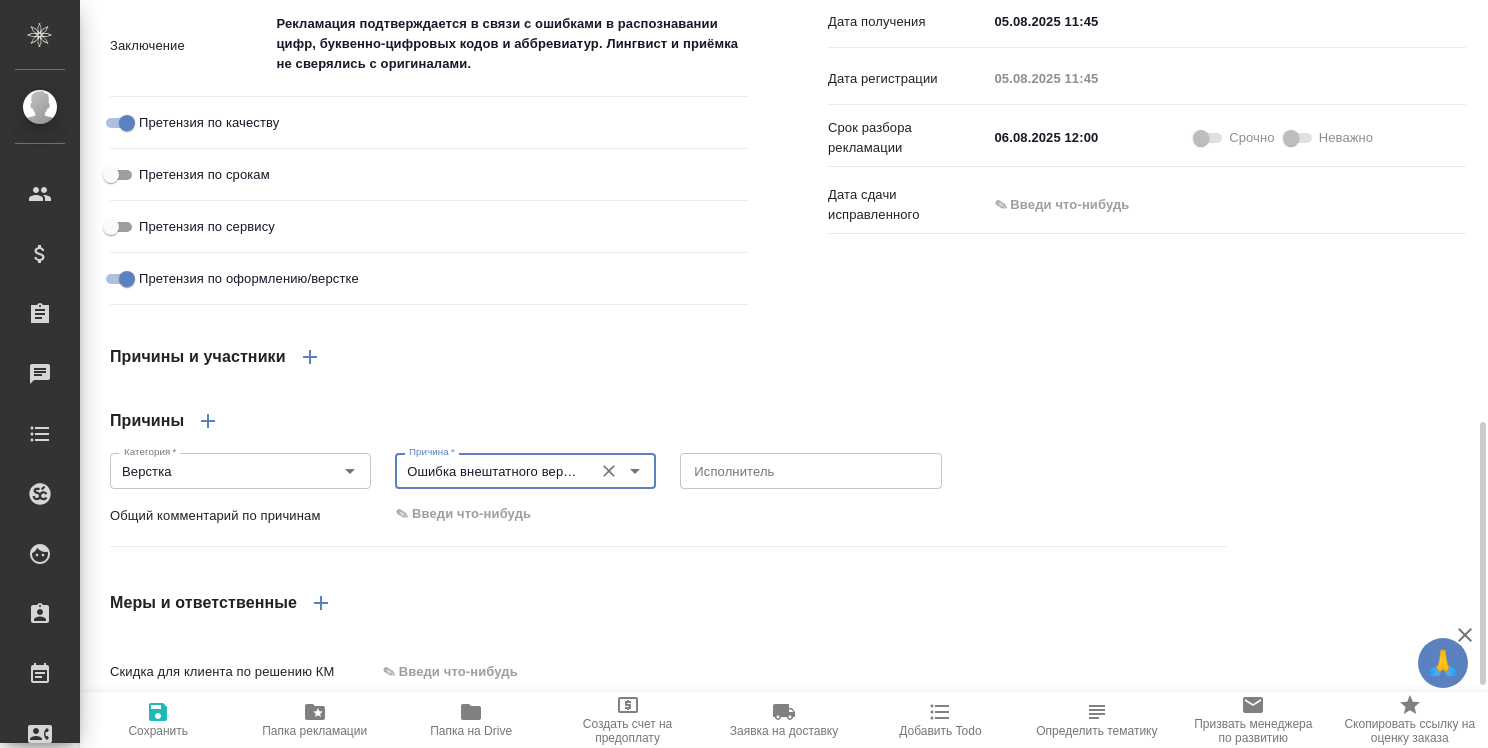 click on "Ошибка внештатного верстальщика по подверстке ([LAST])" at bounding box center (492, 471) 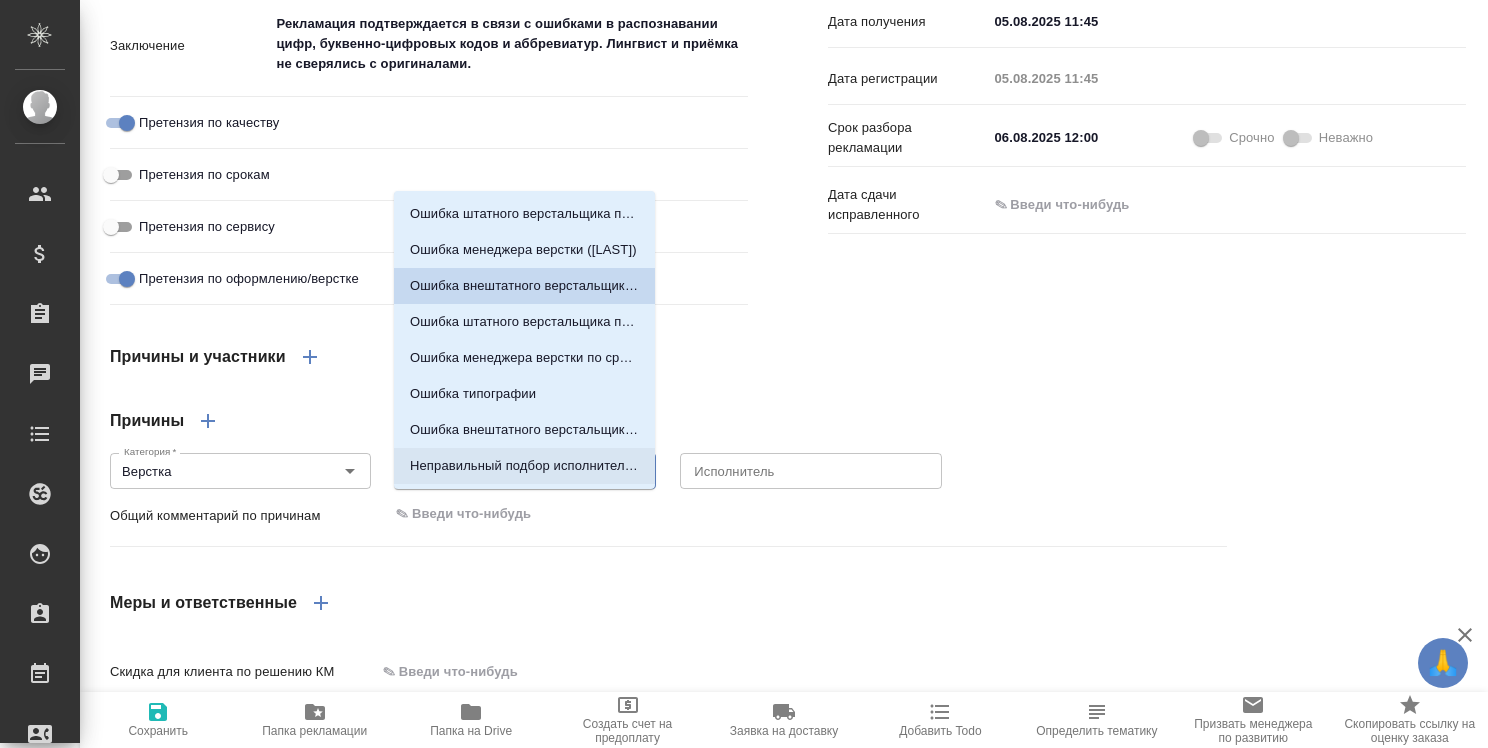 scroll, scrollTop: 0, scrollLeft: 210, axis: horizontal 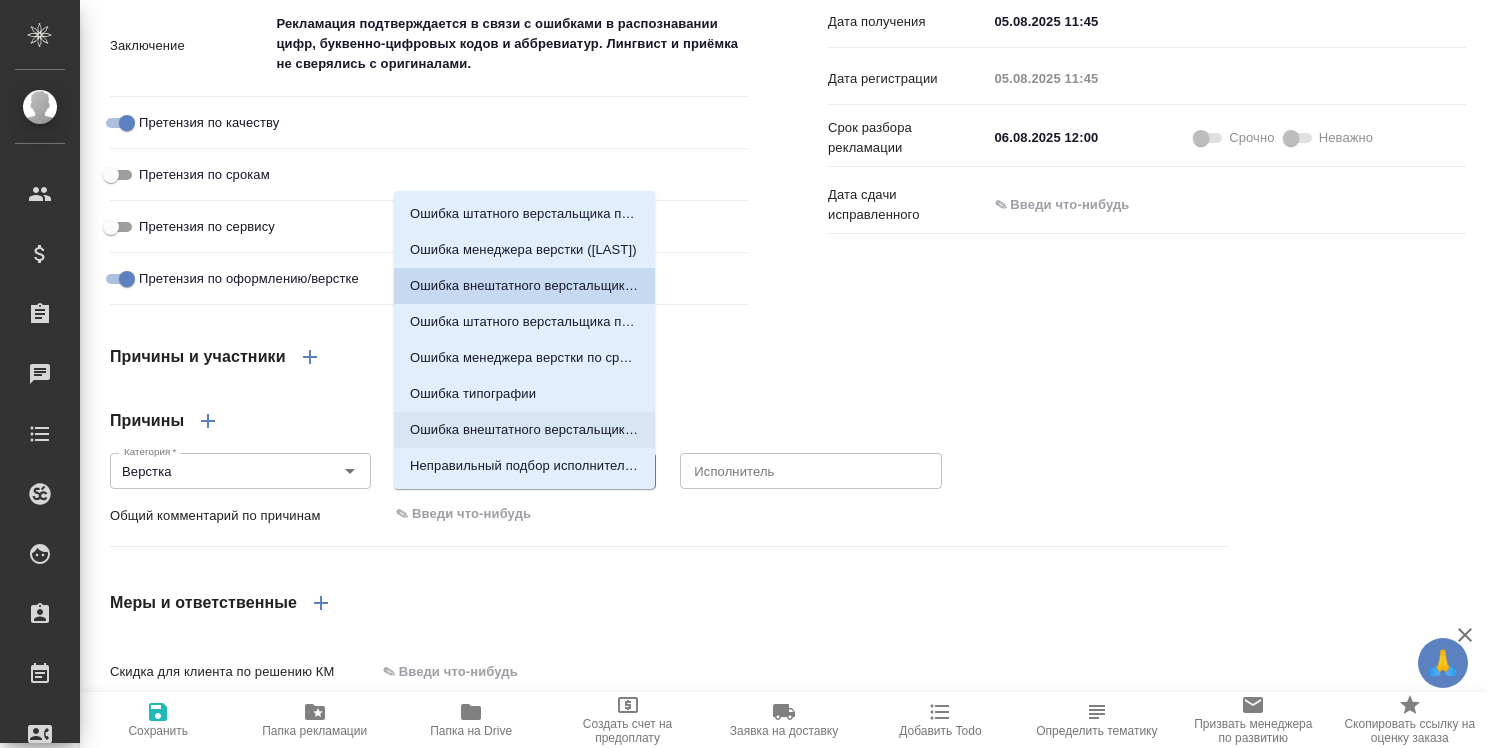 click on "Ошибка внештатного верстальщика по разверстке ([LAST])" at bounding box center [524, 430] 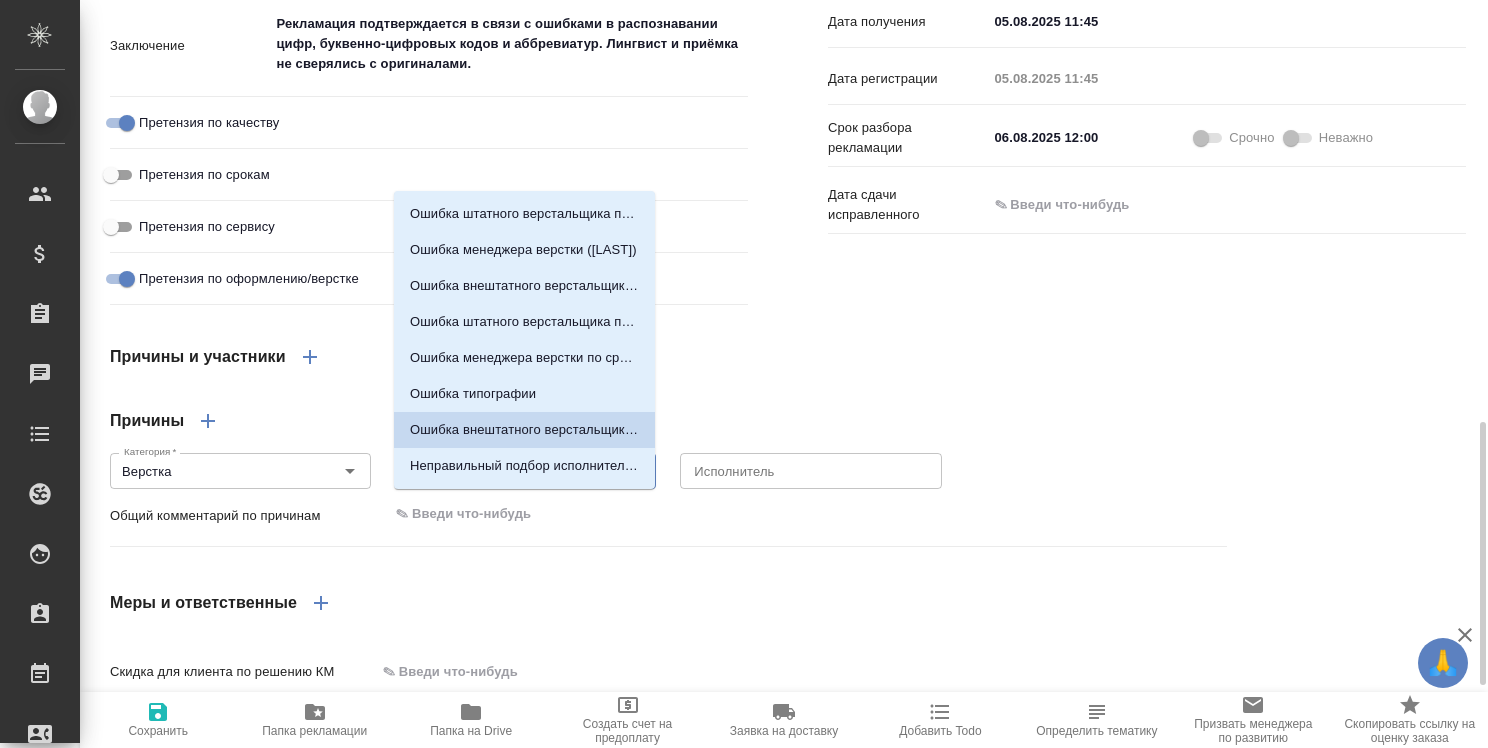 click on "Ошибка внештатного верстальщика по разверстке ([LAST])" at bounding box center [492, 471] 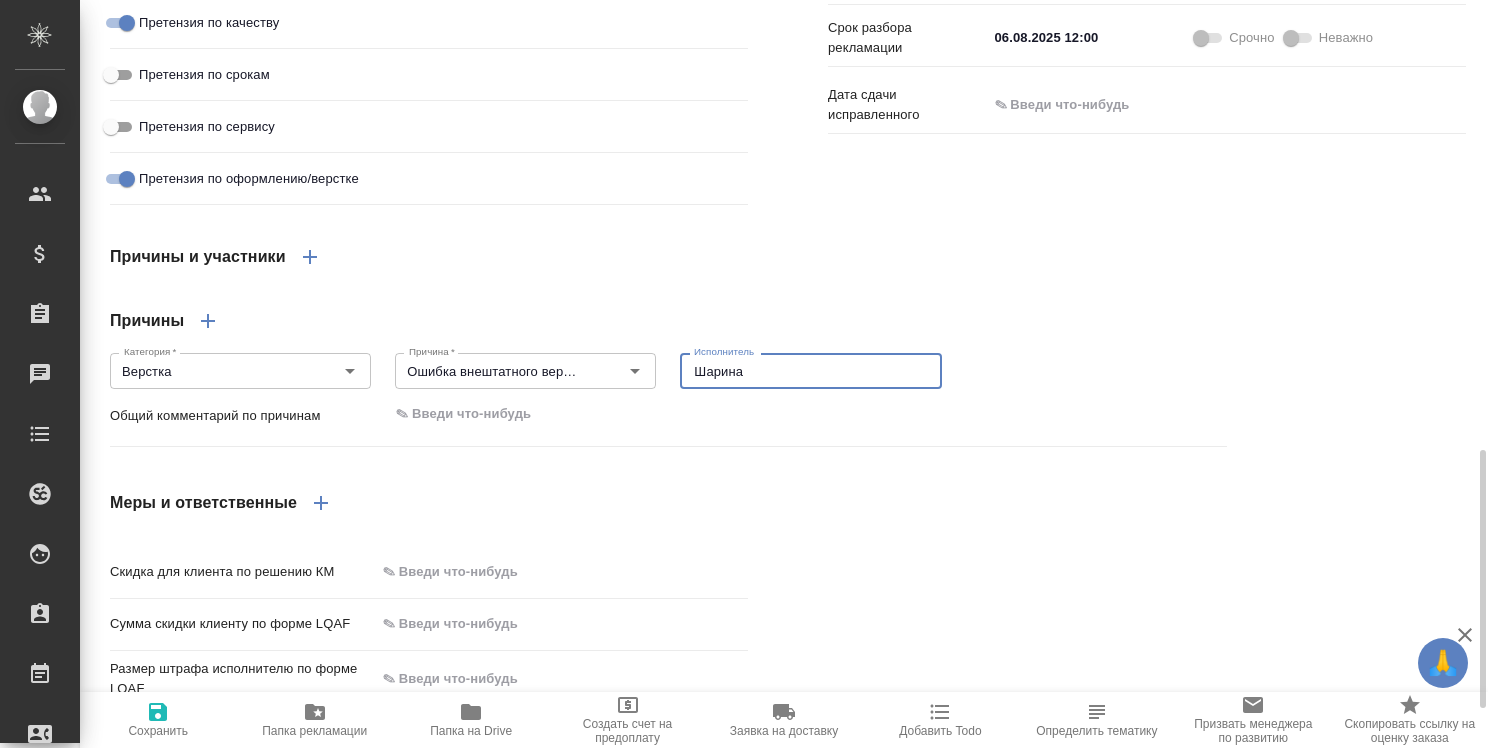 scroll, scrollTop: 1400, scrollLeft: 0, axis: vertical 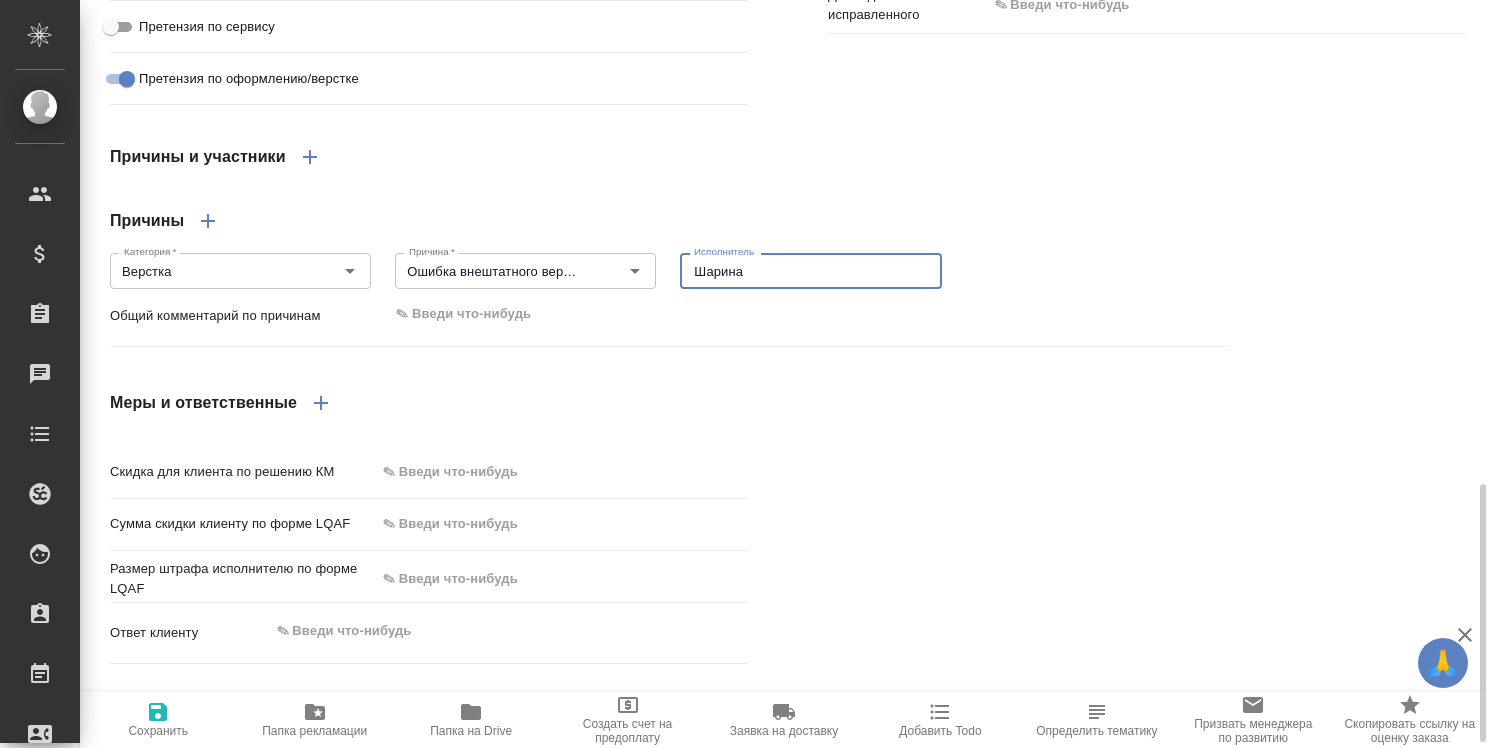 click 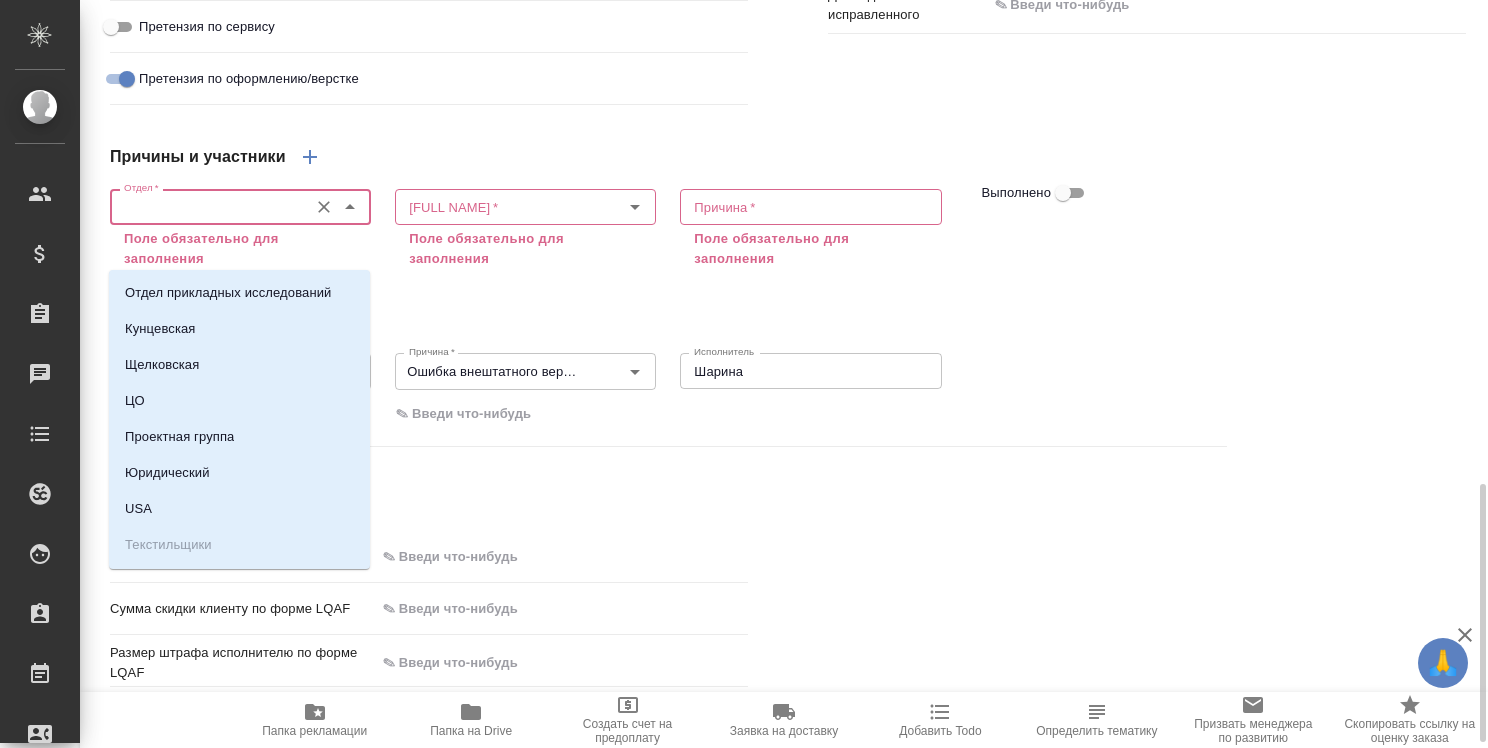click on "Отдел   *" at bounding box center (207, 207) 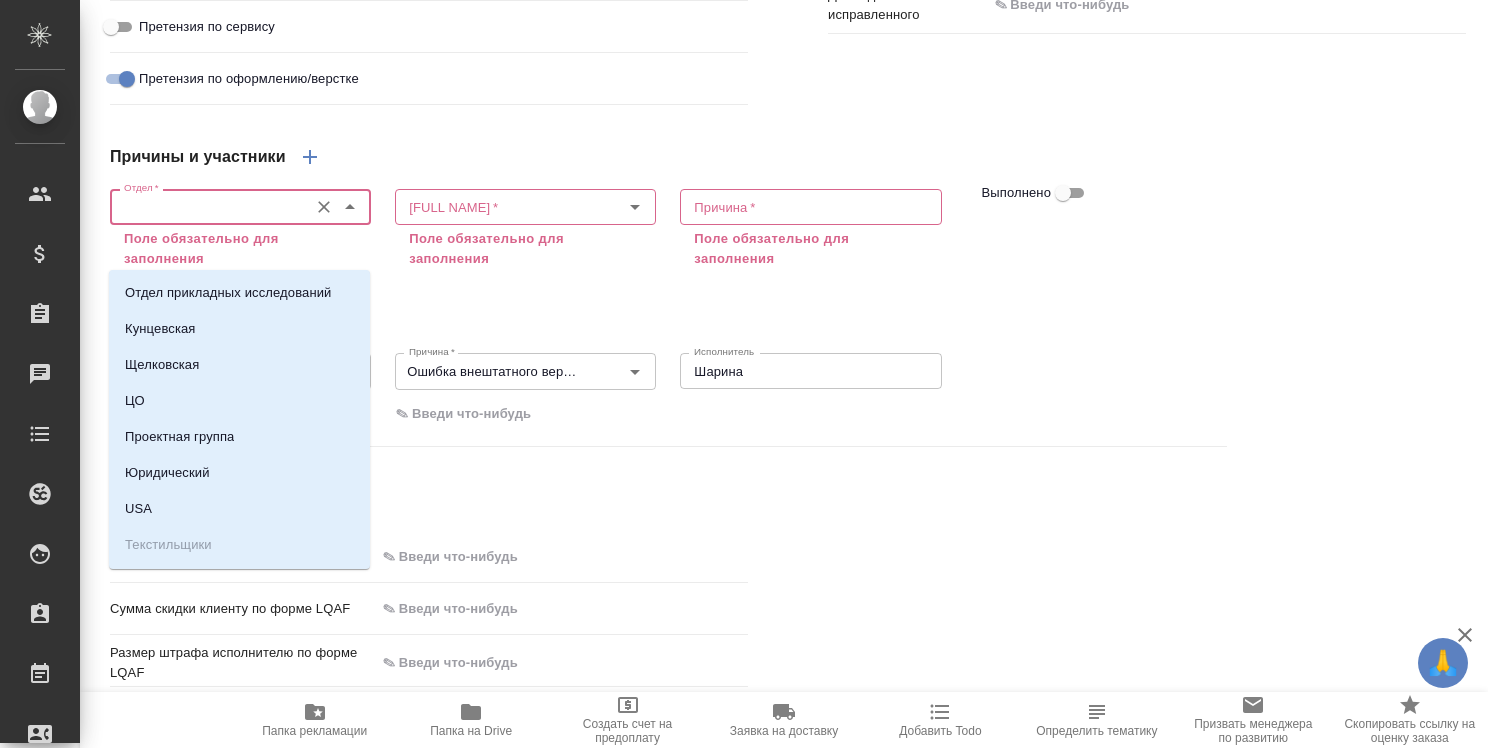 click on "Юридический" at bounding box center (239, 473) 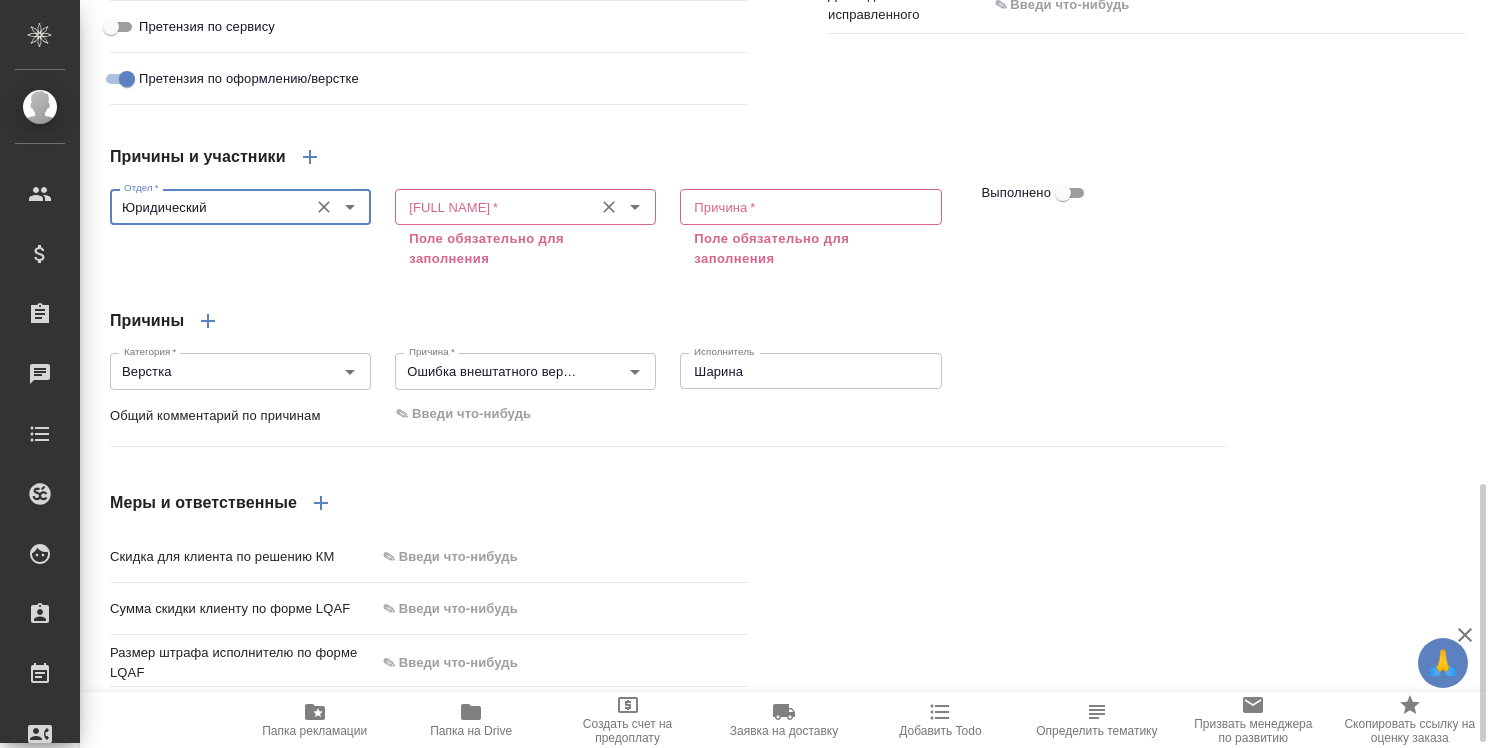 click on "ФИО сотрудника   *" at bounding box center [492, 207] 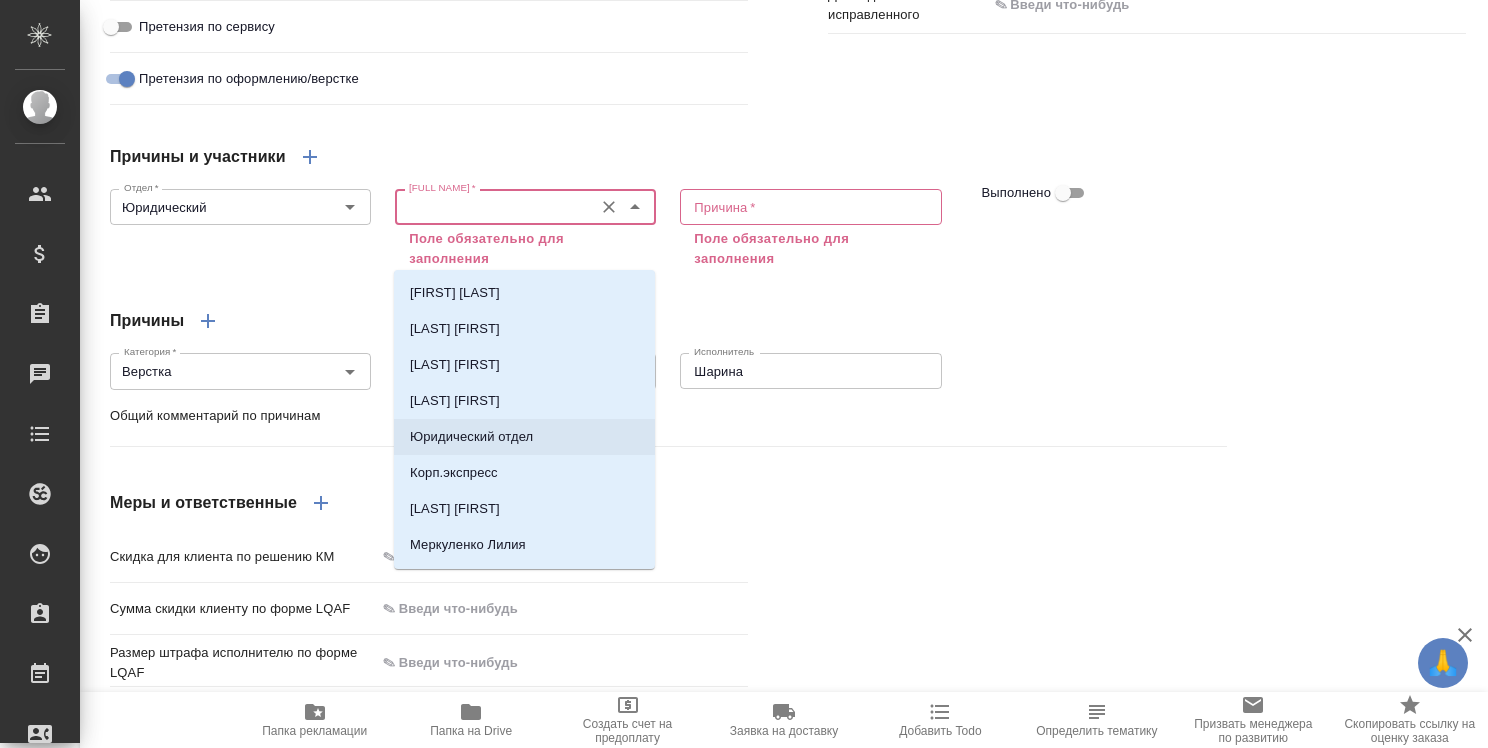 click on "Юридический отдел" at bounding box center [524, 437] 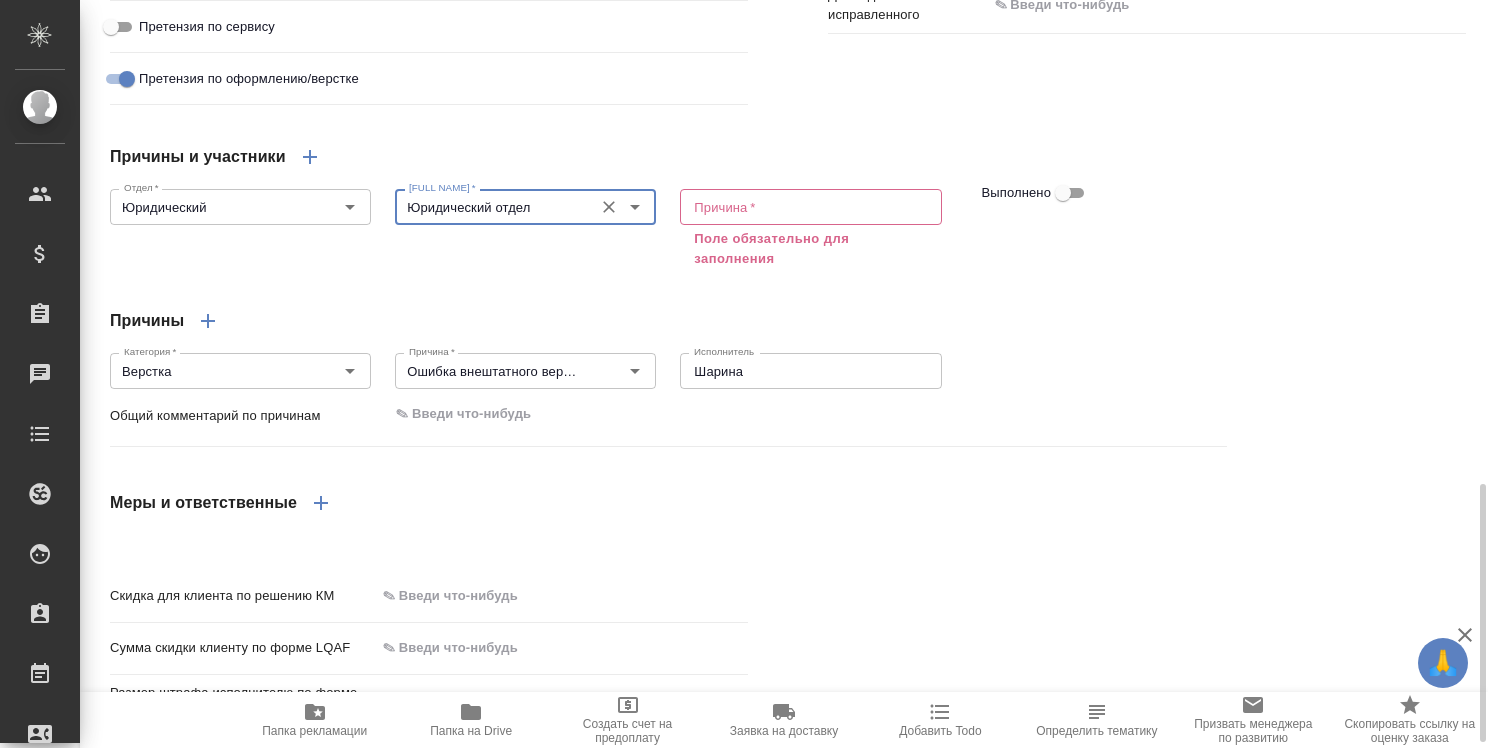 click at bounding box center (810, 207) 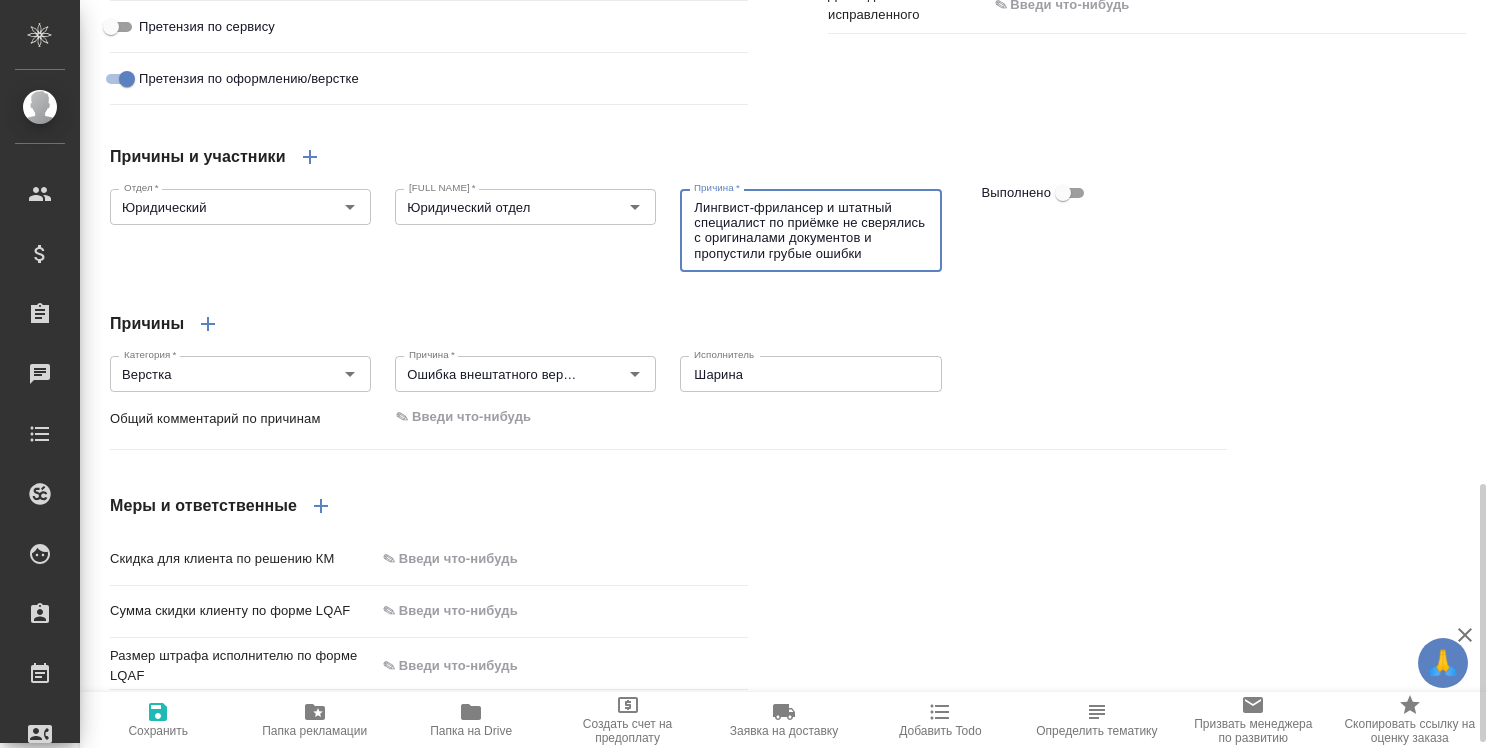 scroll, scrollTop: 1, scrollLeft: 0, axis: vertical 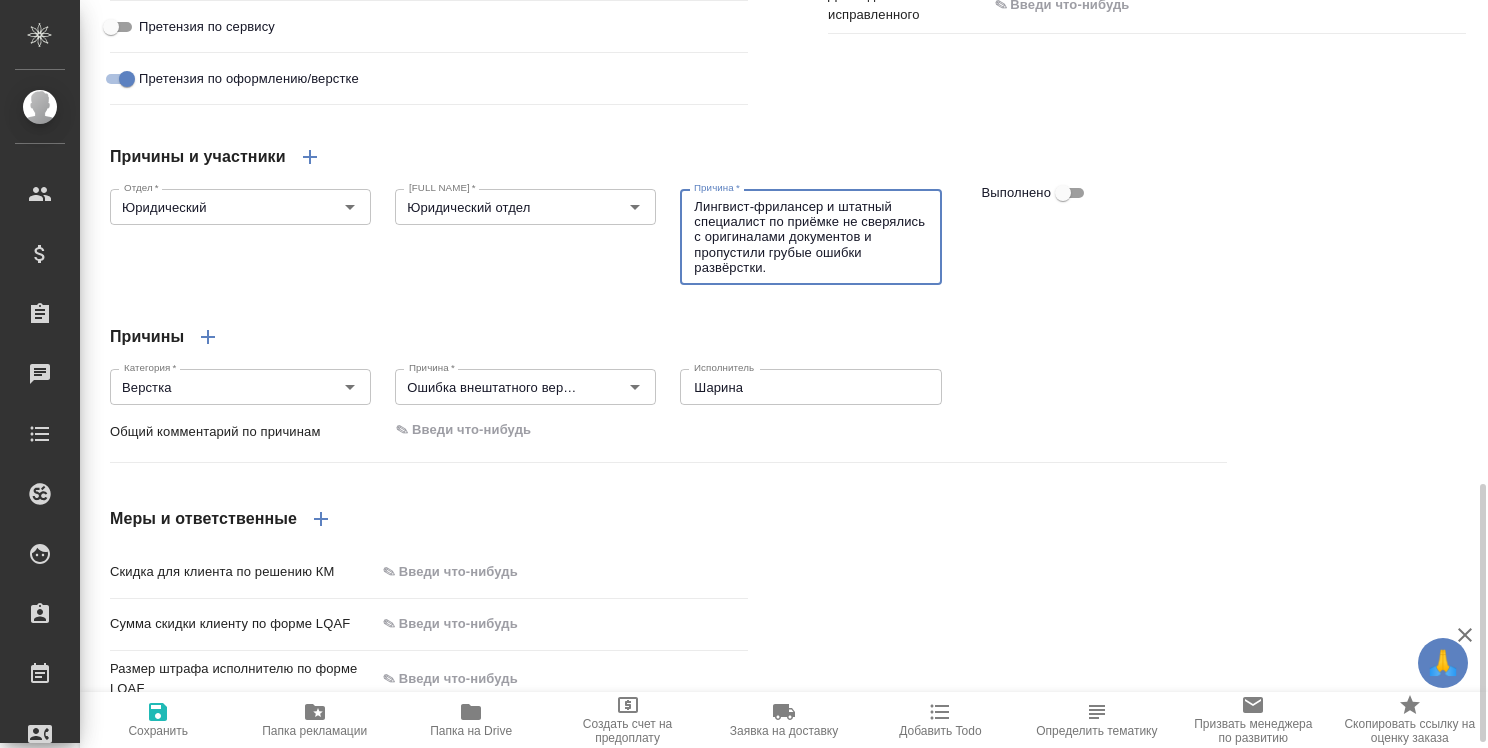 drag, startPoint x: 856, startPoint y: 292, endPoint x: 899, endPoint y: 290, distance: 43.046486 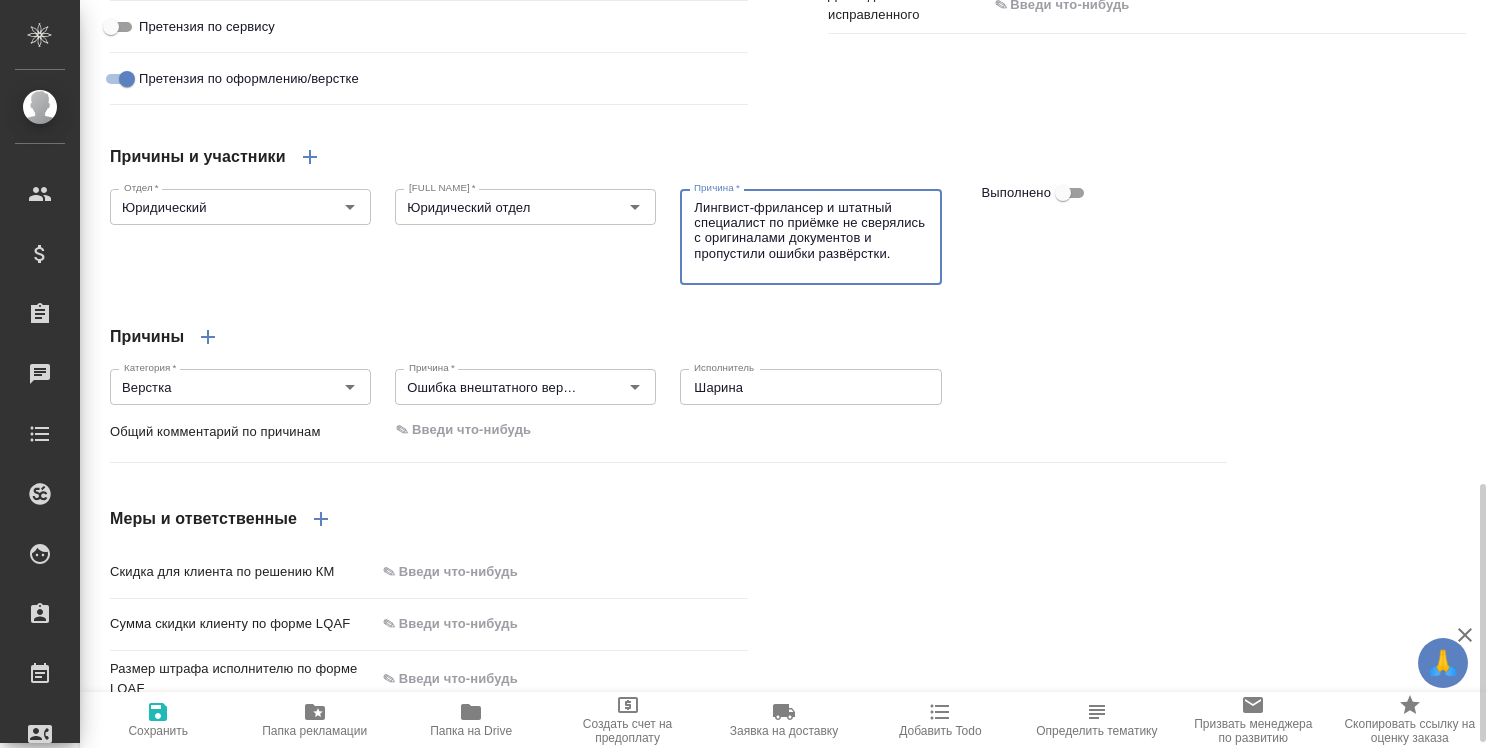 click 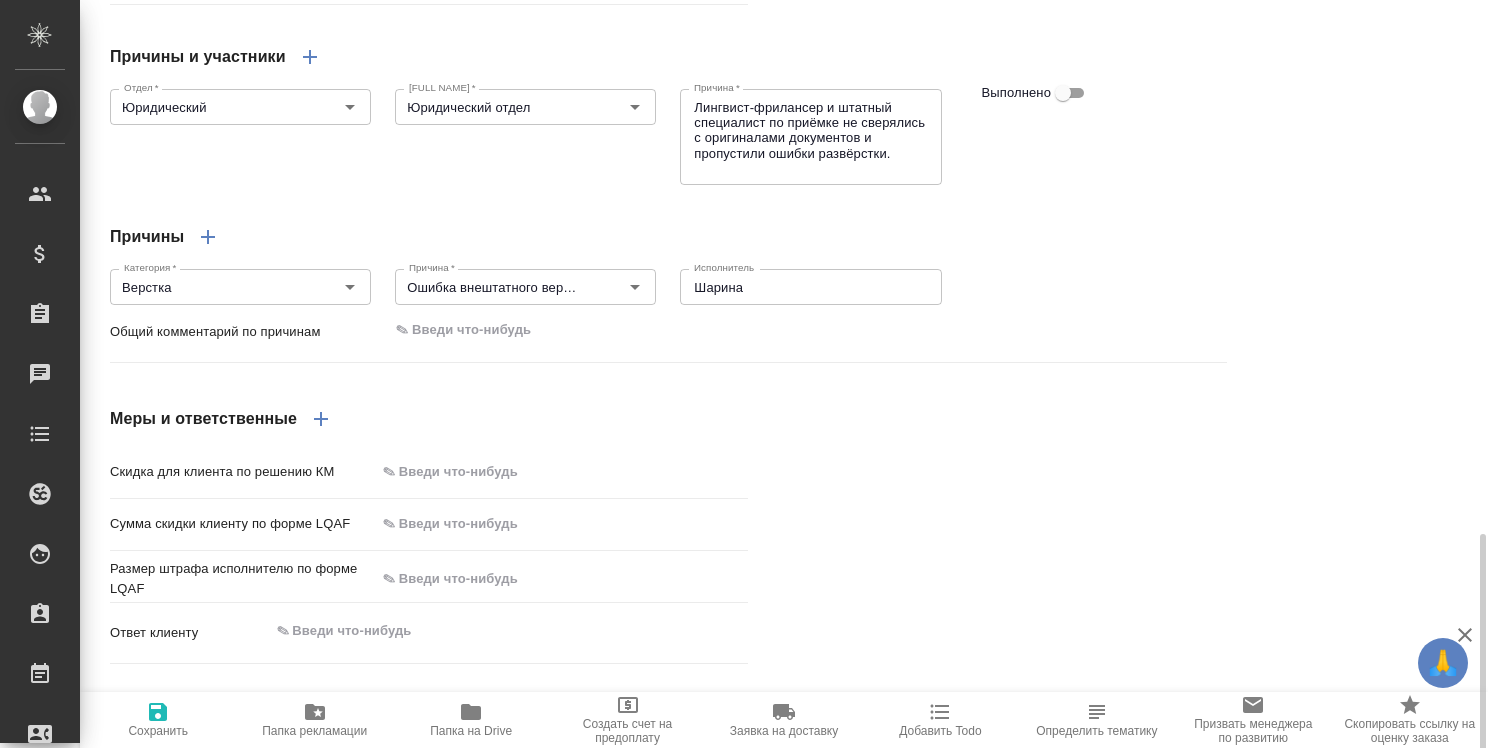 scroll, scrollTop: 1531, scrollLeft: 0, axis: vertical 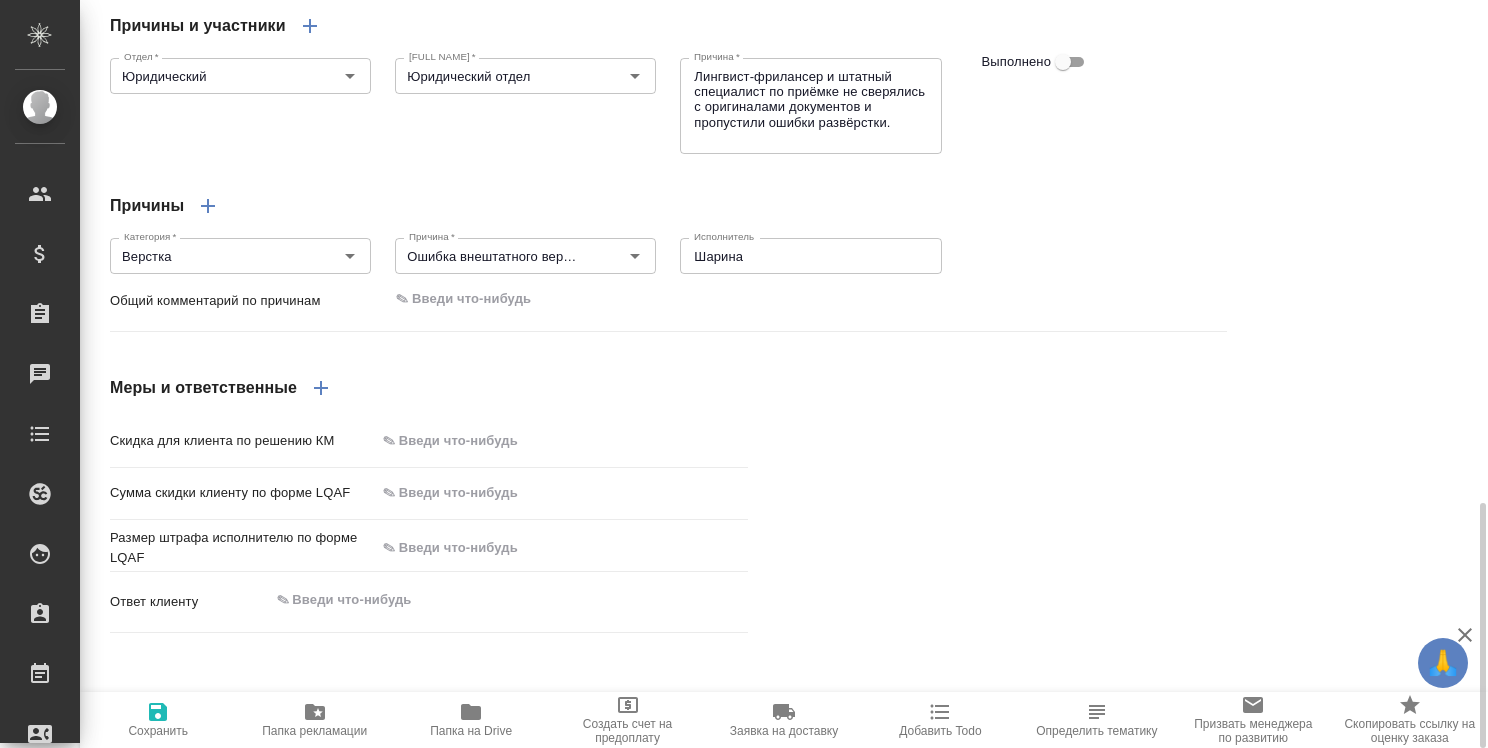 click 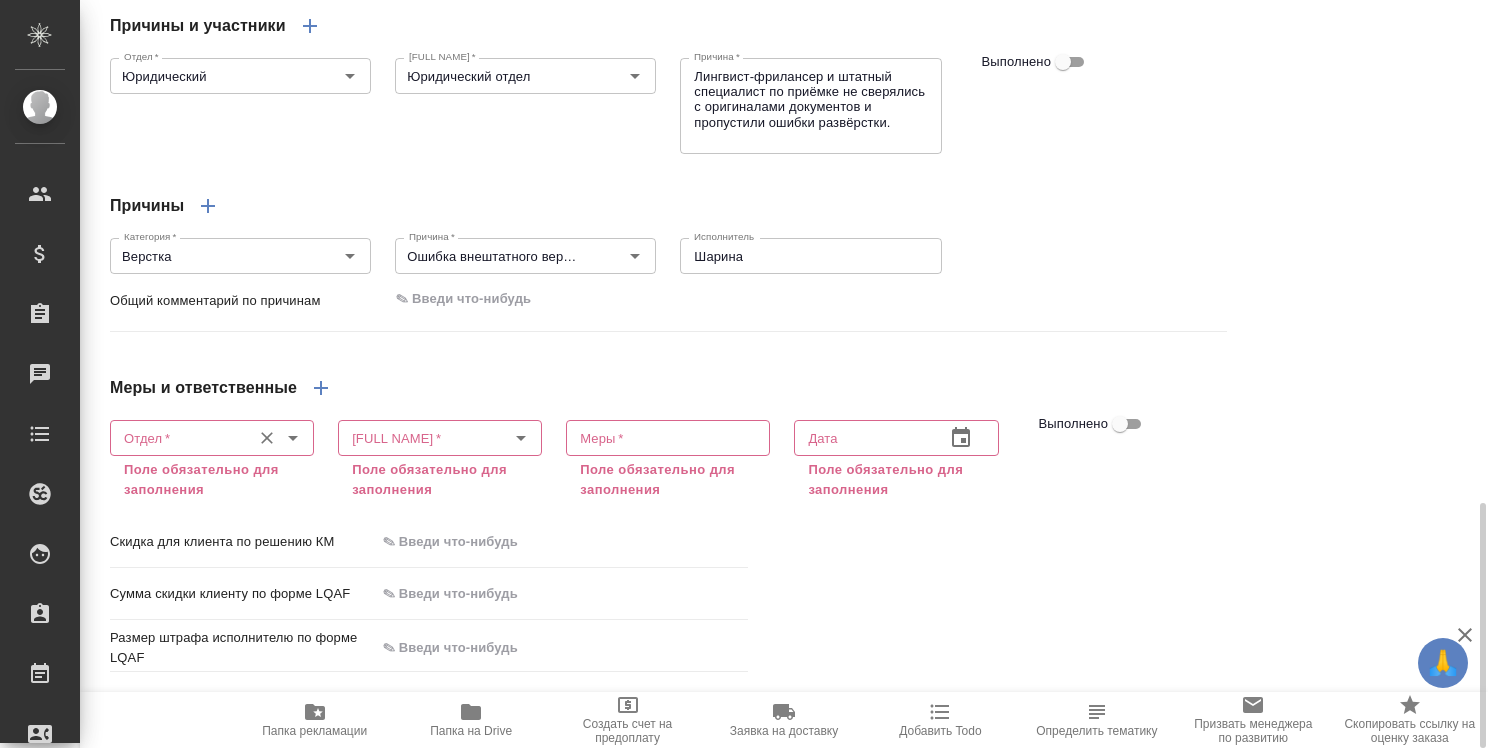 click on "Отдел   *" at bounding box center [178, 438] 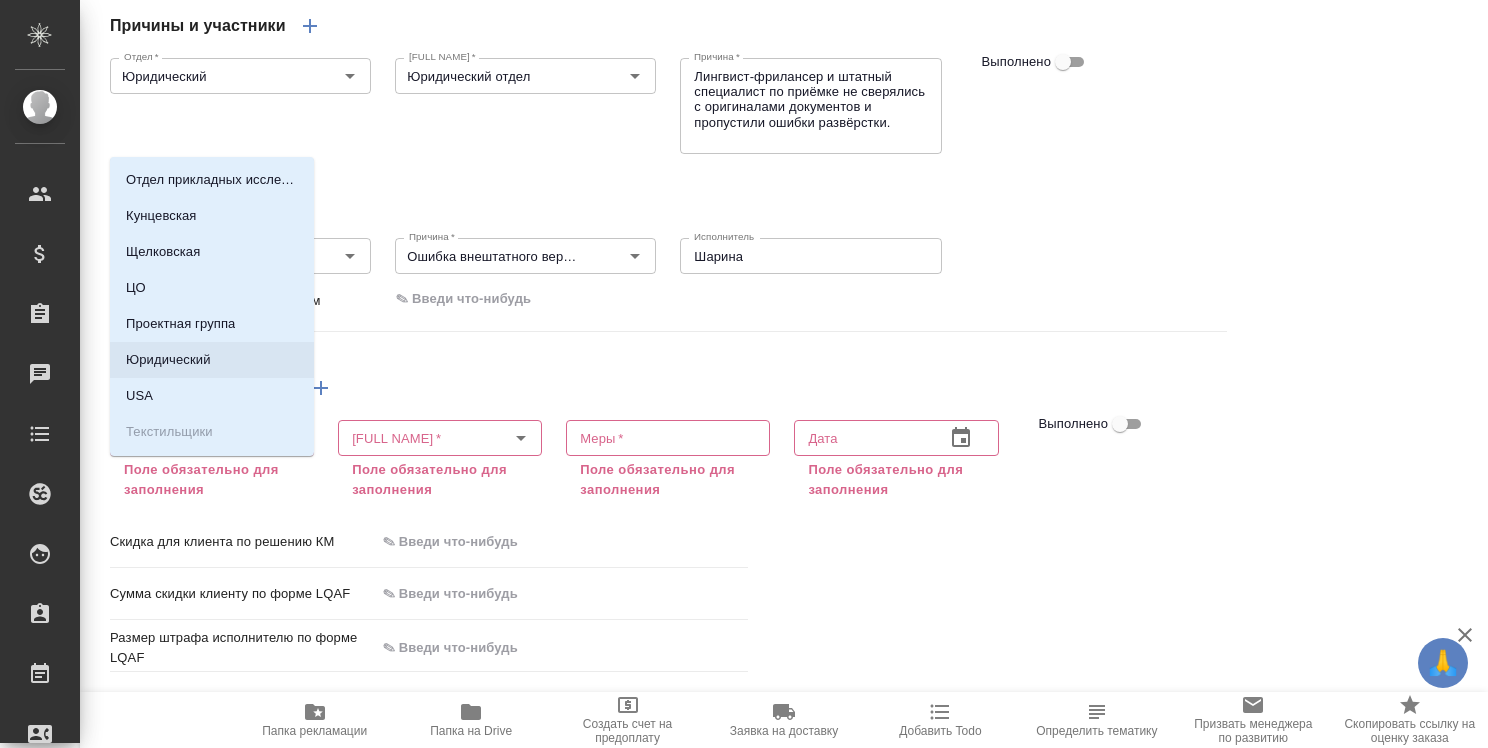 click on "Юридический" at bounding box center (212, 360) 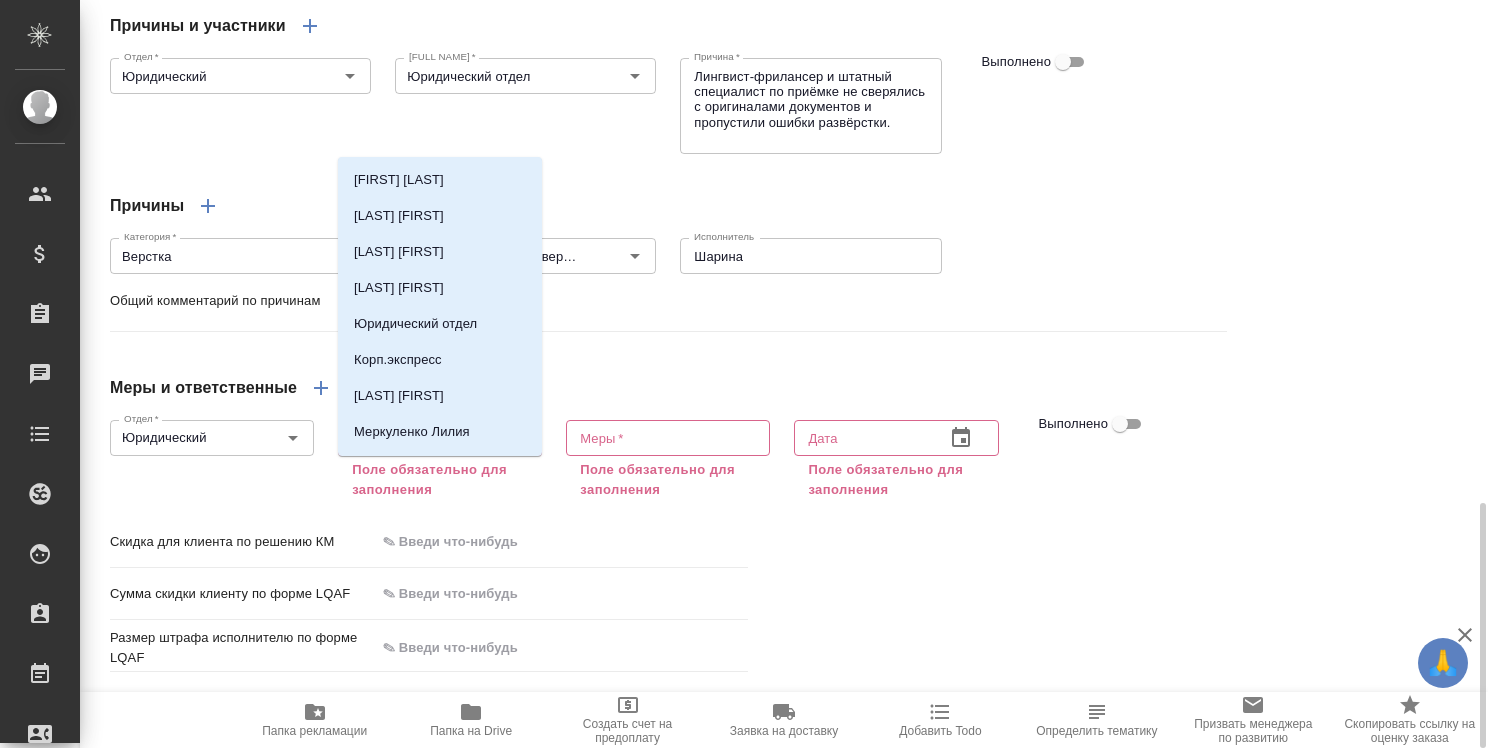 click on "ФИО сотрудника   *" at bounding box center (406, 438) 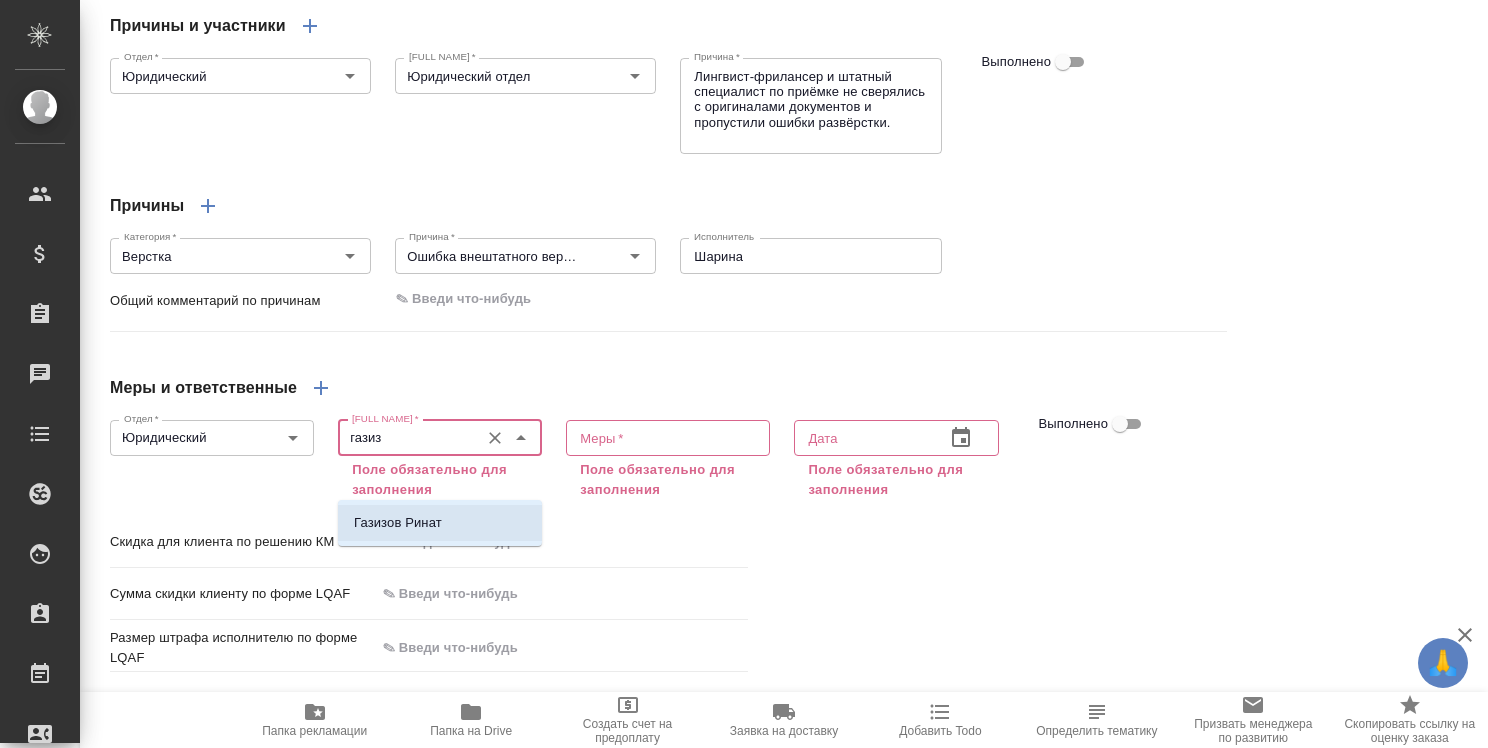click on "Газизов Ринат" at bounding box center [398, 523] 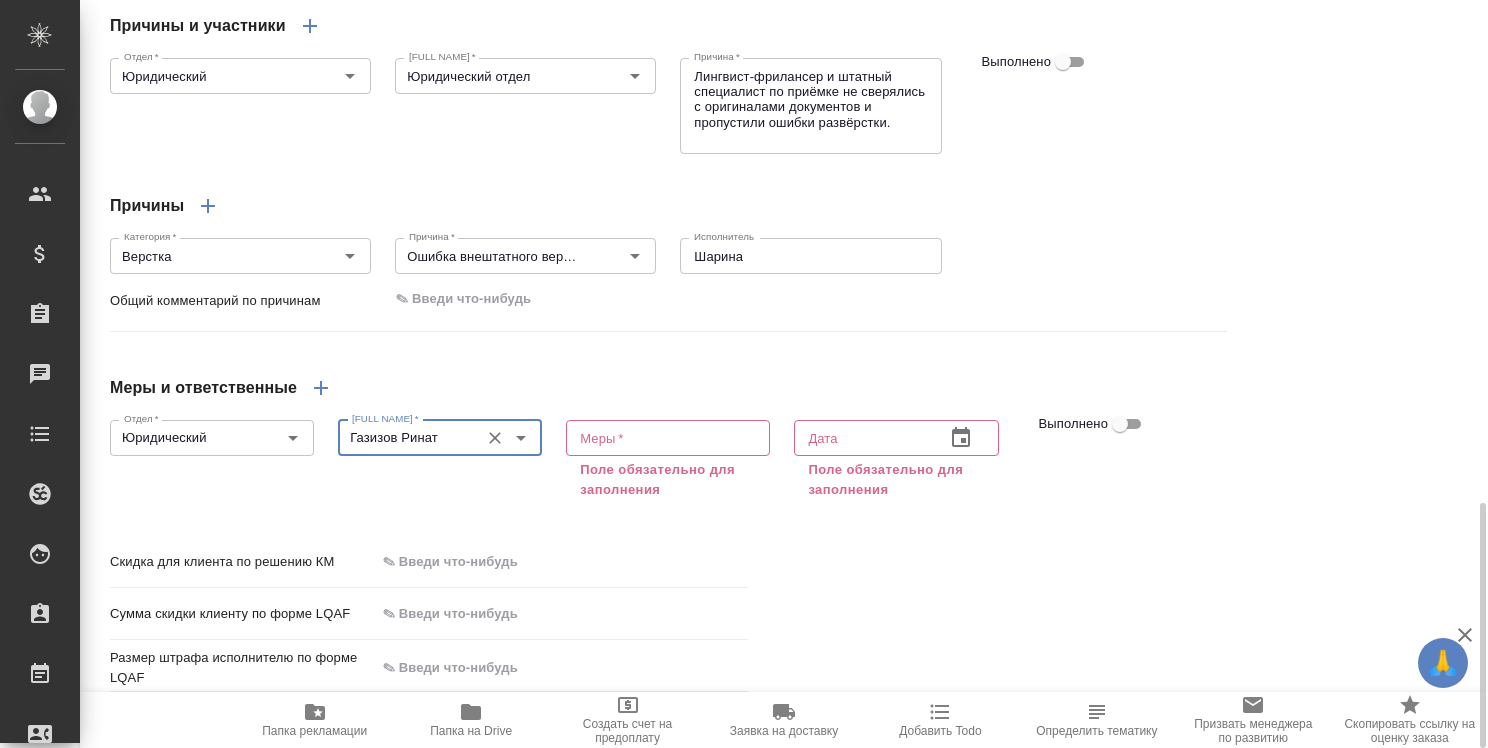 click at bounding box center (668, 437) 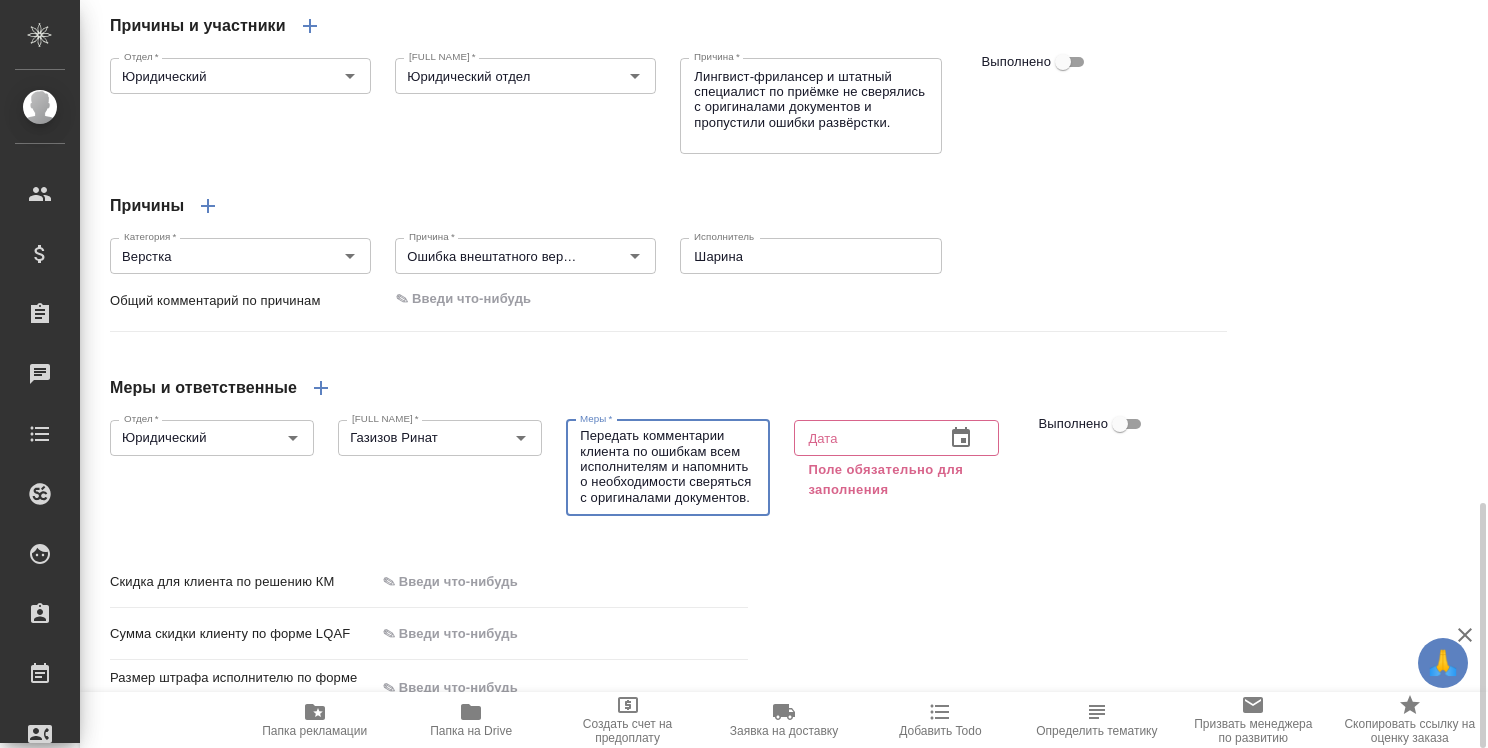 scroll, scrollTop: 32, scrollLeft: 0, axis: vertical 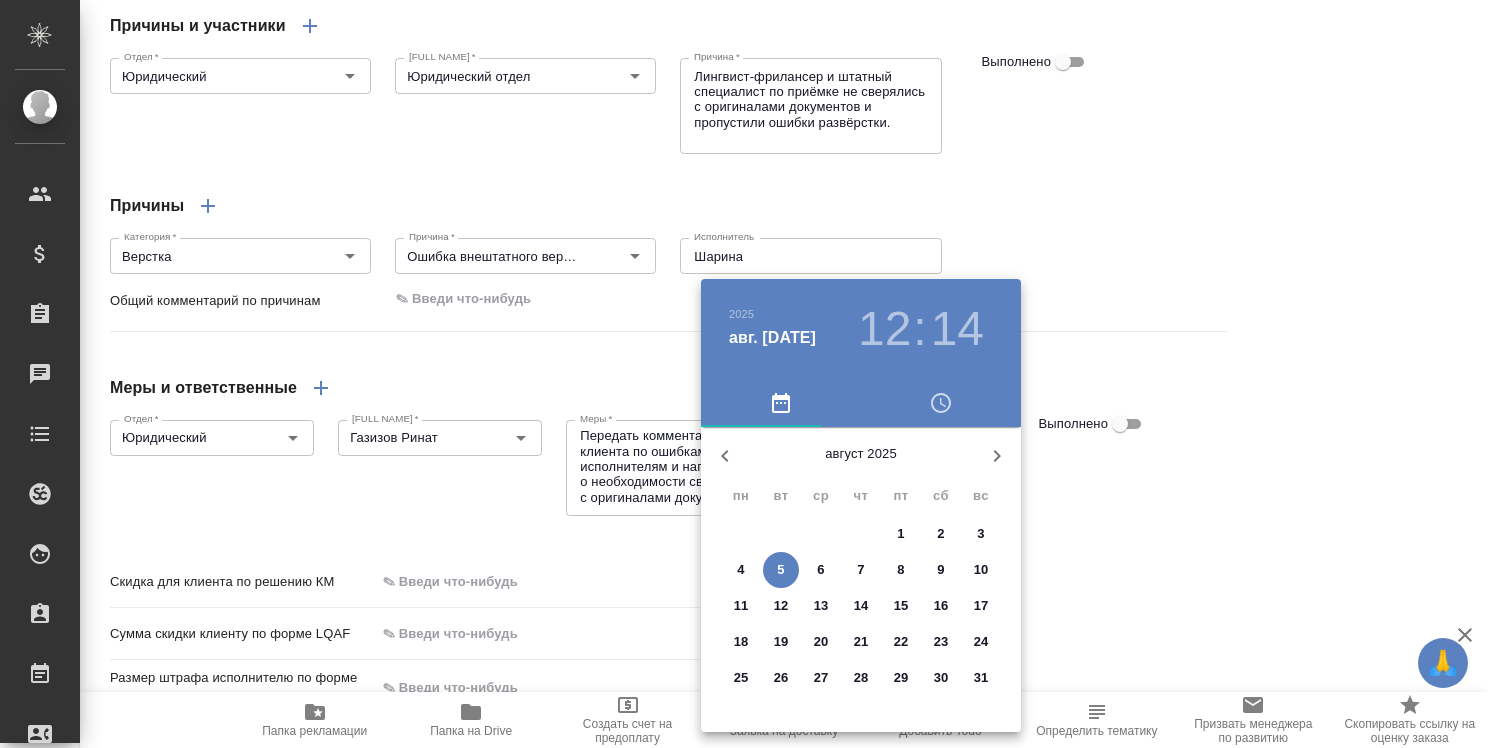 click on "6" at bounding box center [821, 570] 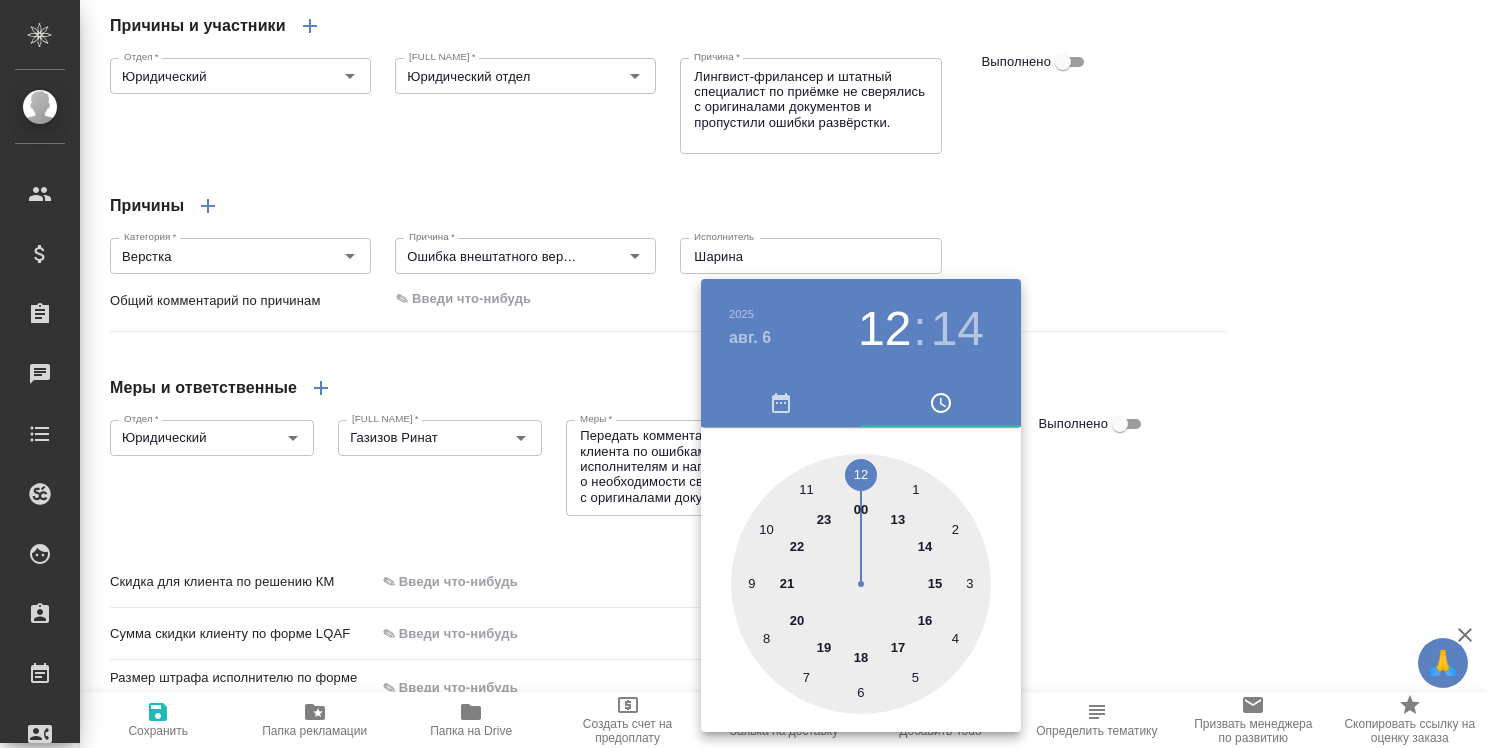 click at bounding box center (861, 584) 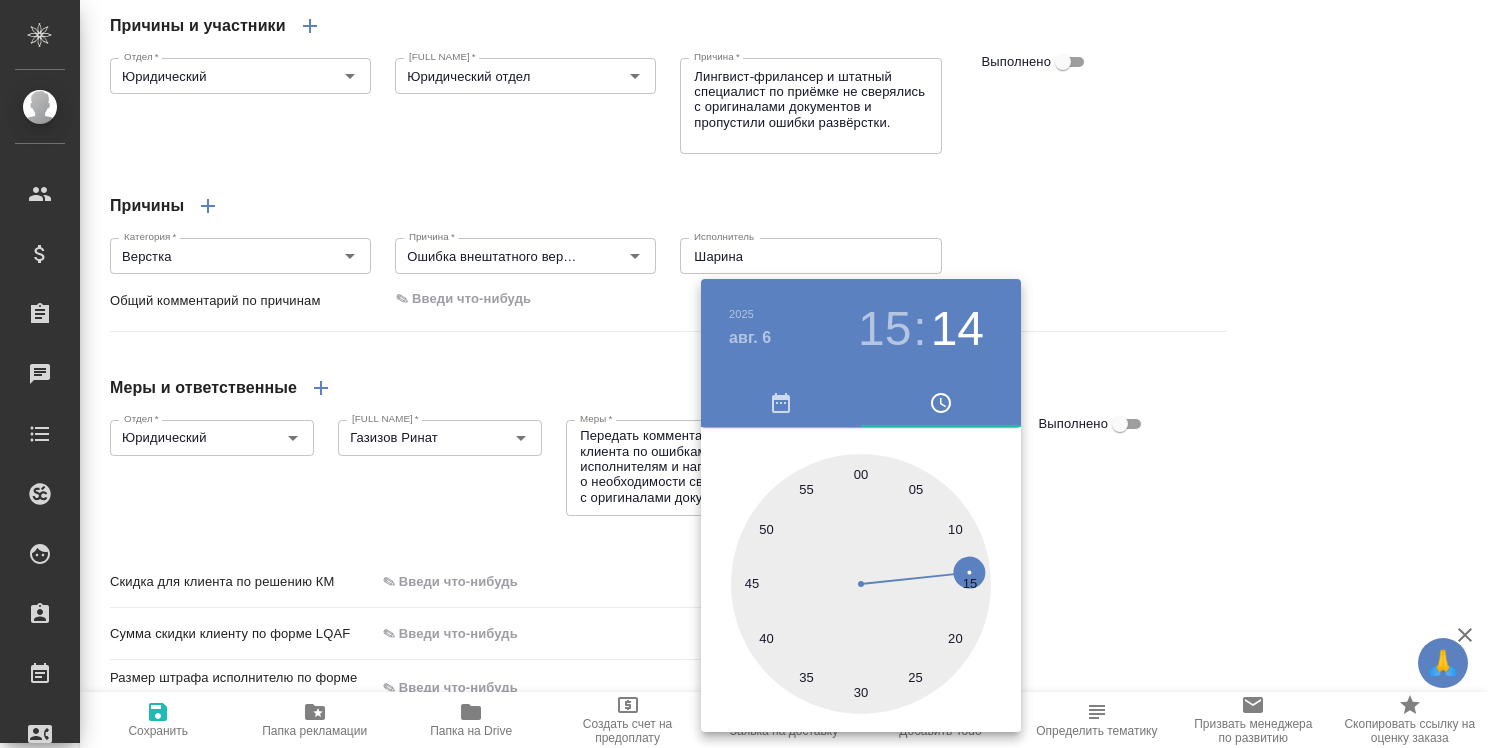 click at bounding box center [744, 374] 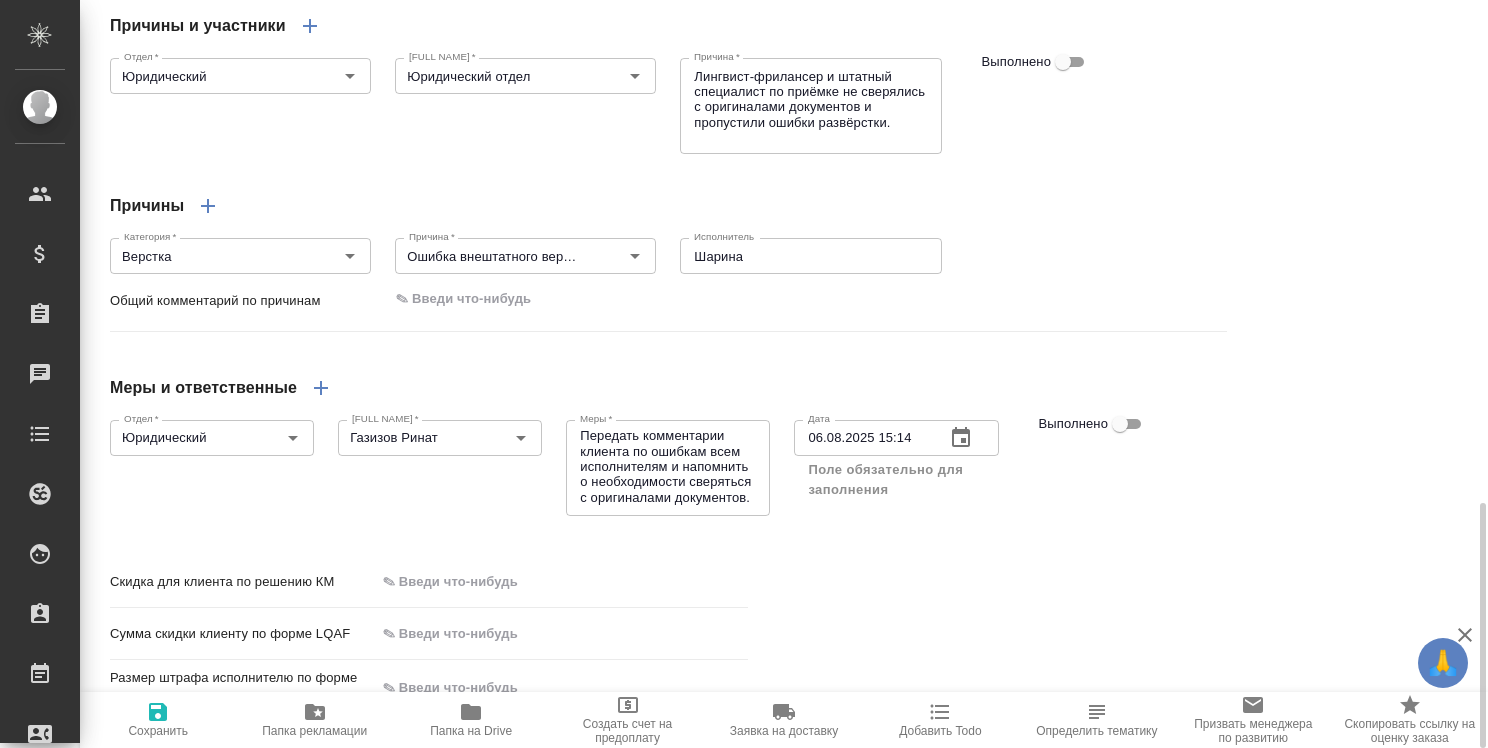 click 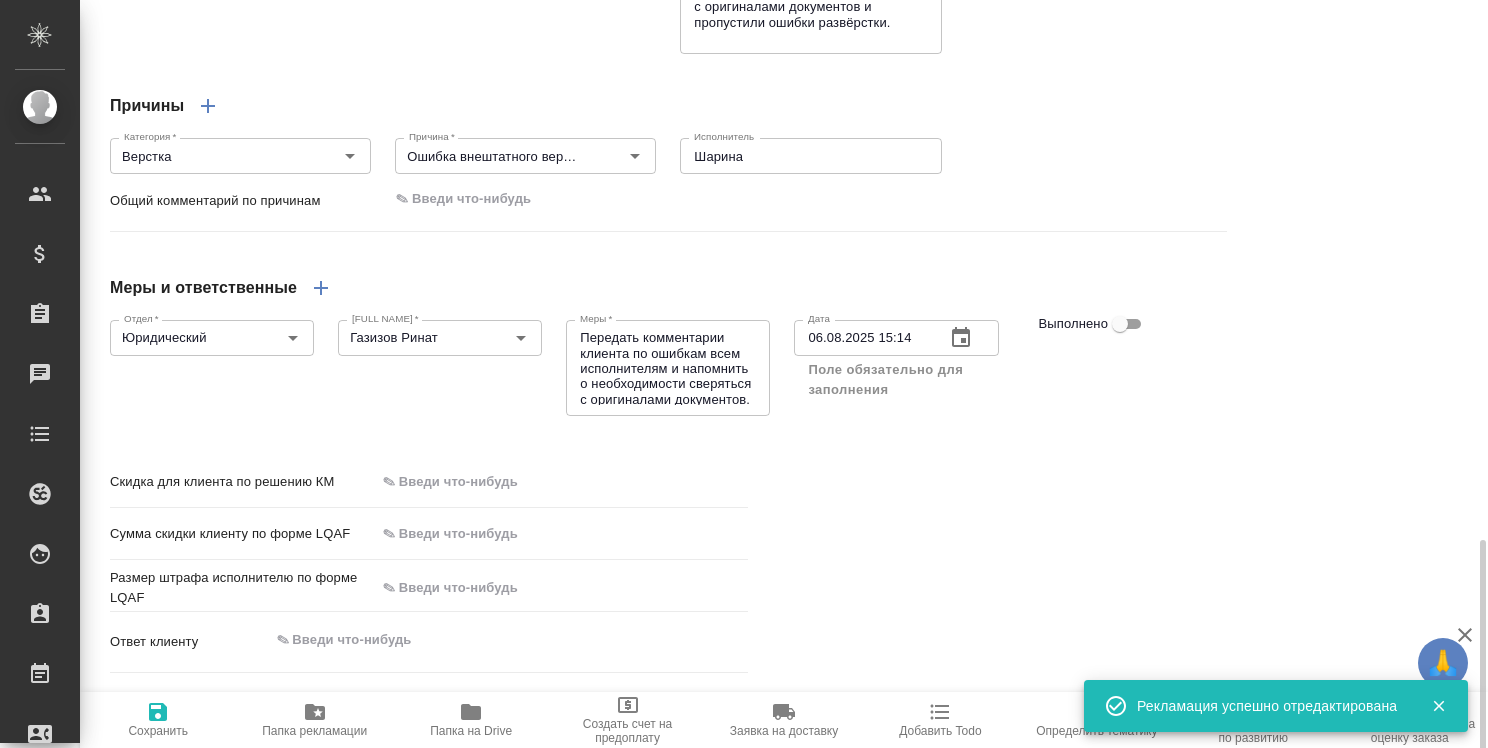 scroll, scrollTop: 1655, scrollLeft: 0, axis: vertical 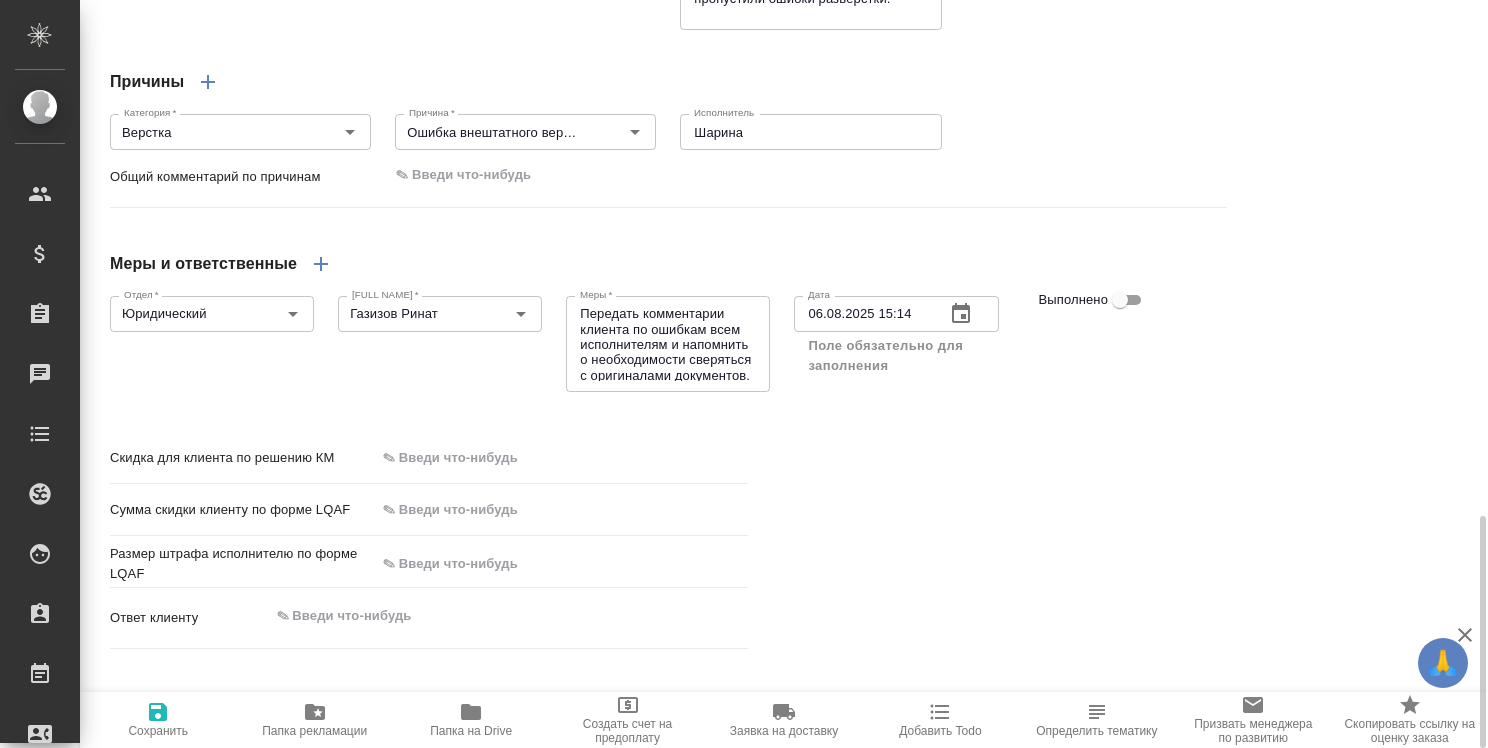 click 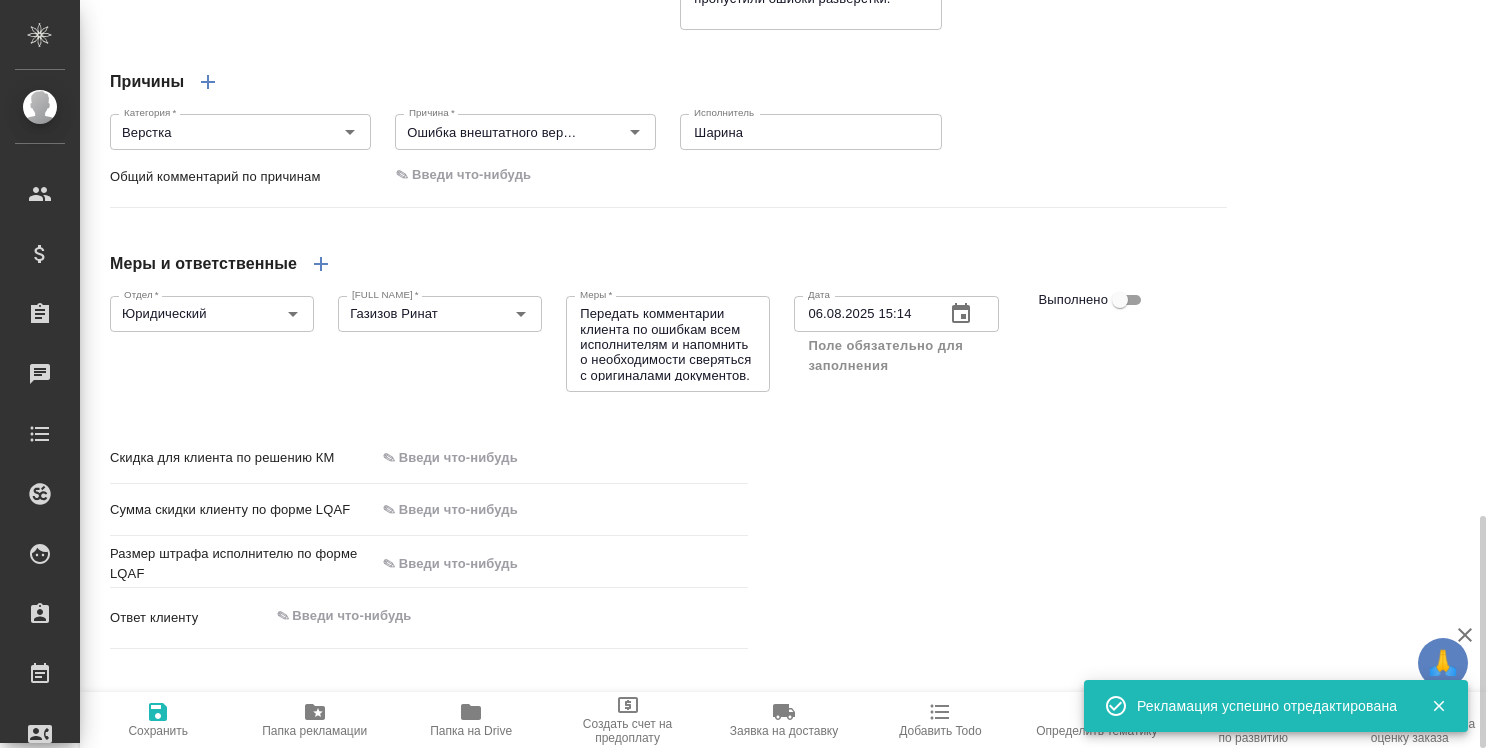click 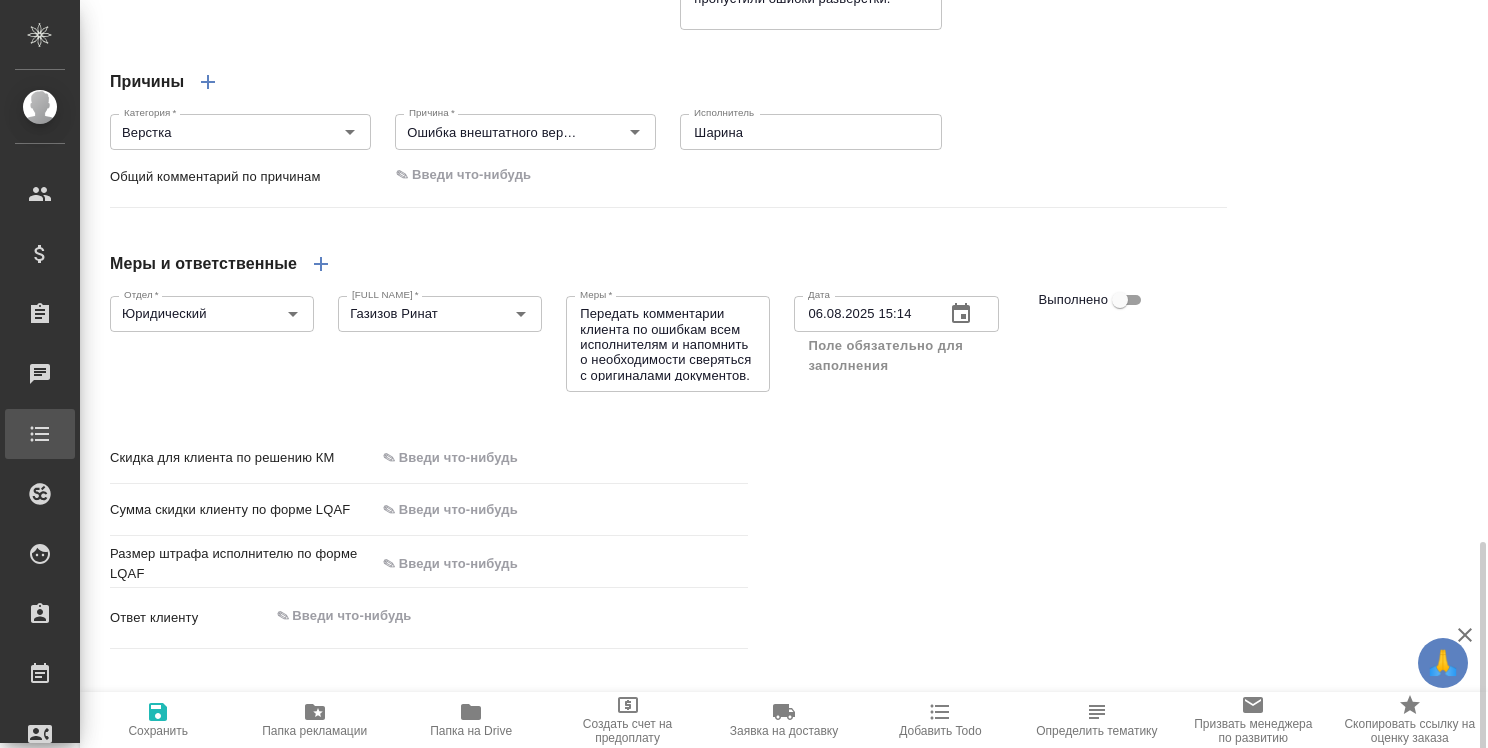scroll, scrollTop: 1679, scrollLeft: 0, axis: vertical 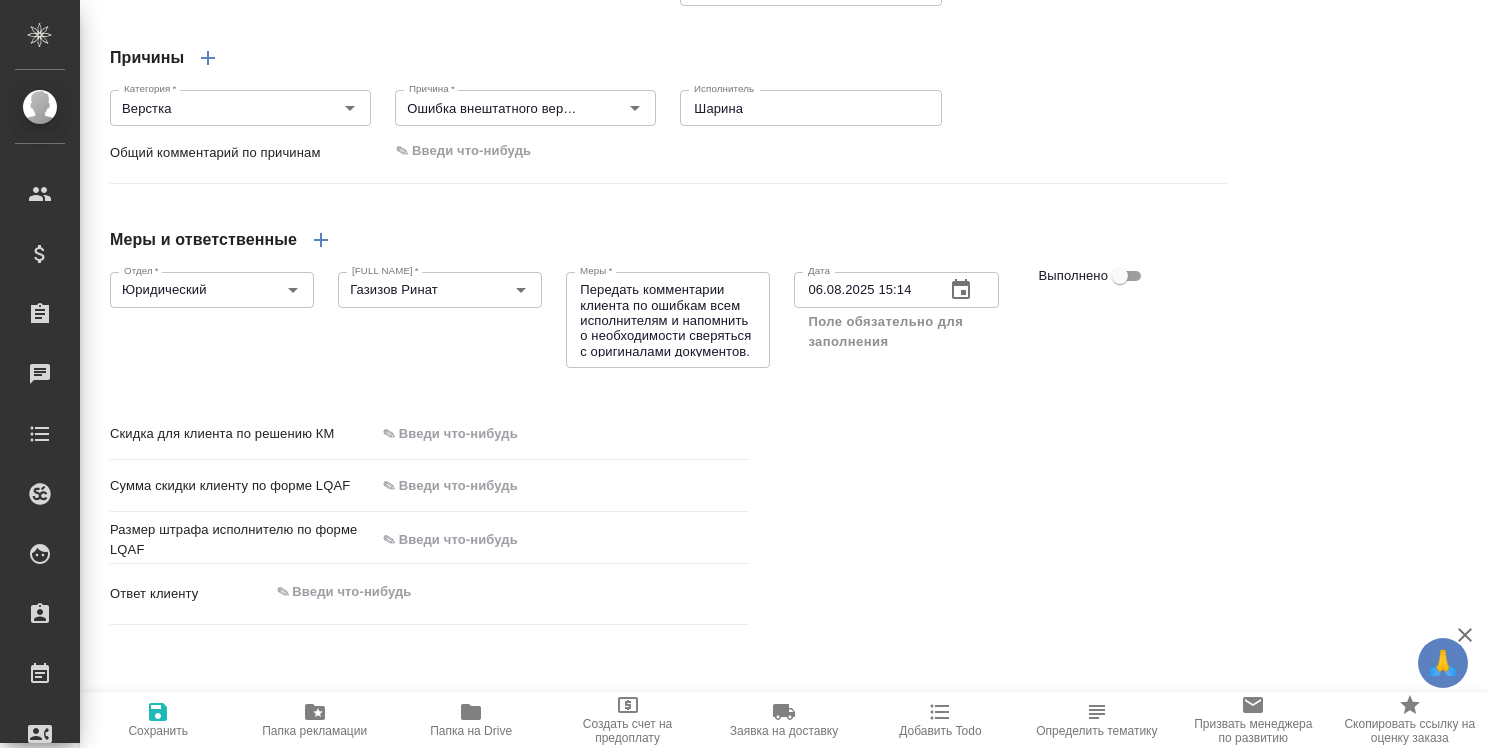 click 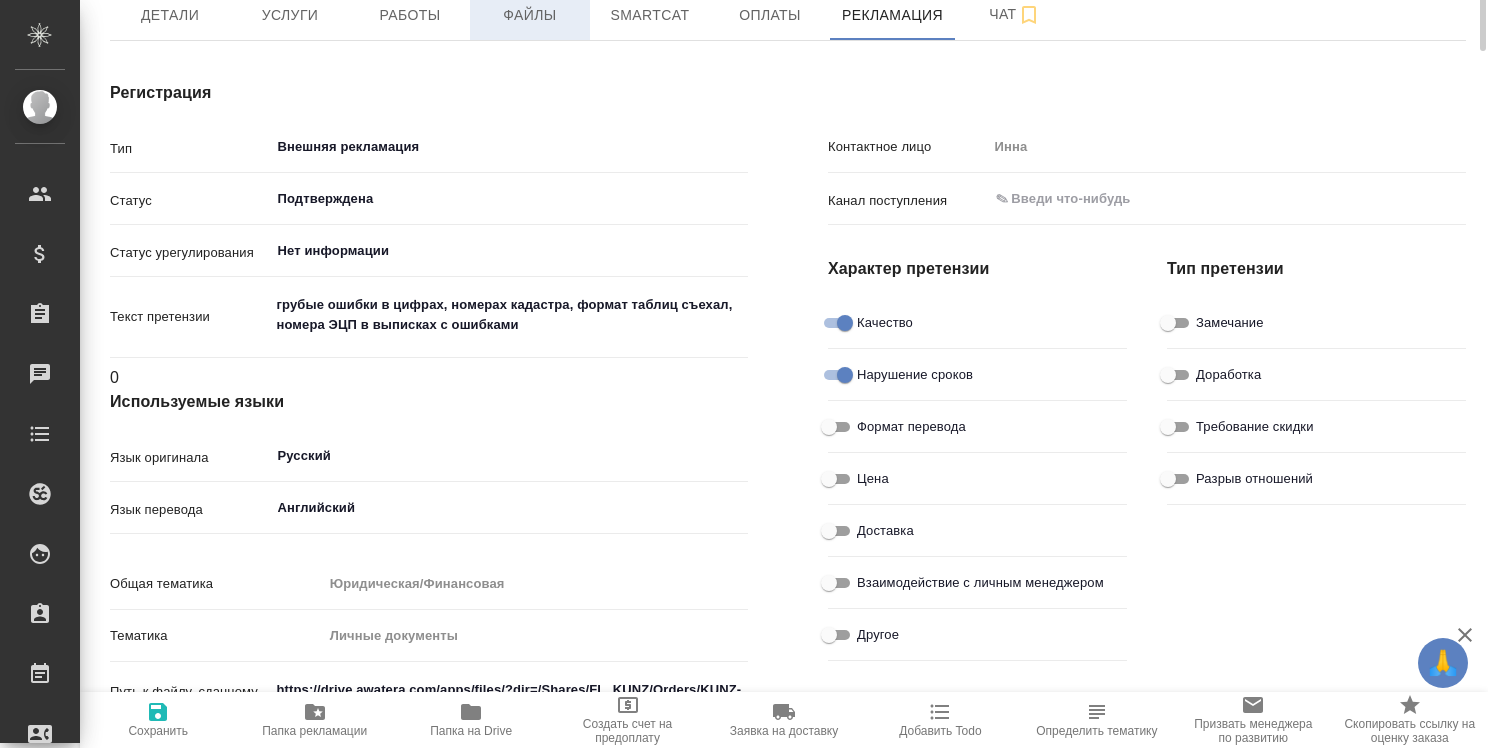 scroll, scrollTop: 0, scrollLeft: 0, axis: both 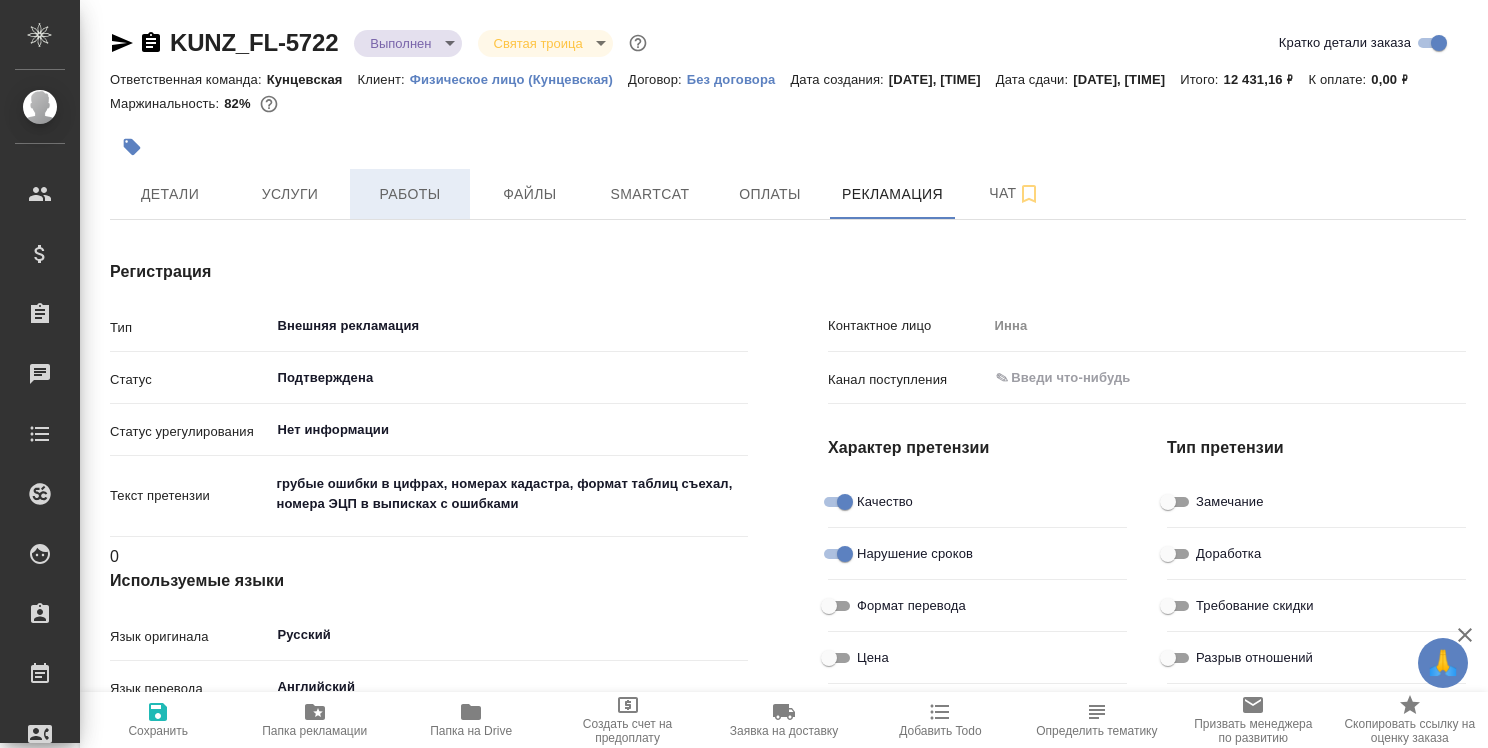 click on "Работы" at bounding box center (410, 194) 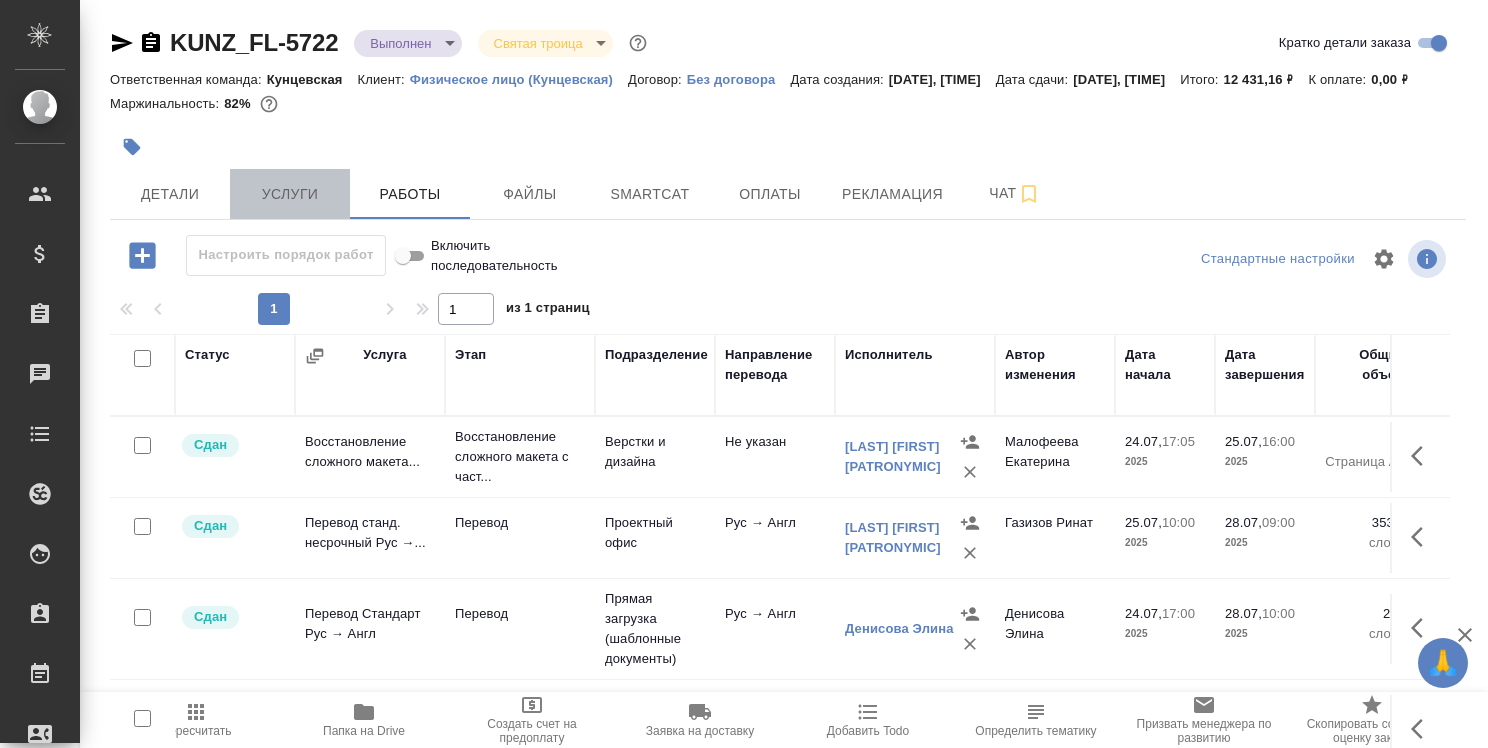 click on "Услуги" at bounding box center [290, 194] 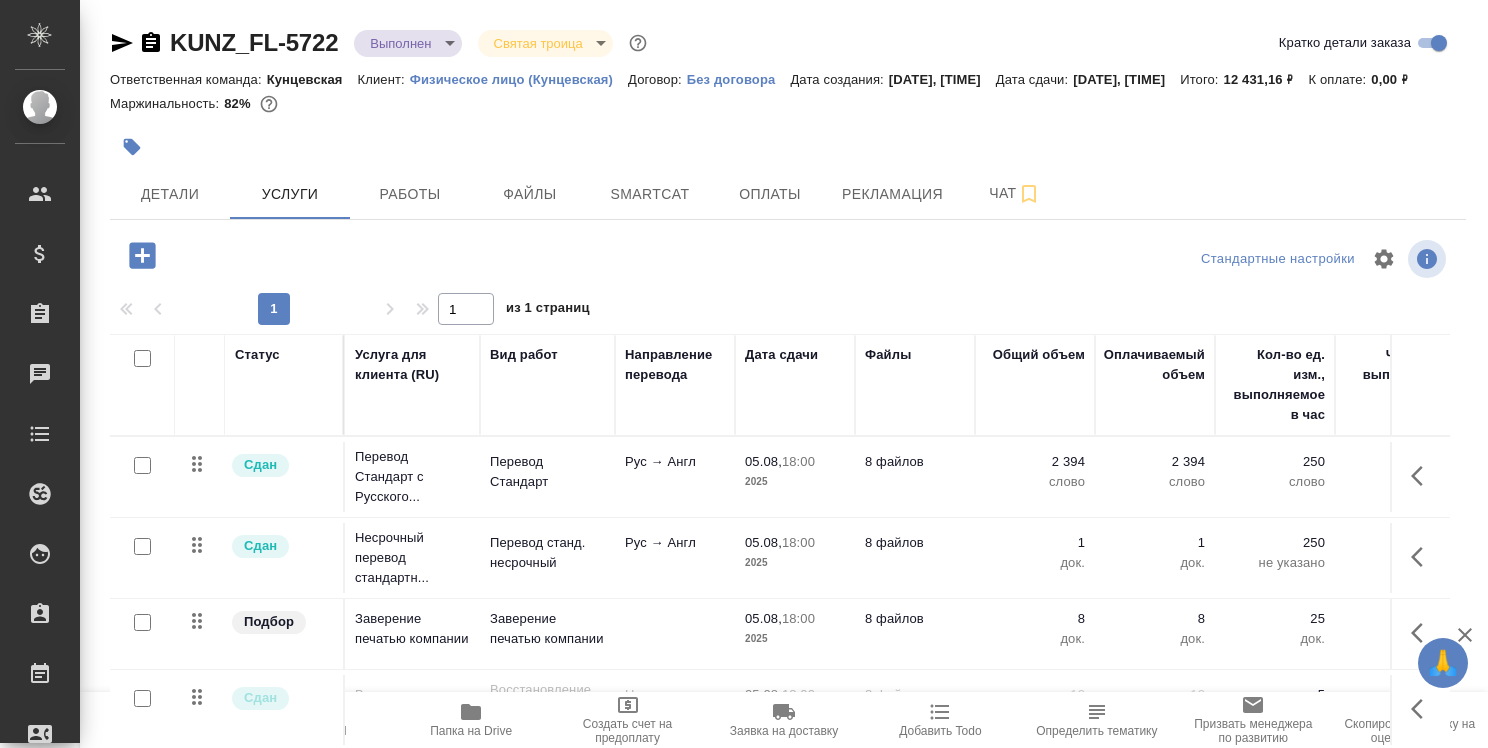 click 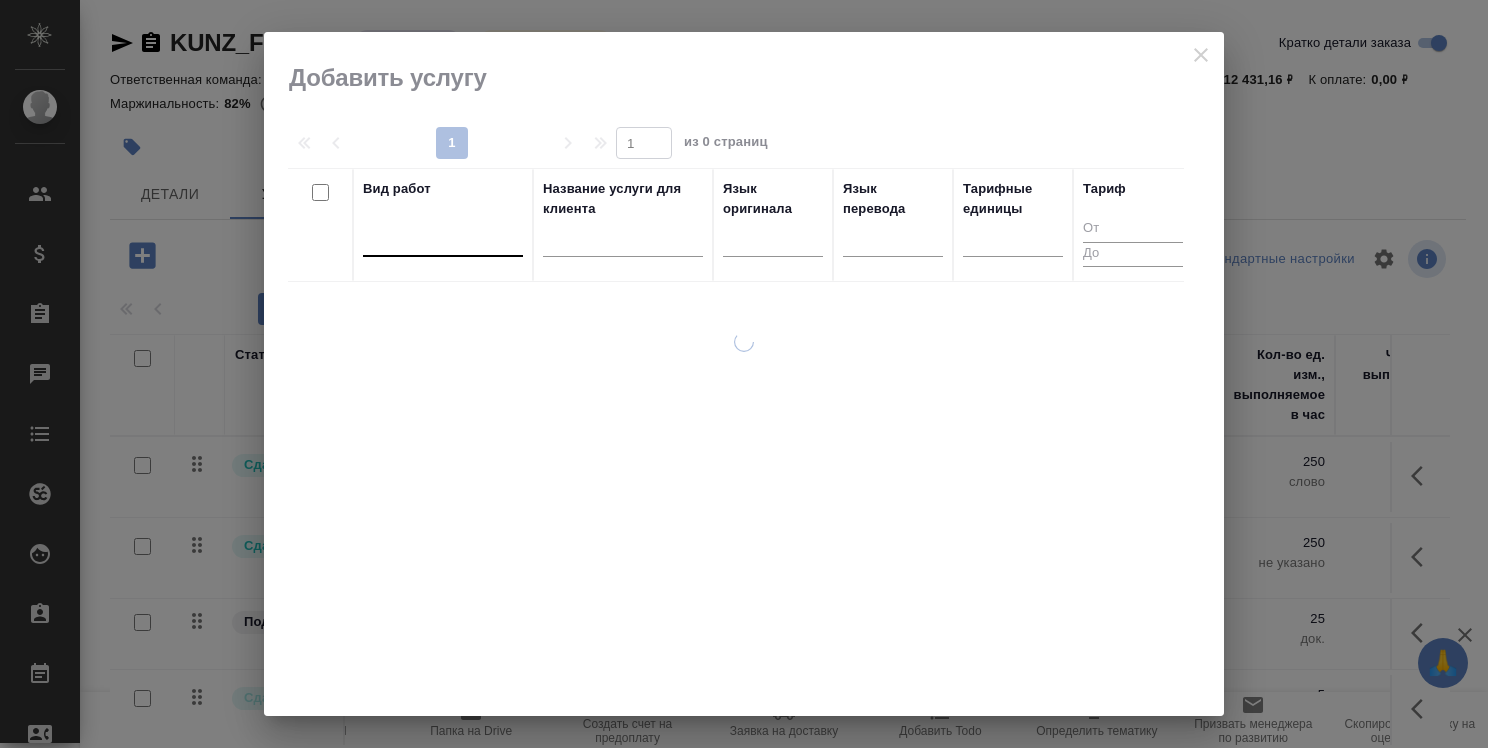 click at bounding box center [443, 236] 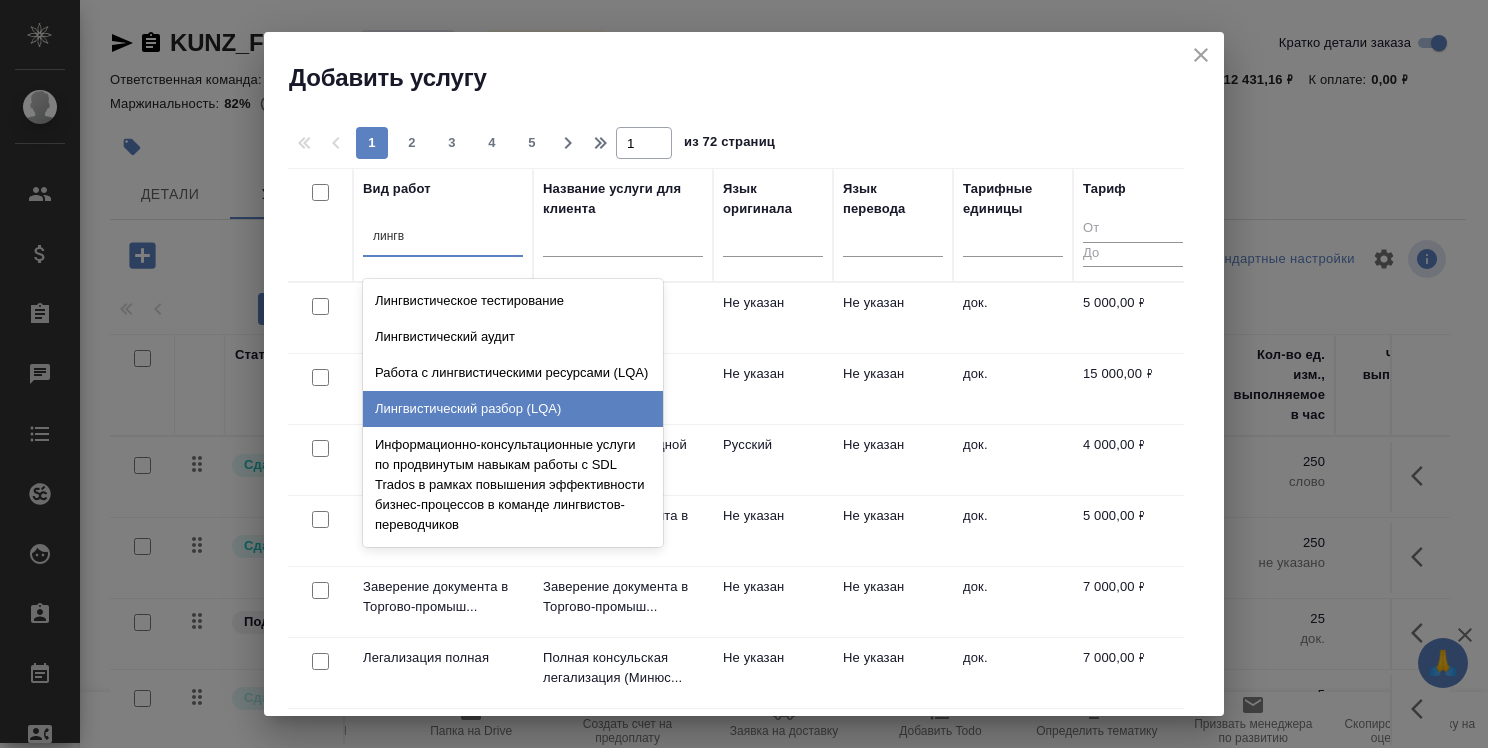 click on "Лингвистический разбор (LQA)" at bounding box center (513, 409) 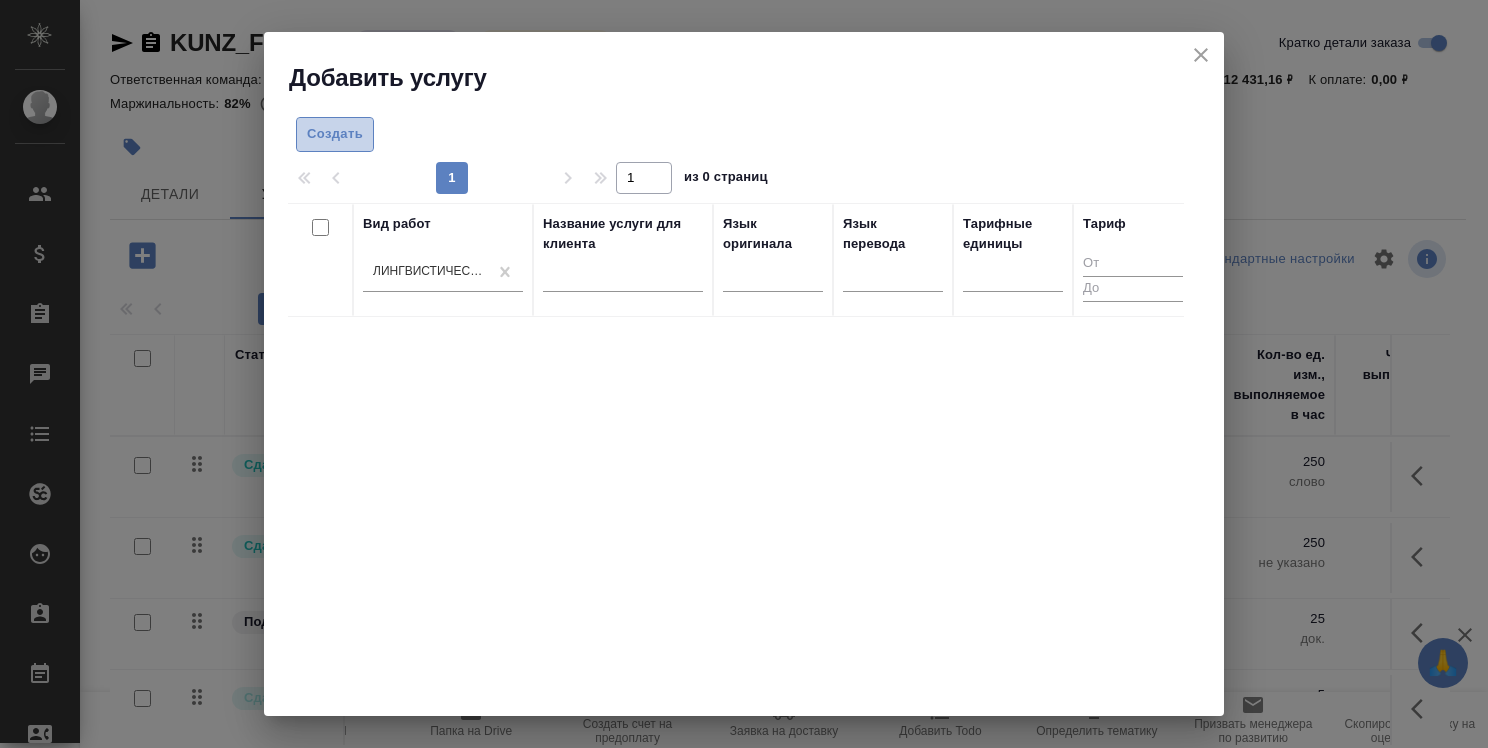 click on "Создать" at bounding box center [335, 134] 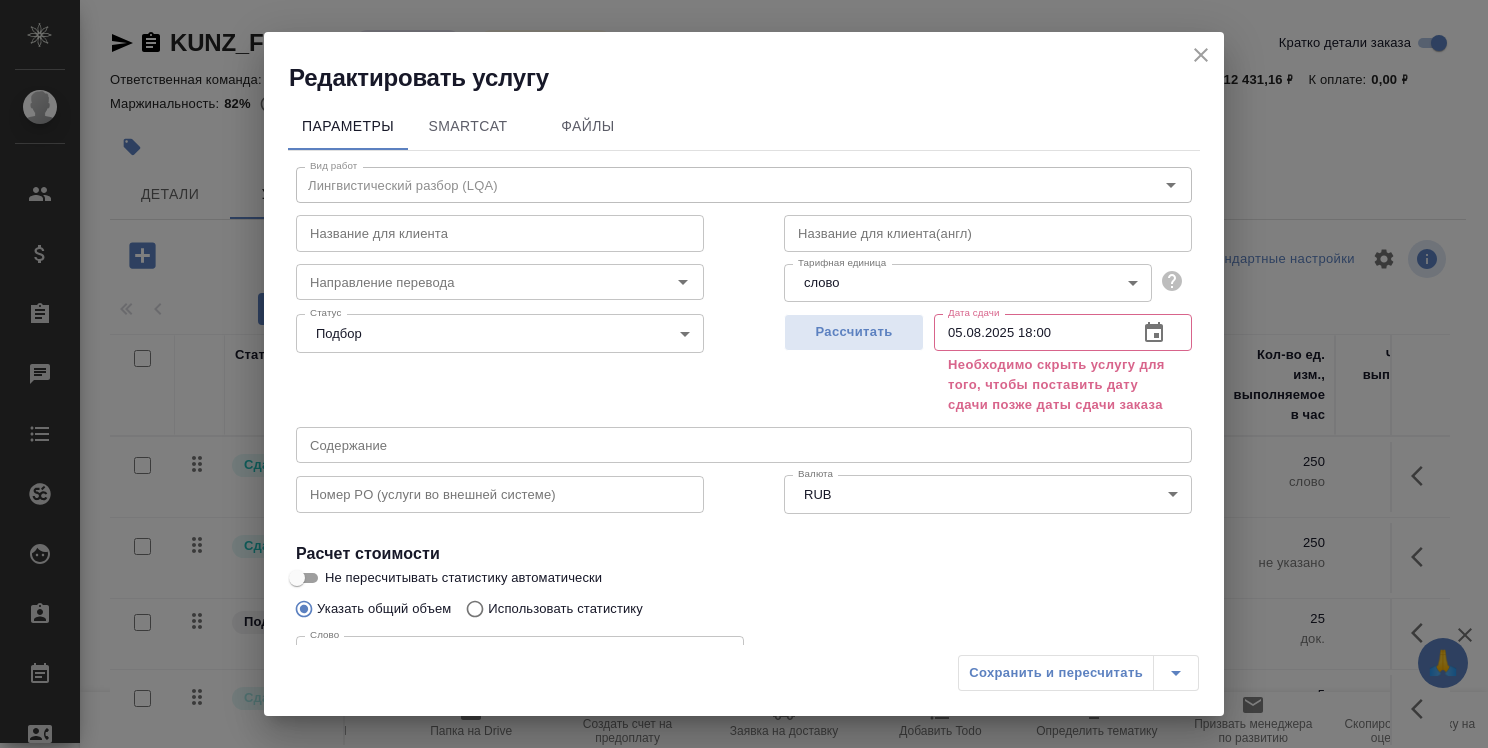 click 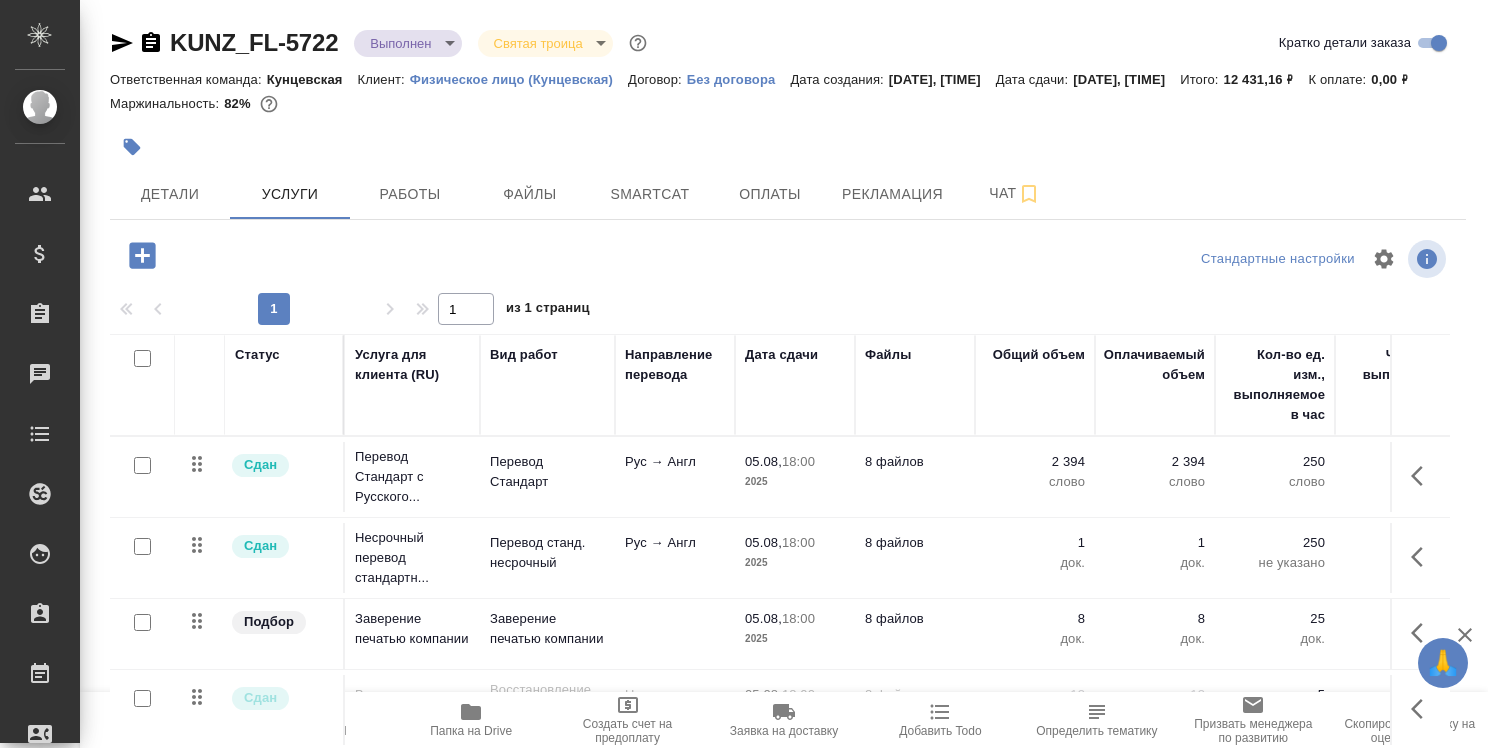 scroll, scrollTop: 91, scrollLeft: 0, axis: vertical 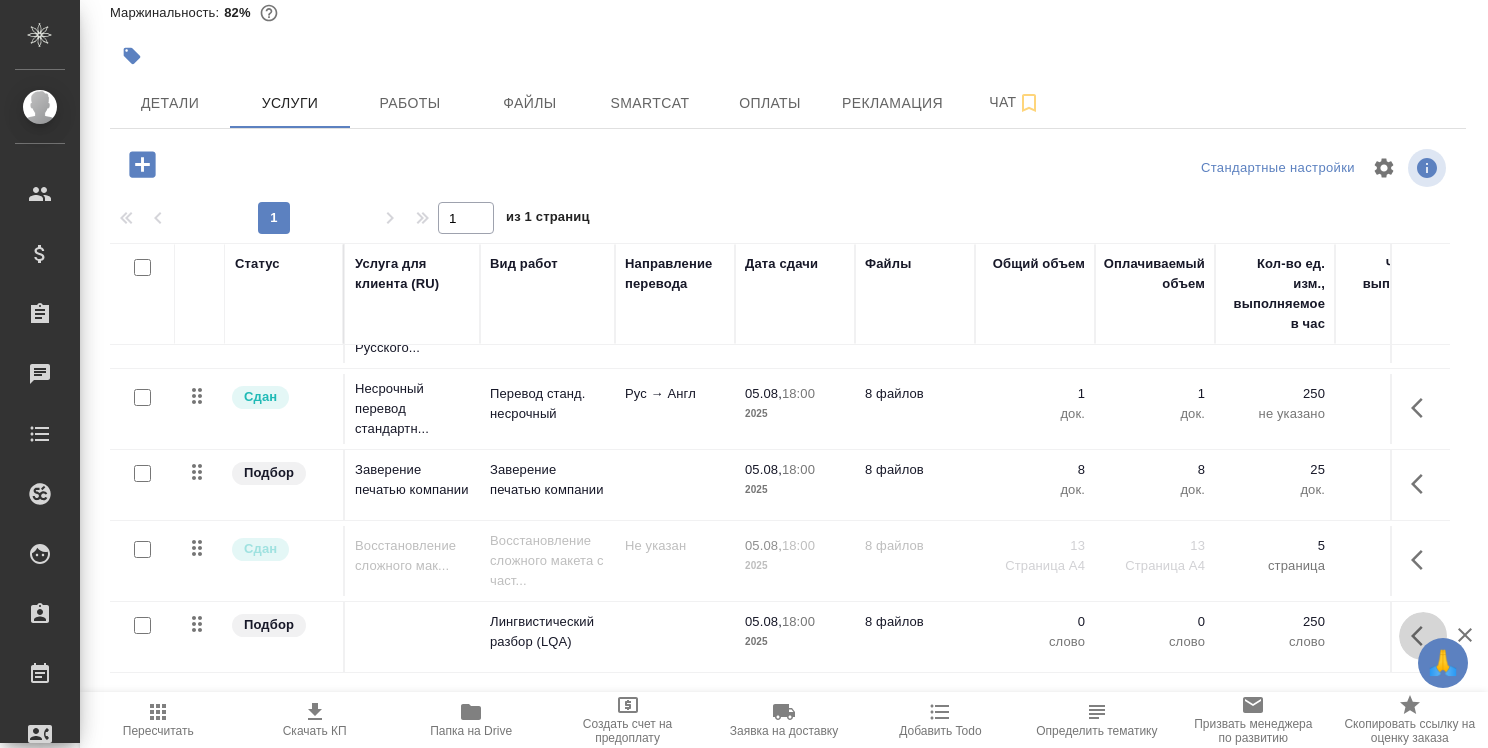 click at bounding box center (1423, 636) 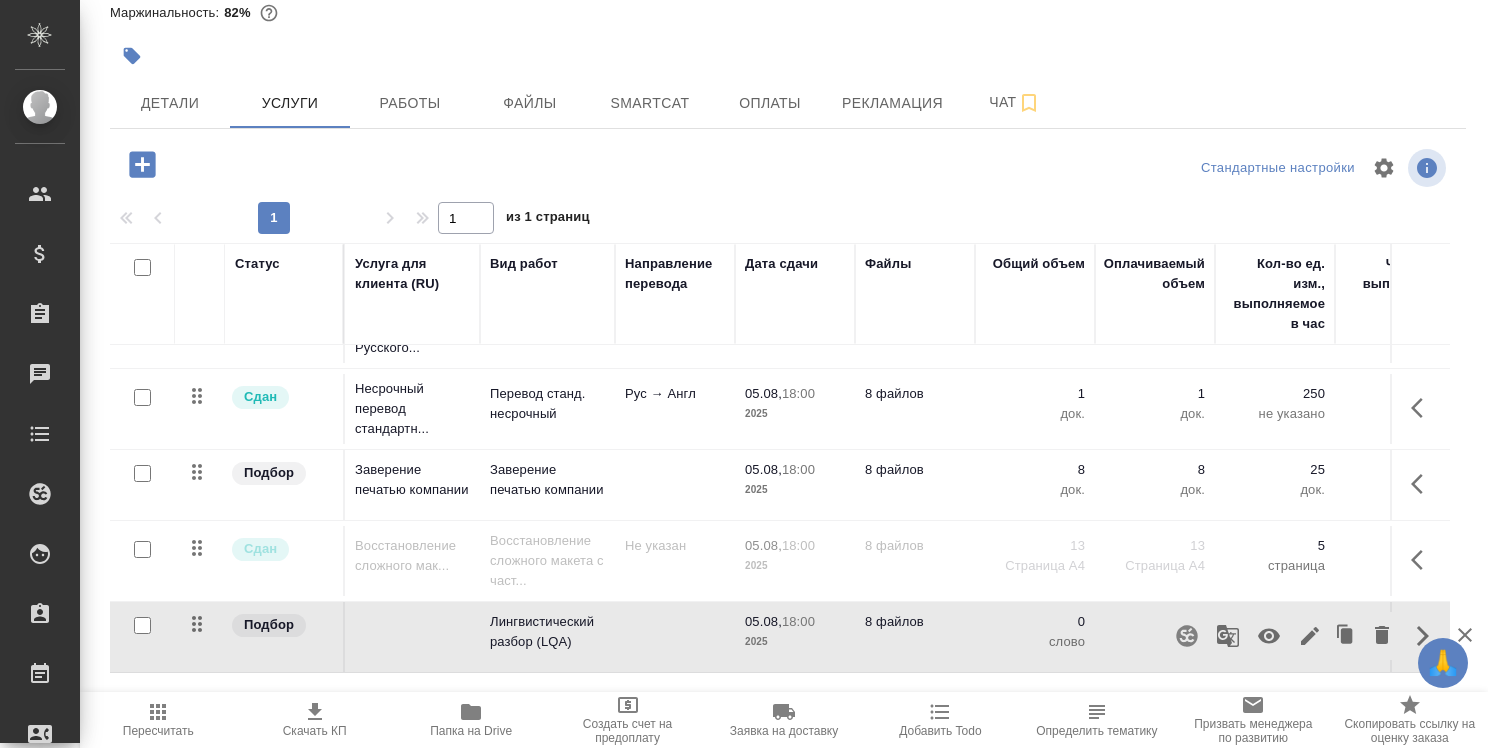 click 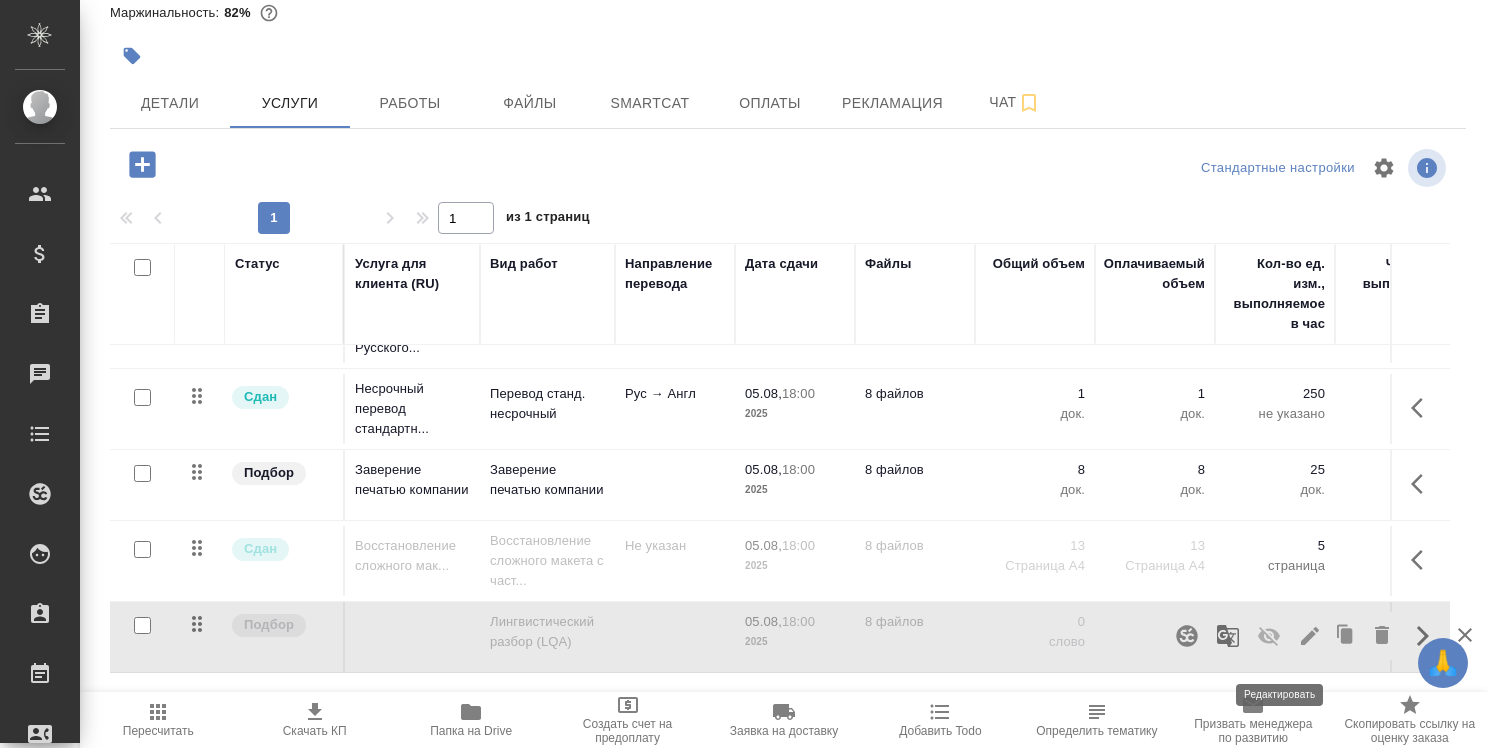 click 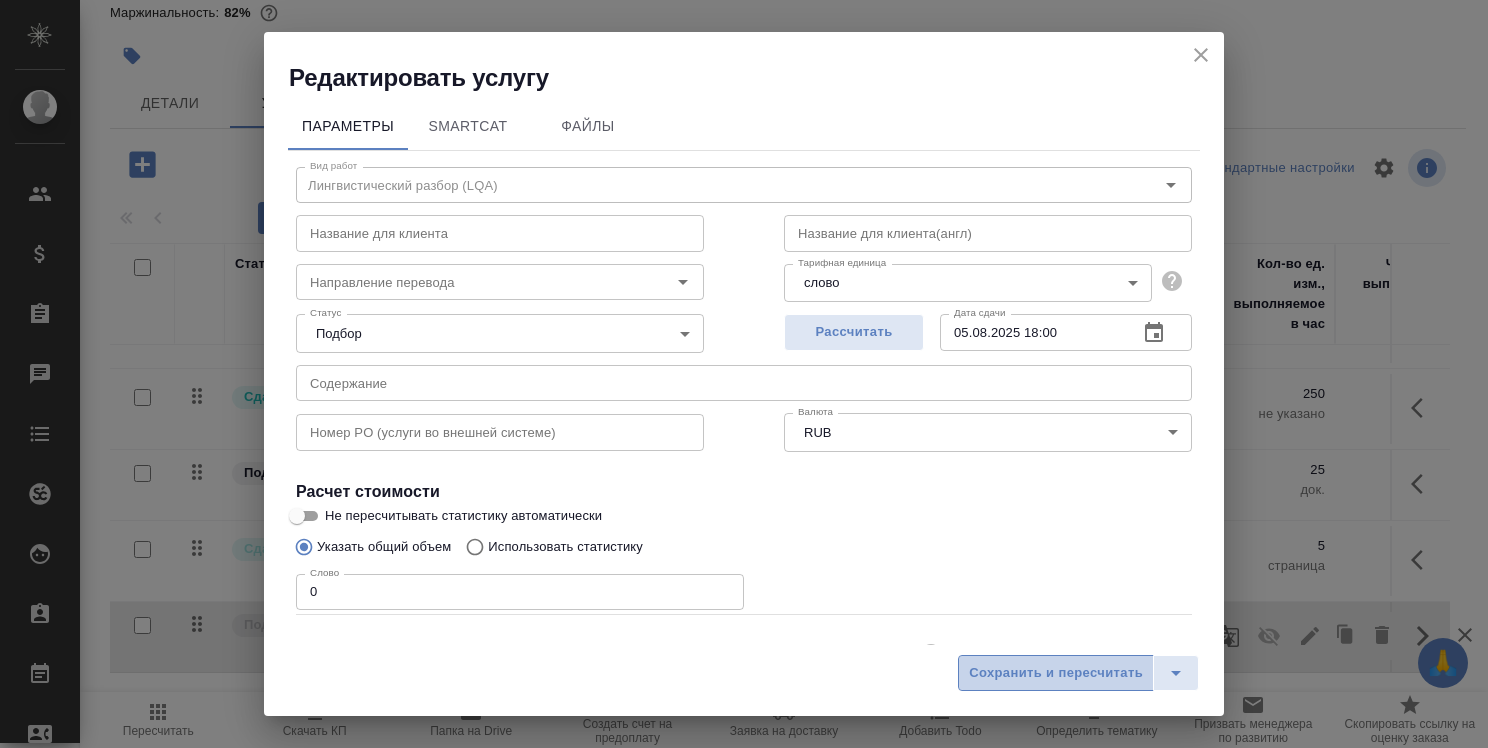 click on "Сохранить и пересчитать" at bounding box center [1056, 673] 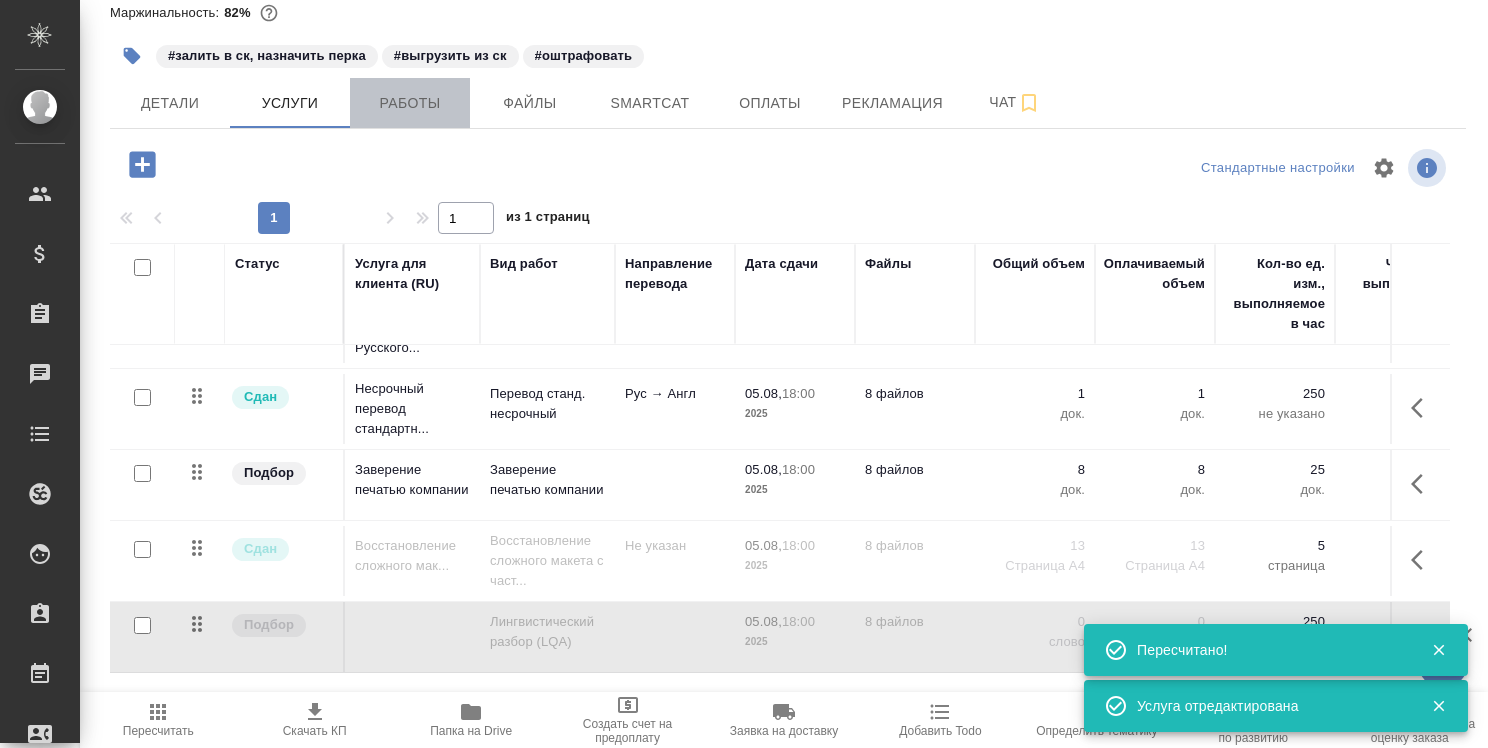 click on "Работы" at bounding box center [410, 103] 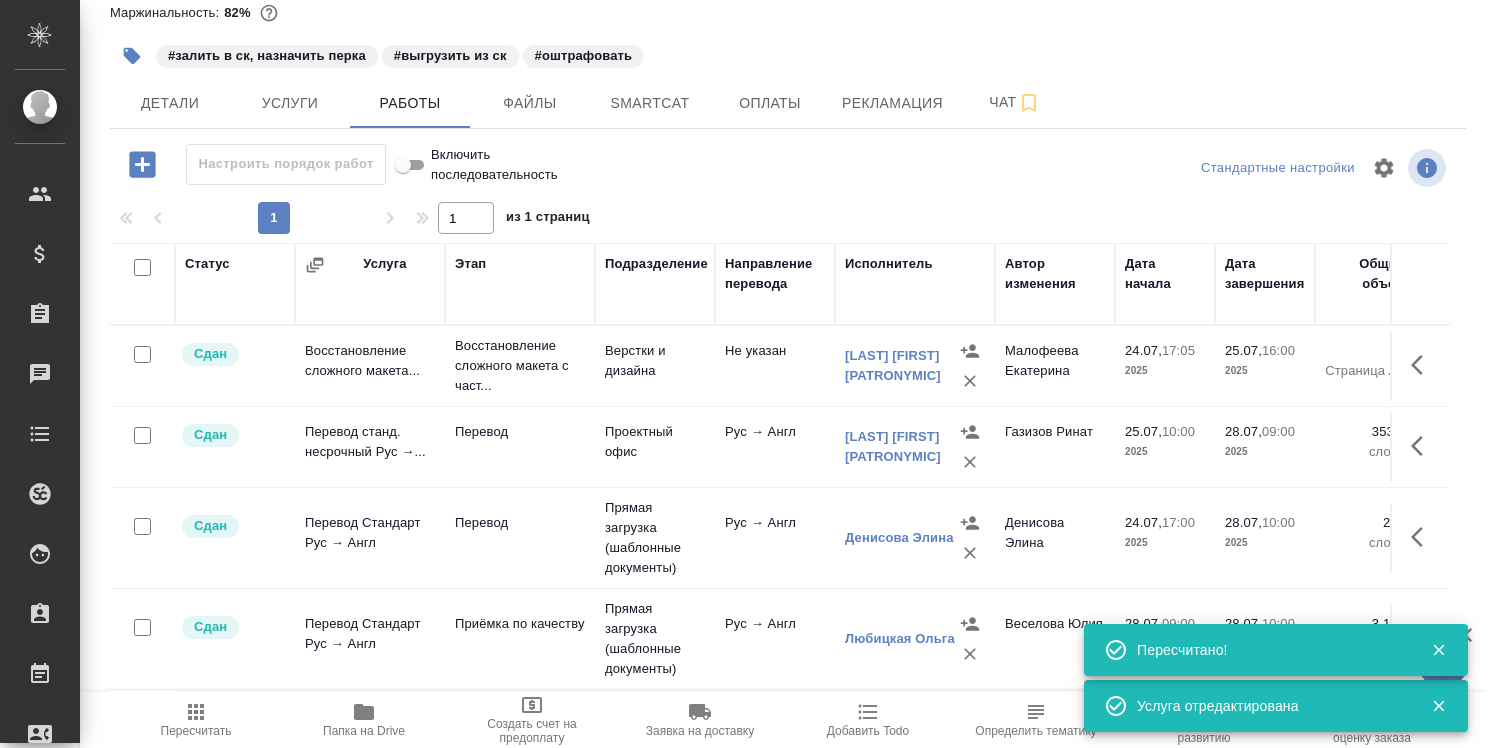 scroll, scrollTop: 111, scrollLeft: 0, axis: vertical 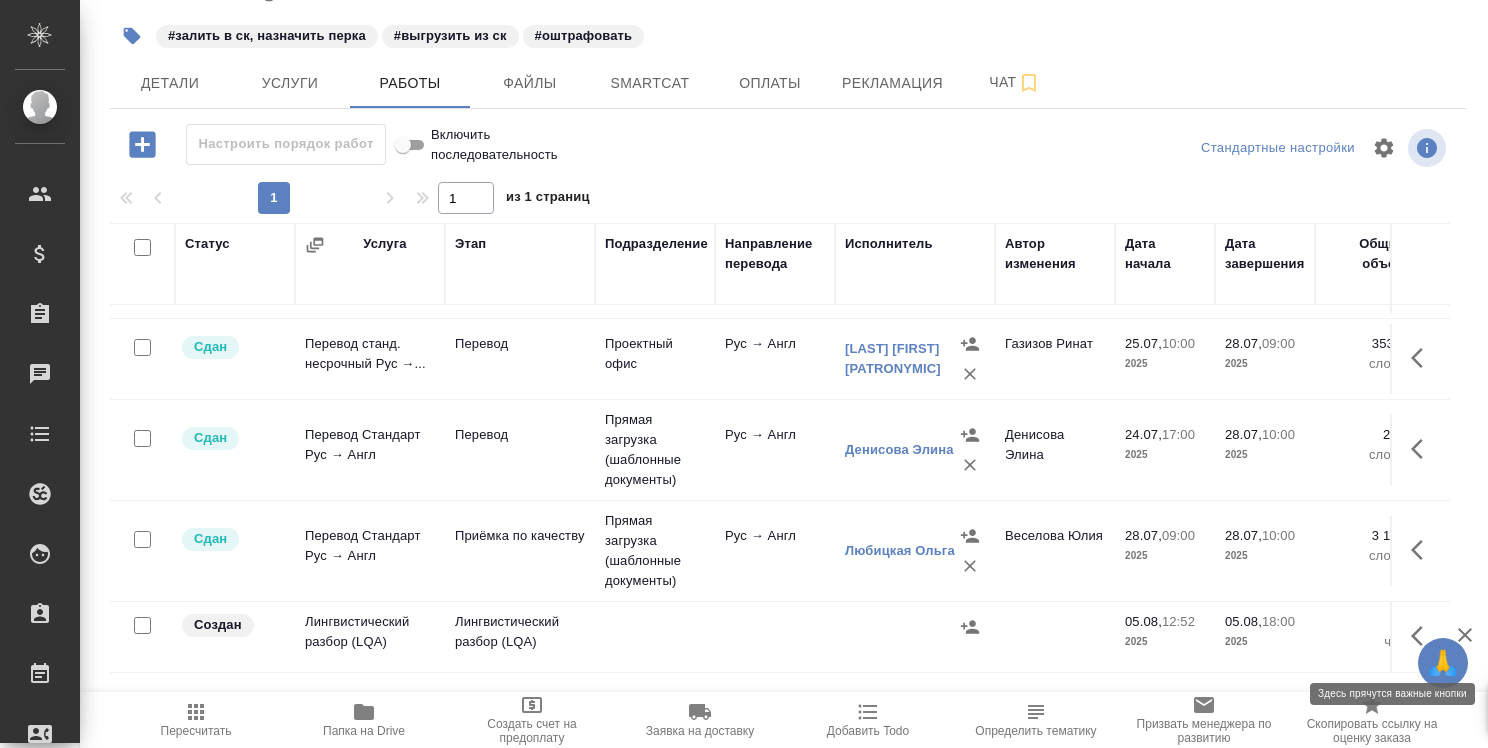 click 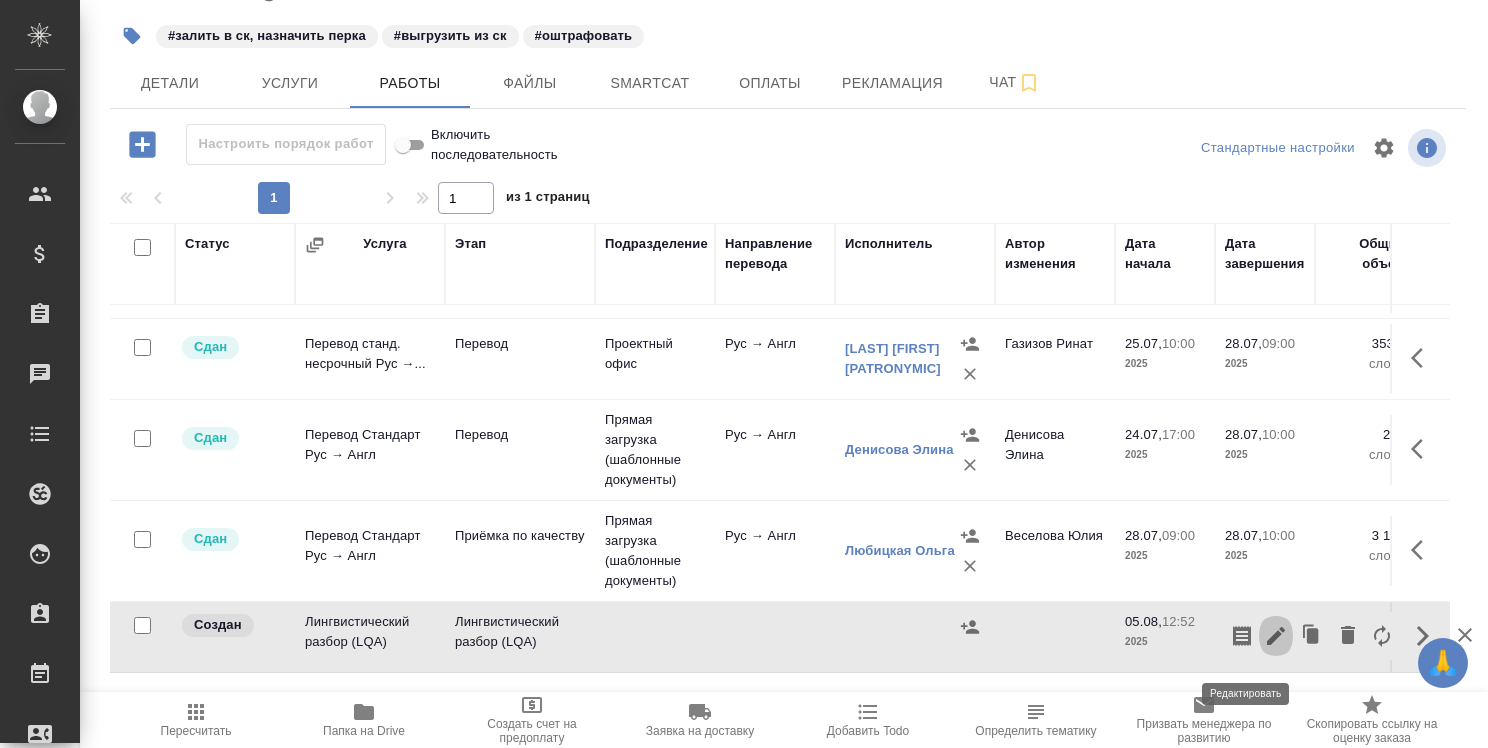 click 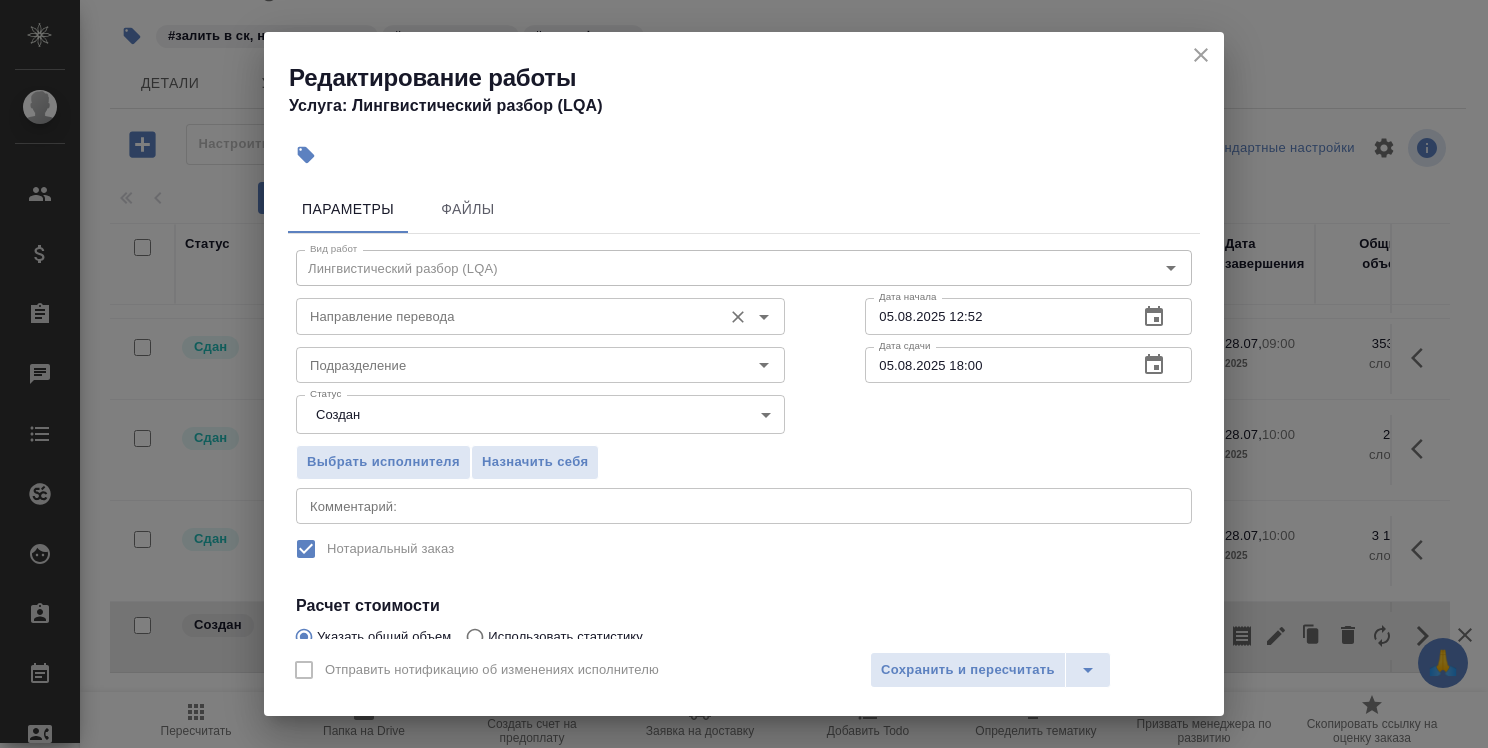 click on "Направление перевода" at bounding box center [507, 316] 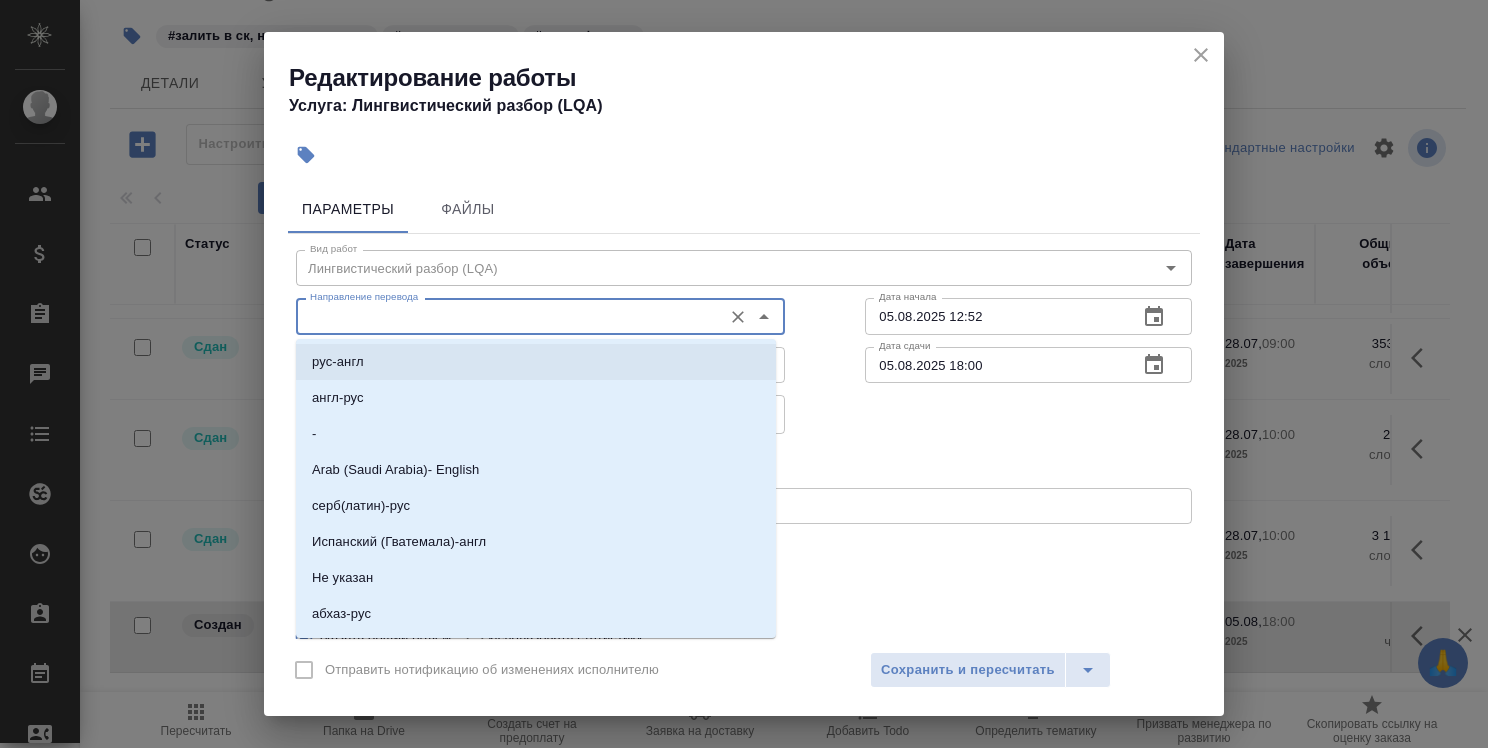 click on "рус-англ" at bounding box center (536, 362) 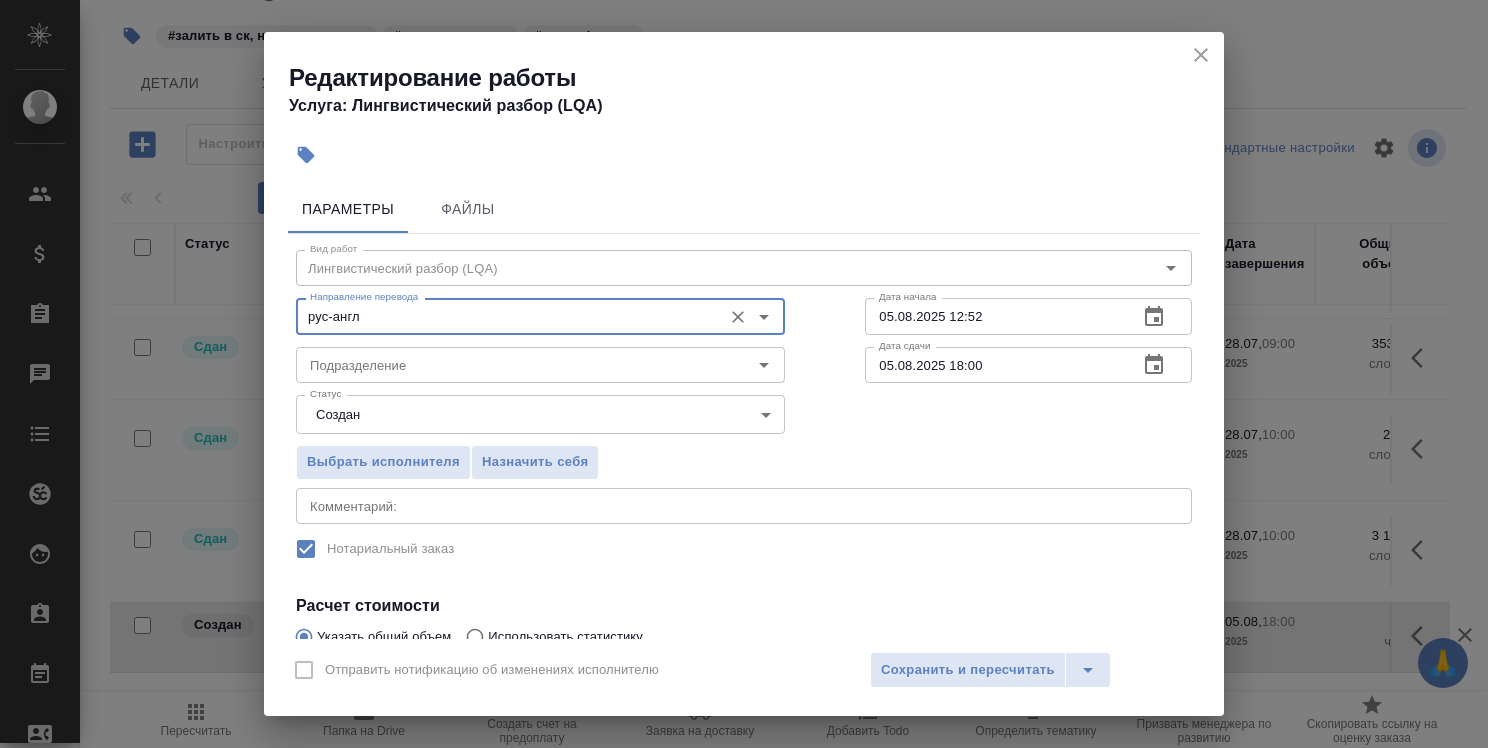 click on "Подразделение" at bounding box center (507, 365) 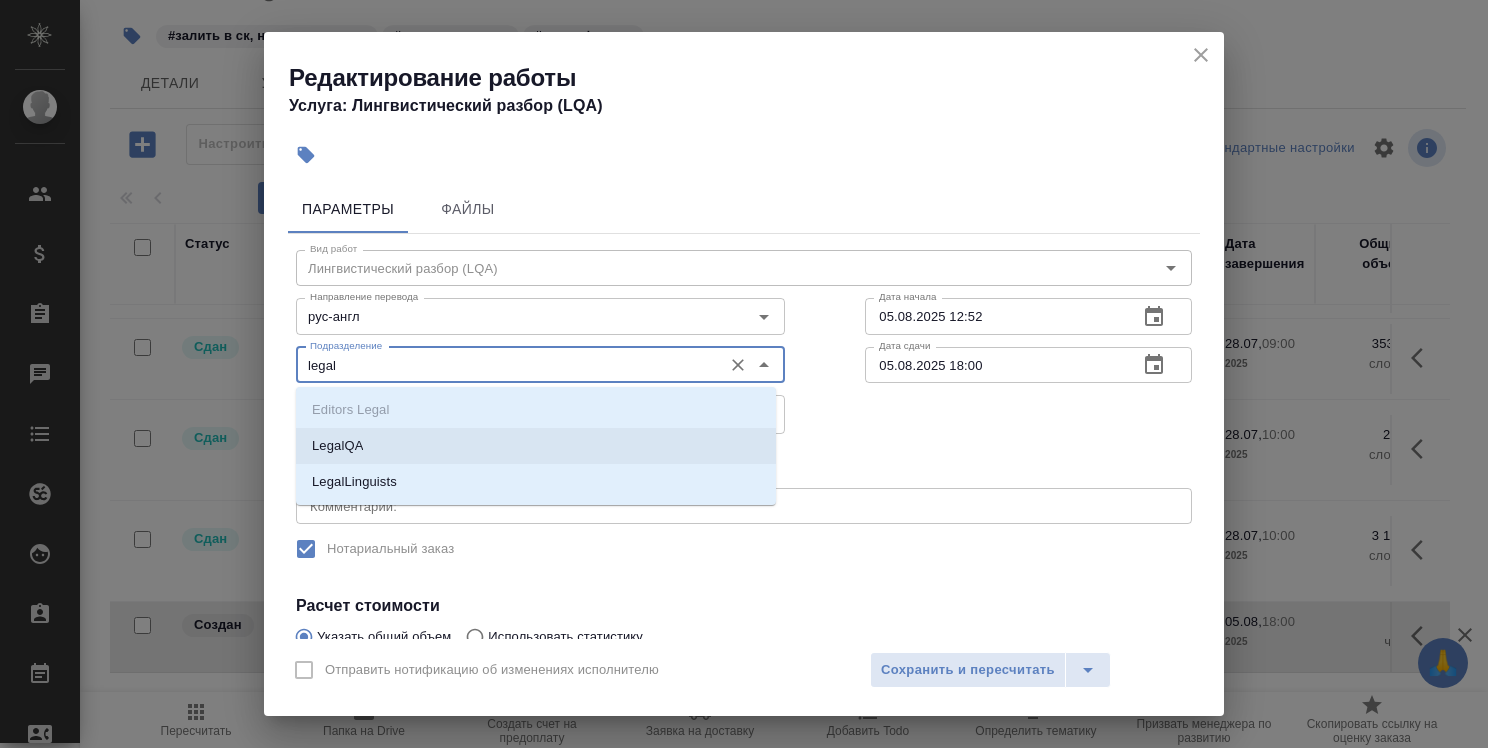click on "LegalQA" at bounding box center (536, 446) 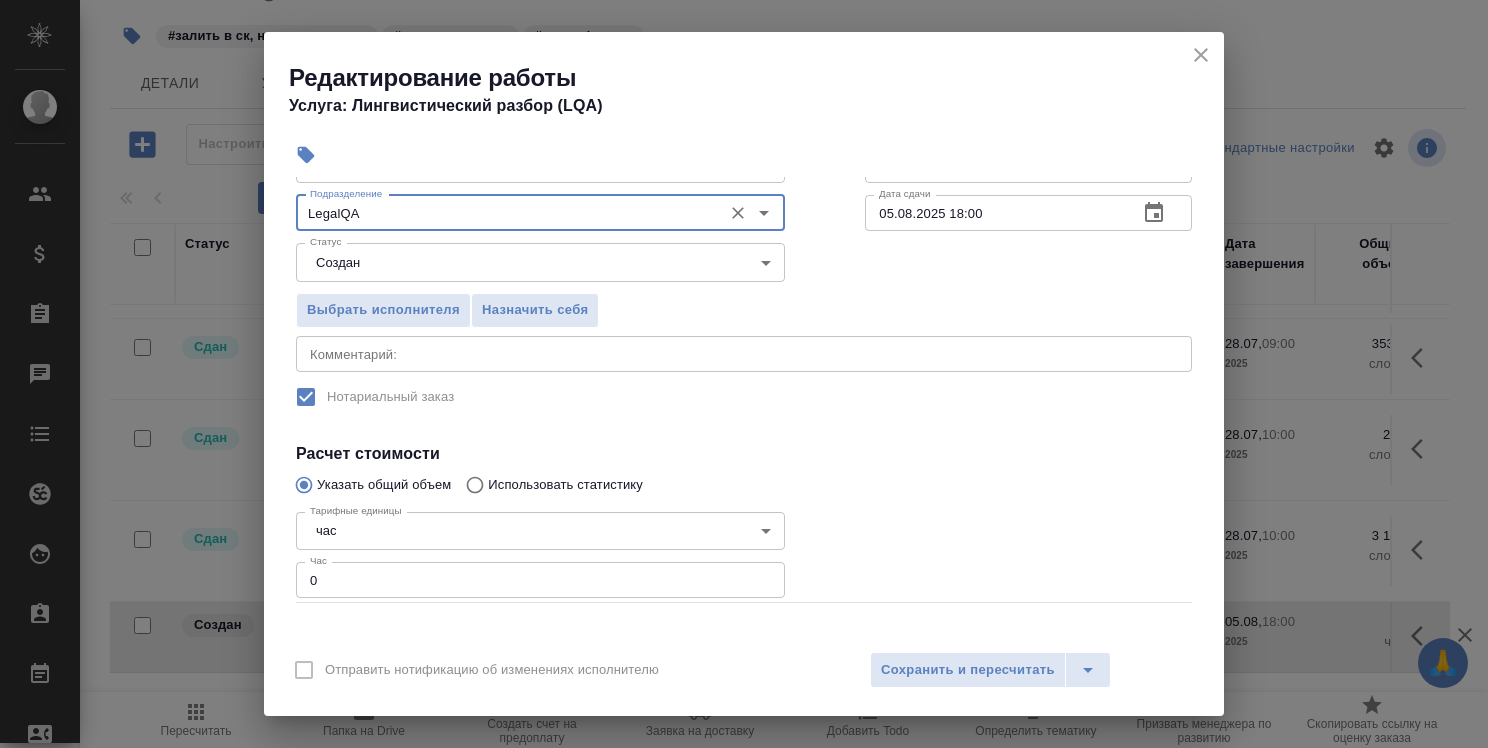 scroll, scrollTop: 200, scrollLeft: 0, axis: vertical 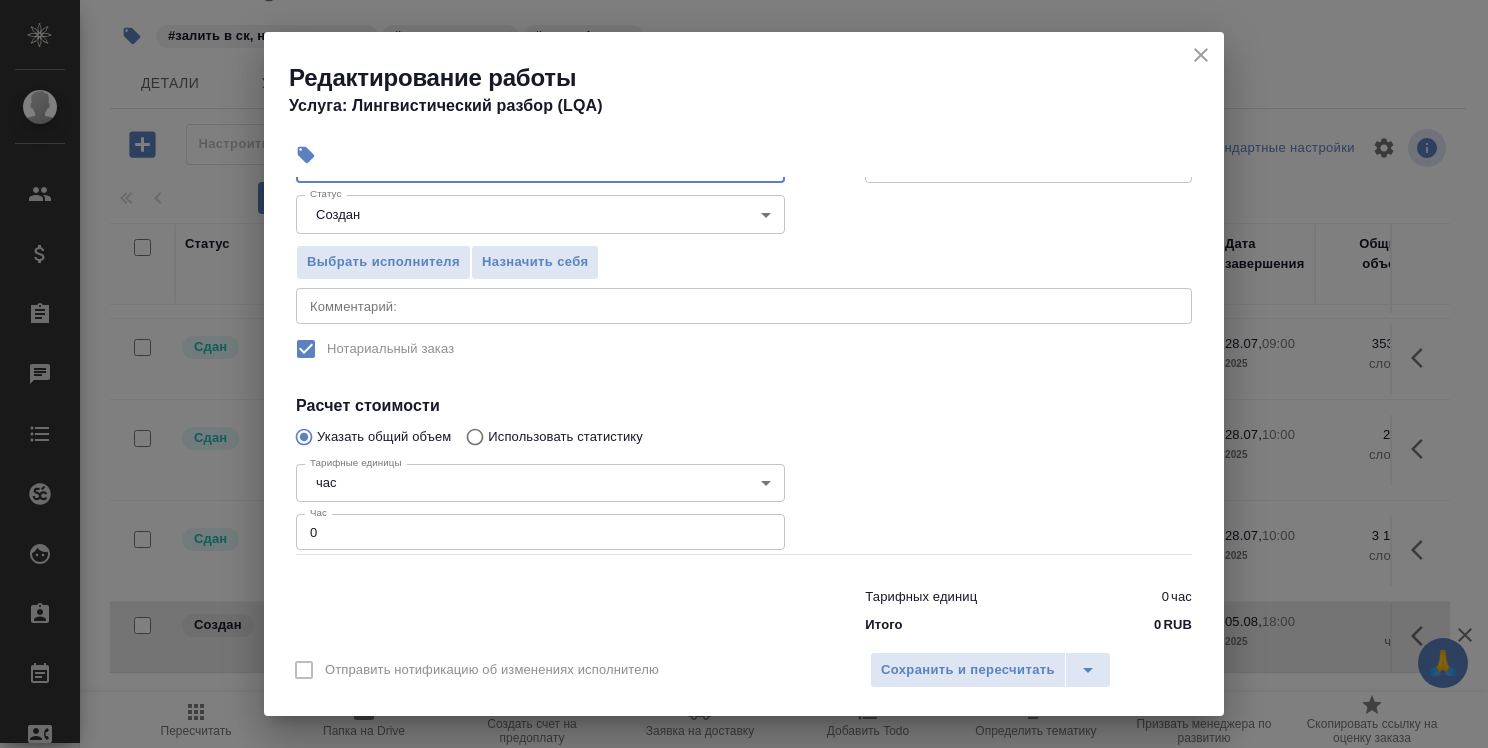 click at bounding box center [744, 305] 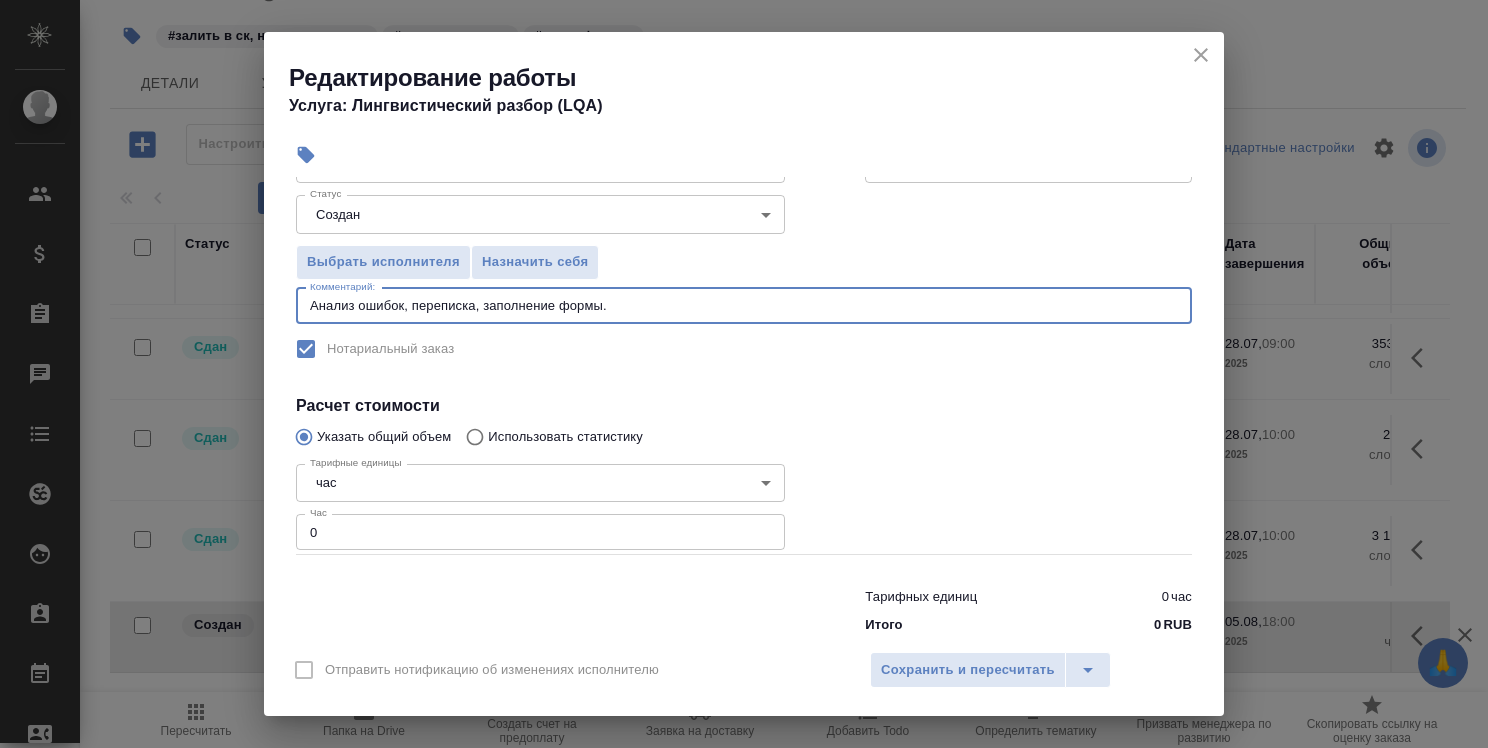 click on "0" at bounding box center (540, 532) 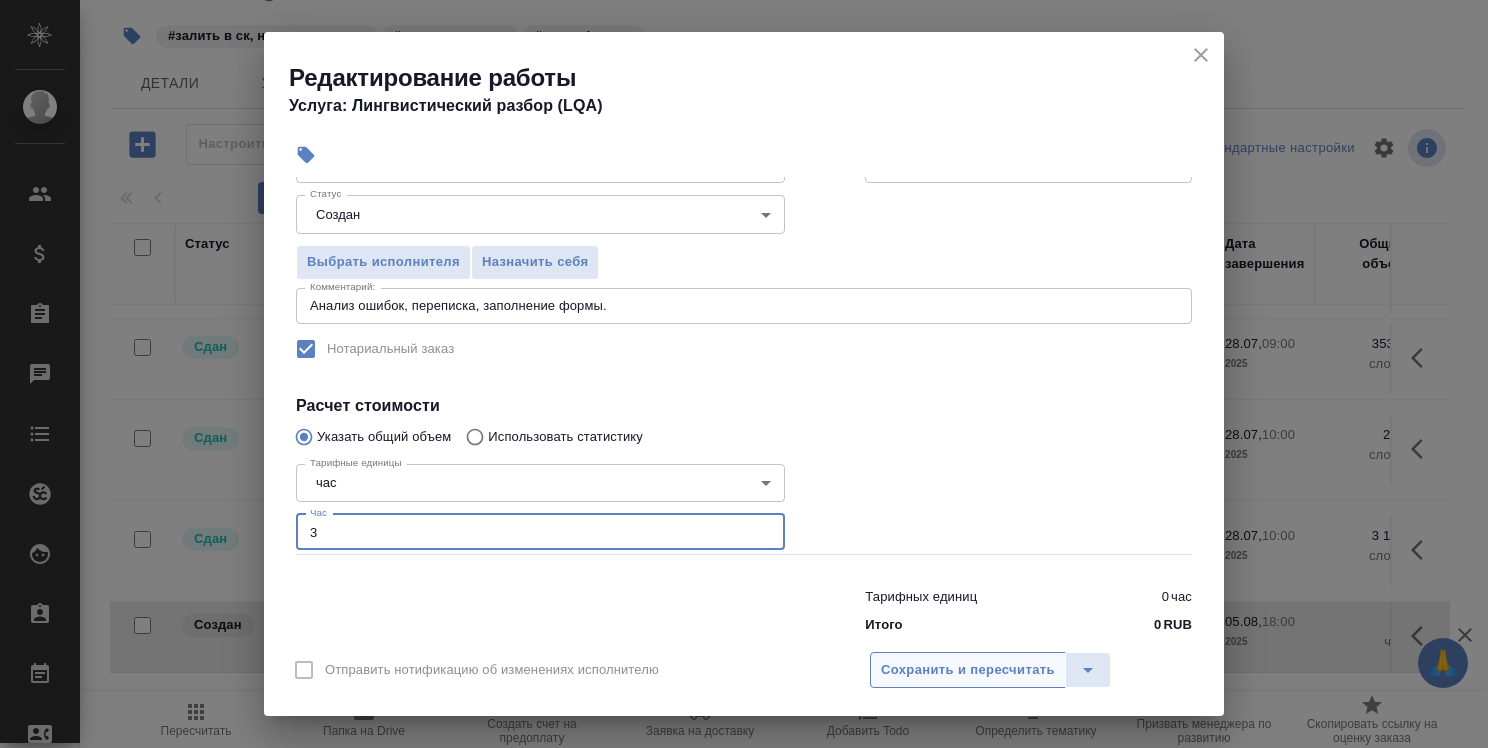 click on "Сохранить и пересчитать" at bounding box center [968, 670] 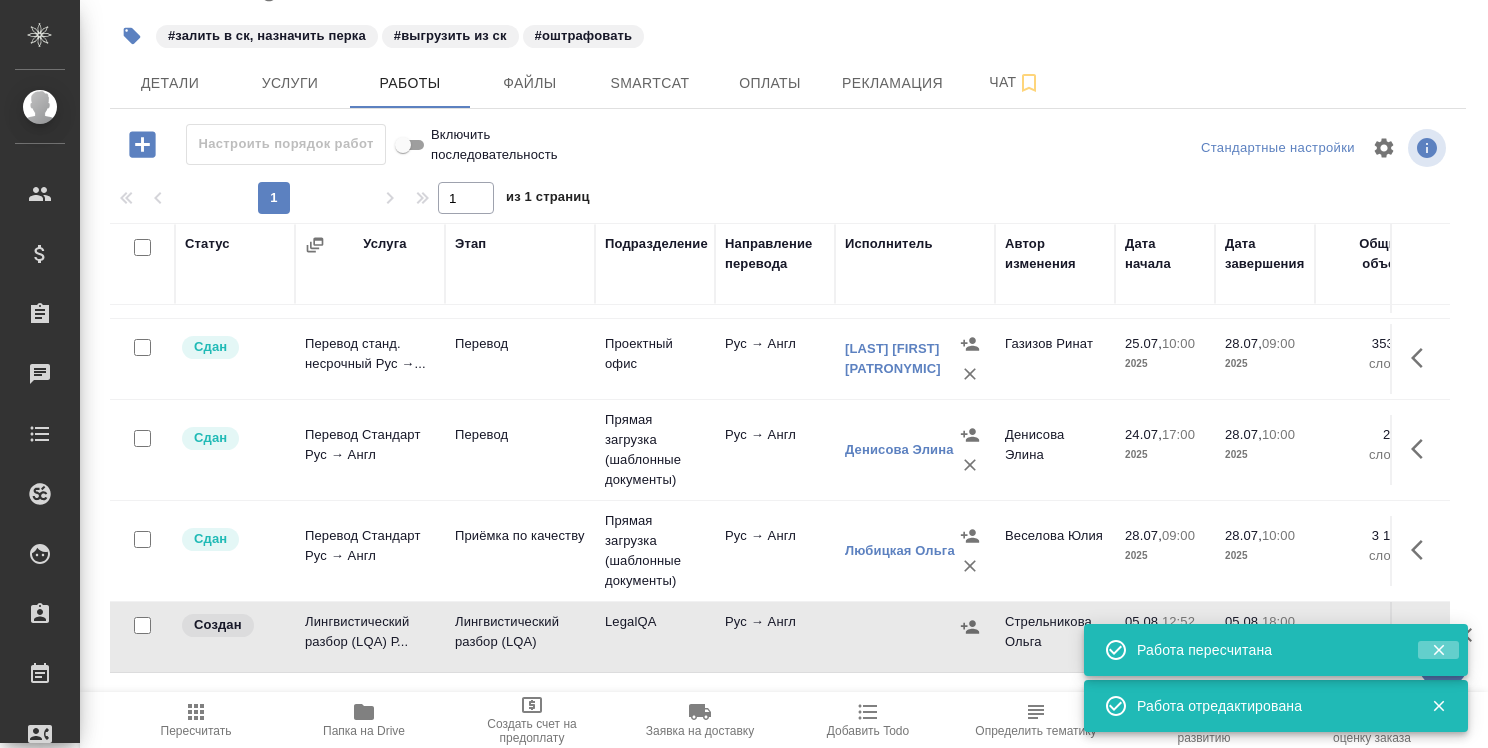 click 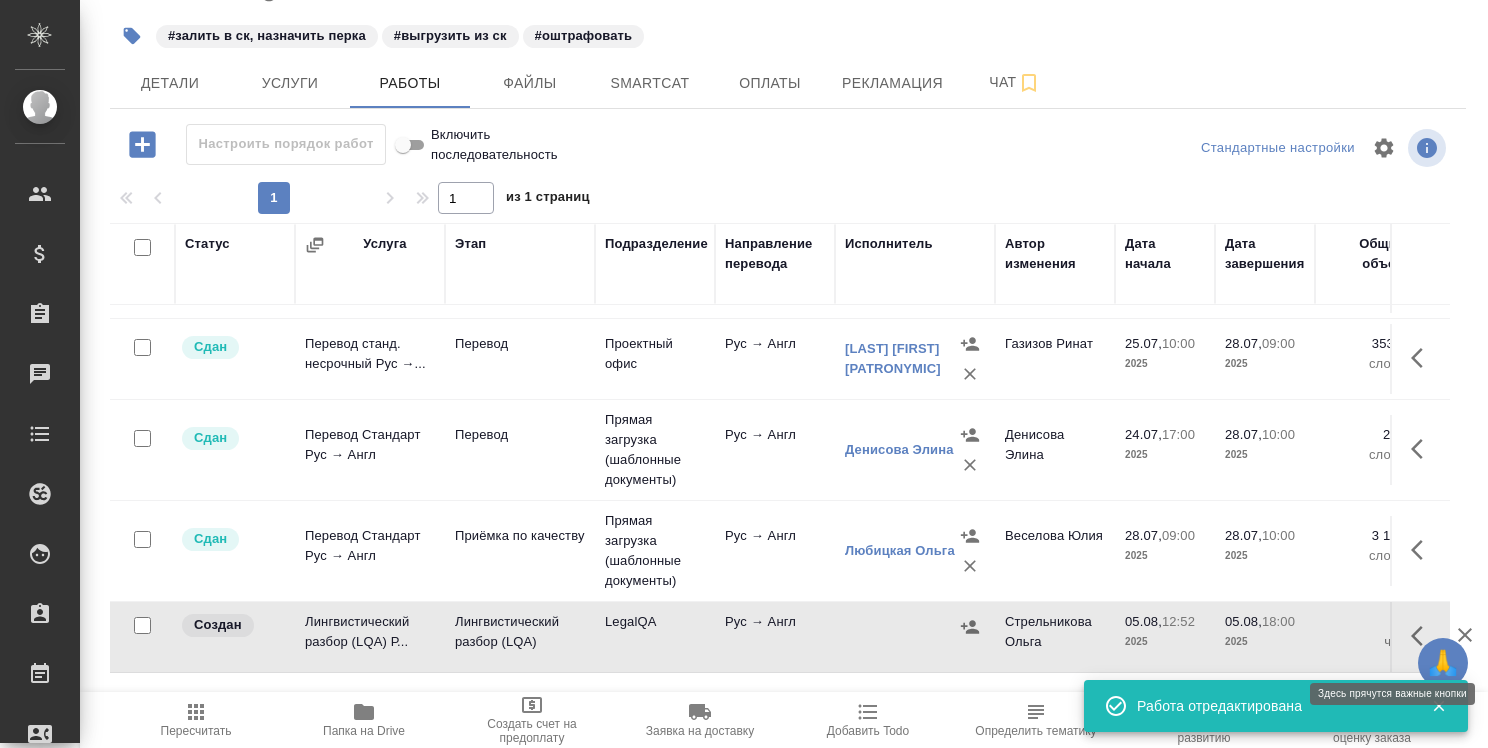click 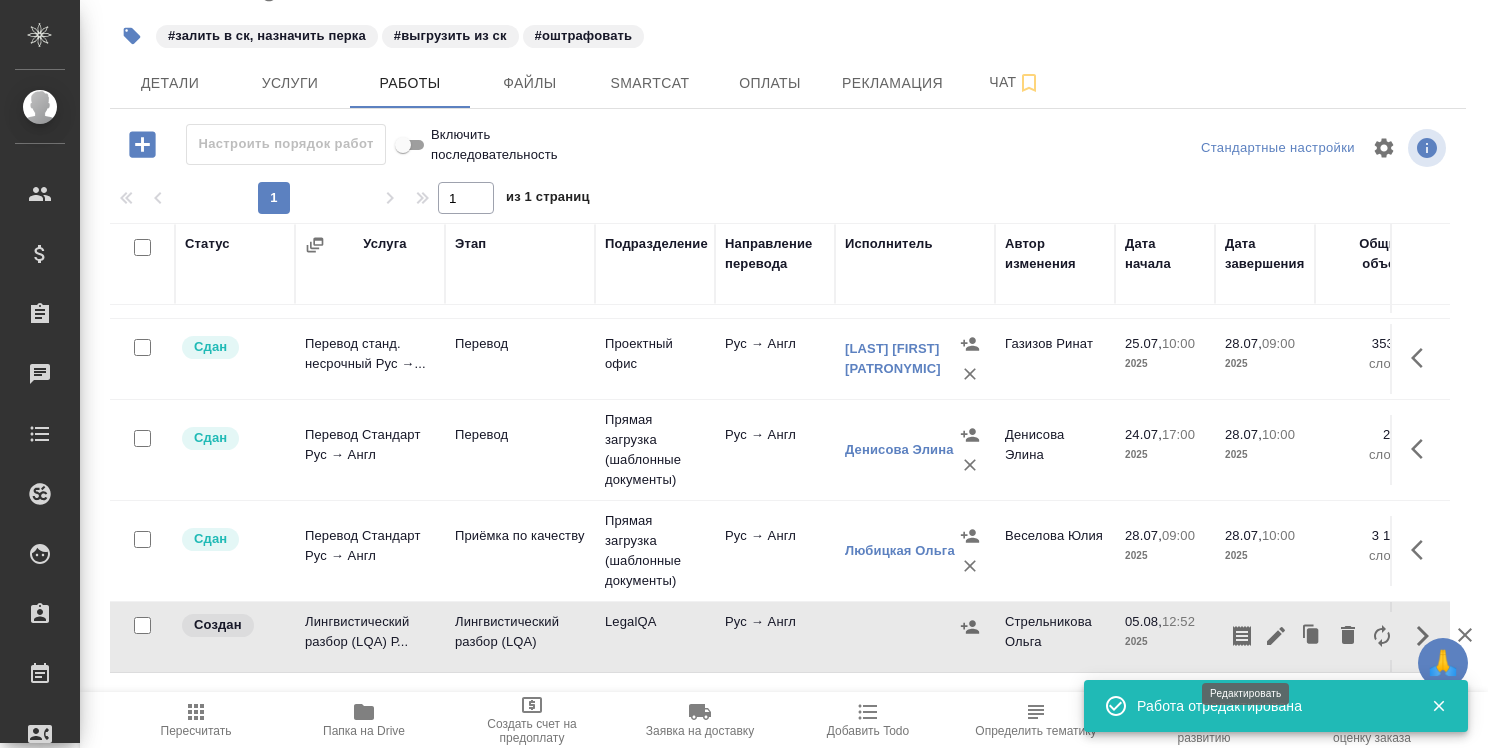 click 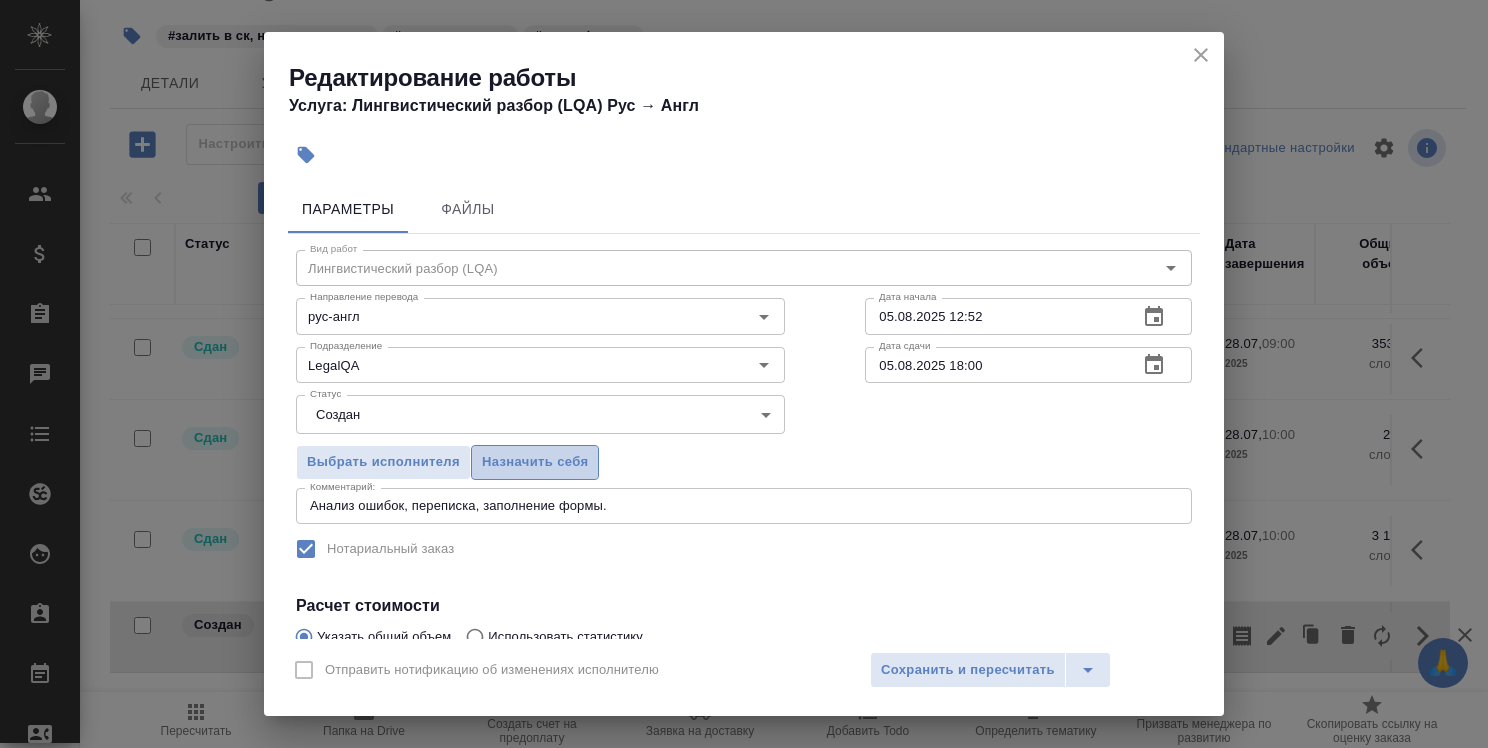 click on "Назначить себя" at bounding box center [535, 462] 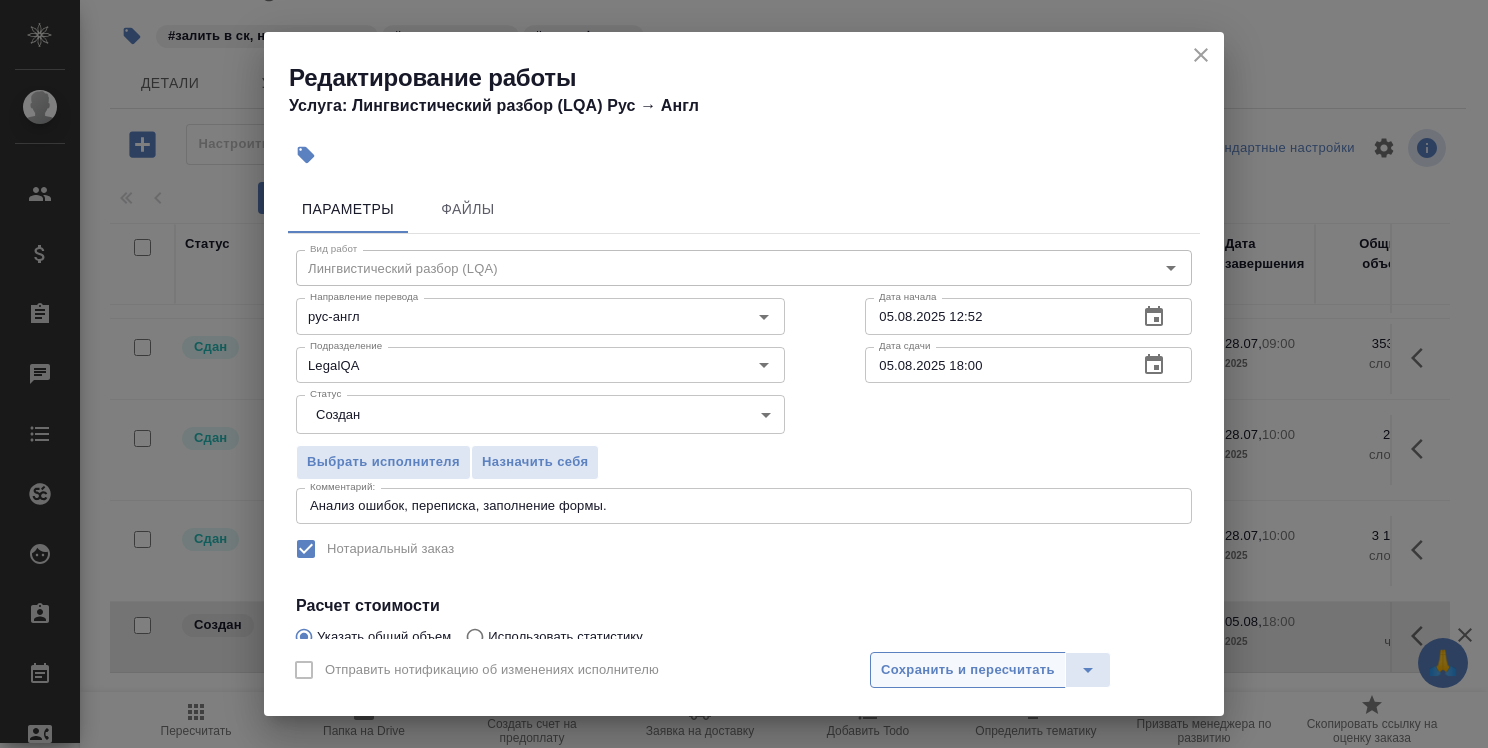 click on "Сохранить и пересчитать" at bounding box center [968, 670] 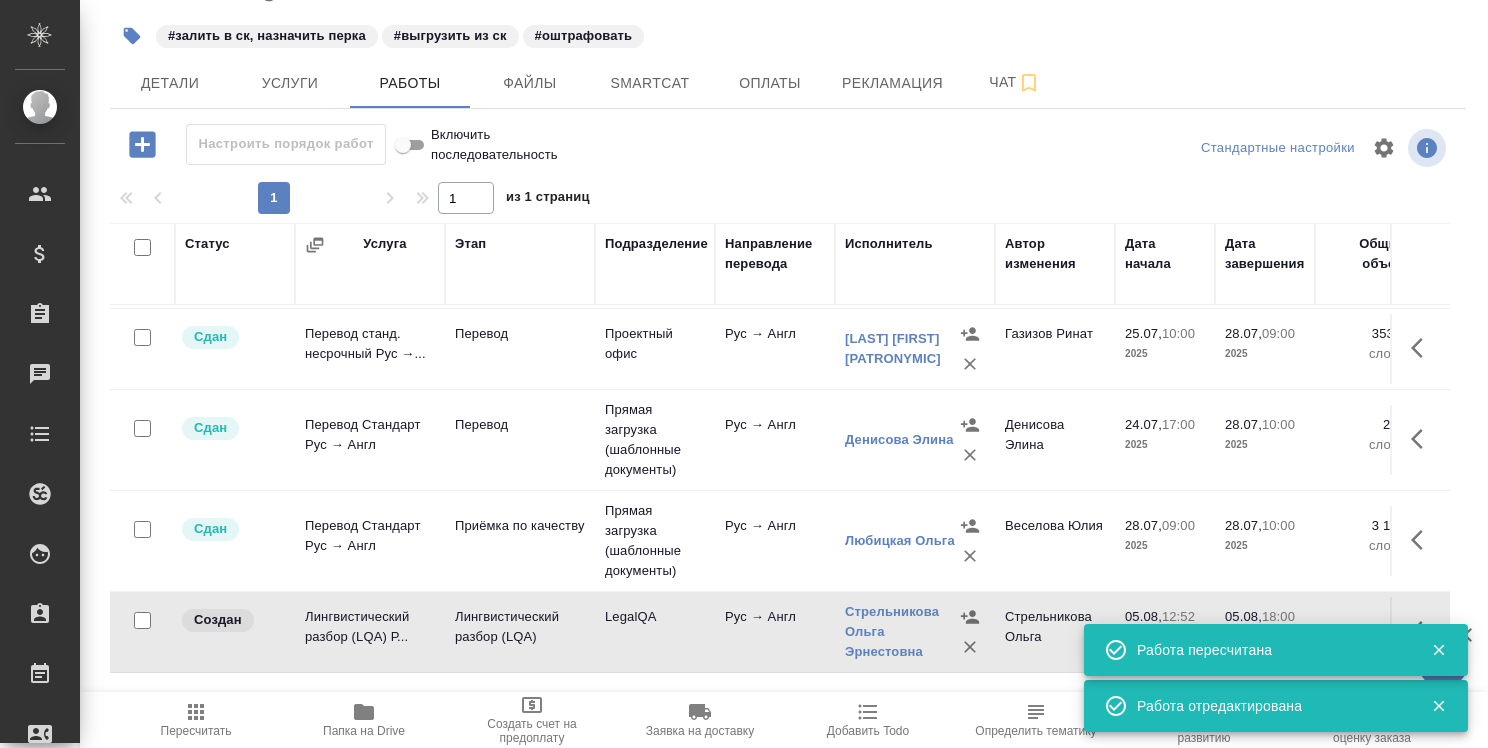 click 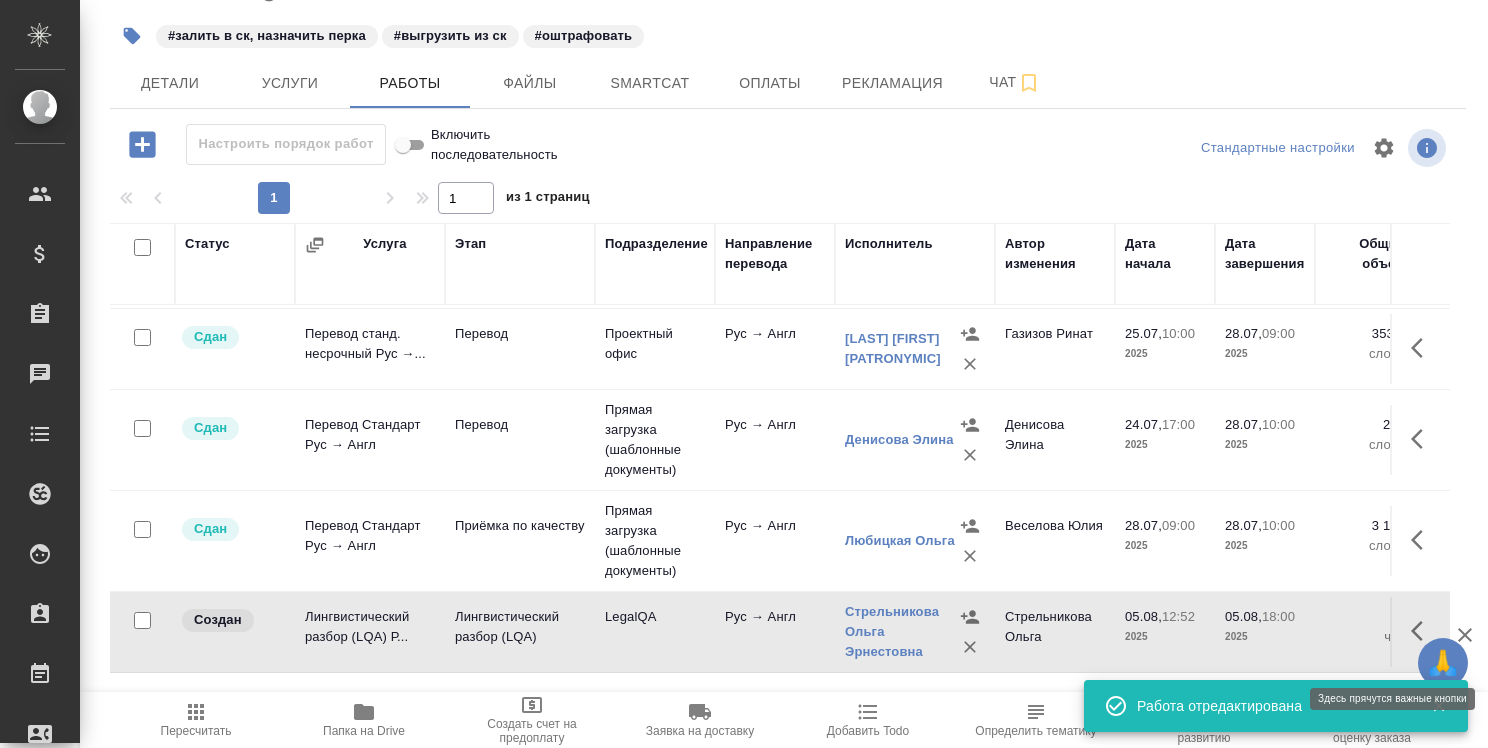 click 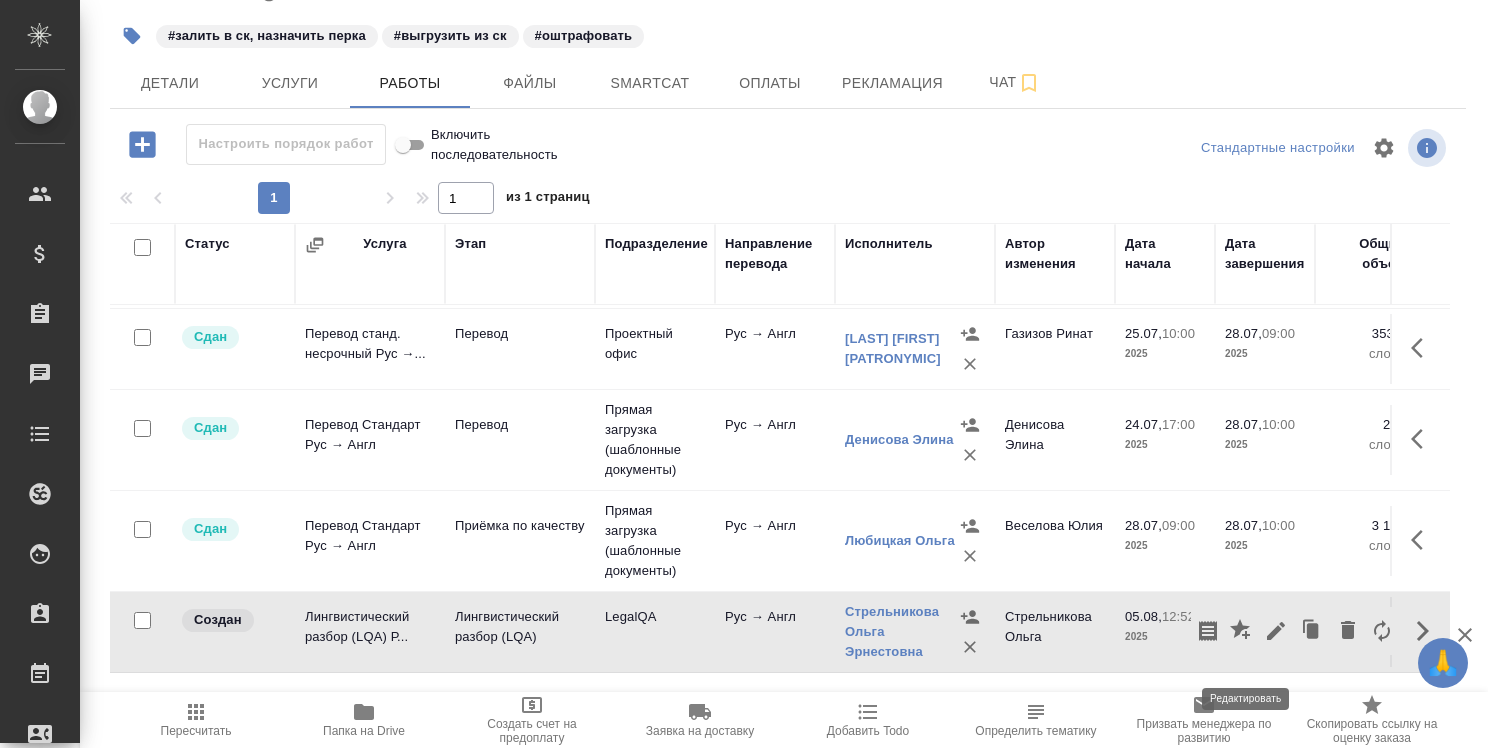 click 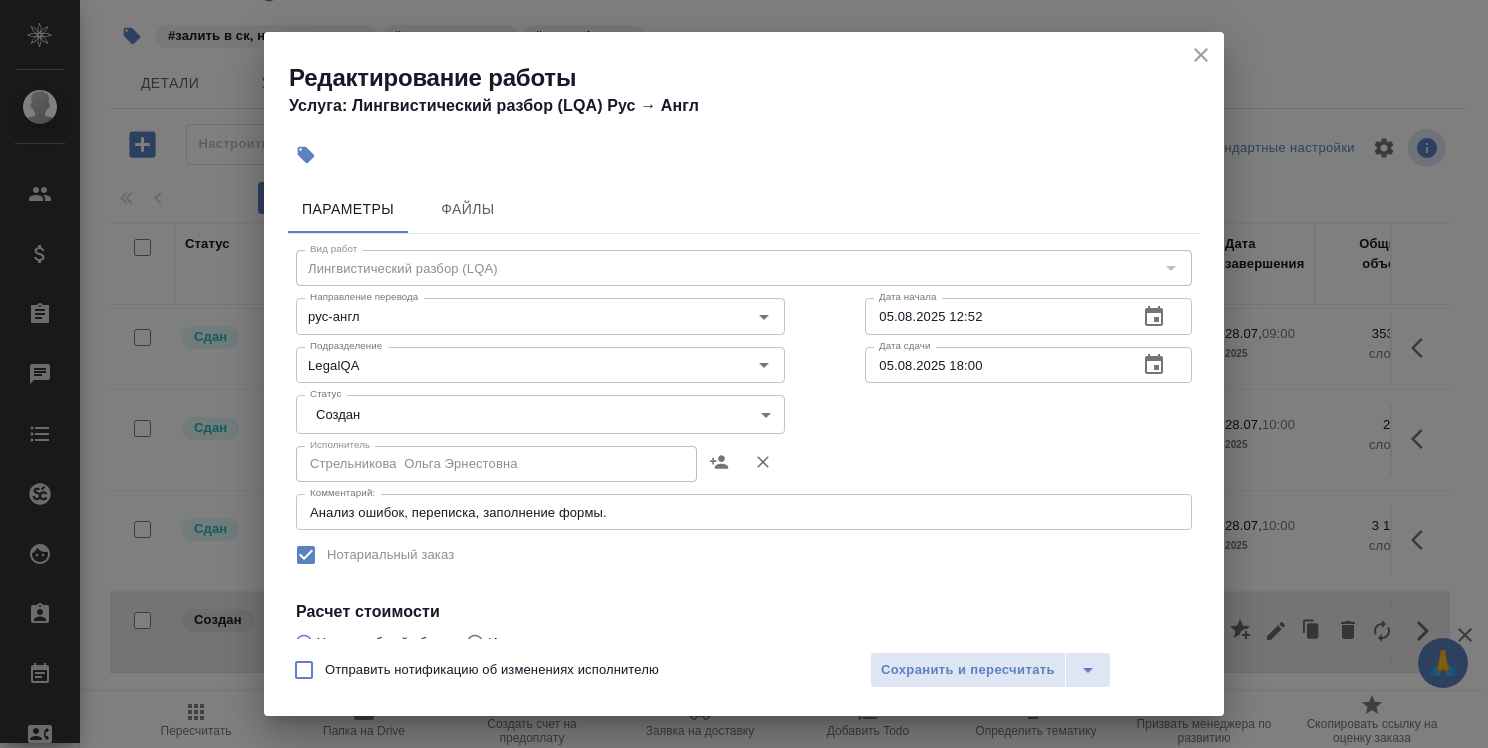 click on "🙏 .cls-1
fill:#fff;
AWATERA Strelnikova Olga Клиенты Спецификации Заказы 0 Чаты Todo Проекты SC Исполнители Кандидаты Работы Входящие заявки Заявки на доставку Рекламации Проекты процессинга Конференции Выйти KUNZ_FL-5722 В работе inProgress Святая троица holyTrinity Кратко детали заказа Ответственная команда: Кунцевская Клиент: Физическое лицо (Кунцевская) Договор: Без договора Дата создания: [DATE], [TIME] Дата сдачи: [DATE], [TIME] Итого: [PRICE] К оплате: [PRICE] Маржинальность: 82% #залить в ск, назначить перка #выгрузить из ск #оштрафовать Детали Услуги Работы Файлы Smartcat Оплаты Чат" at bounding box center (744, 374) 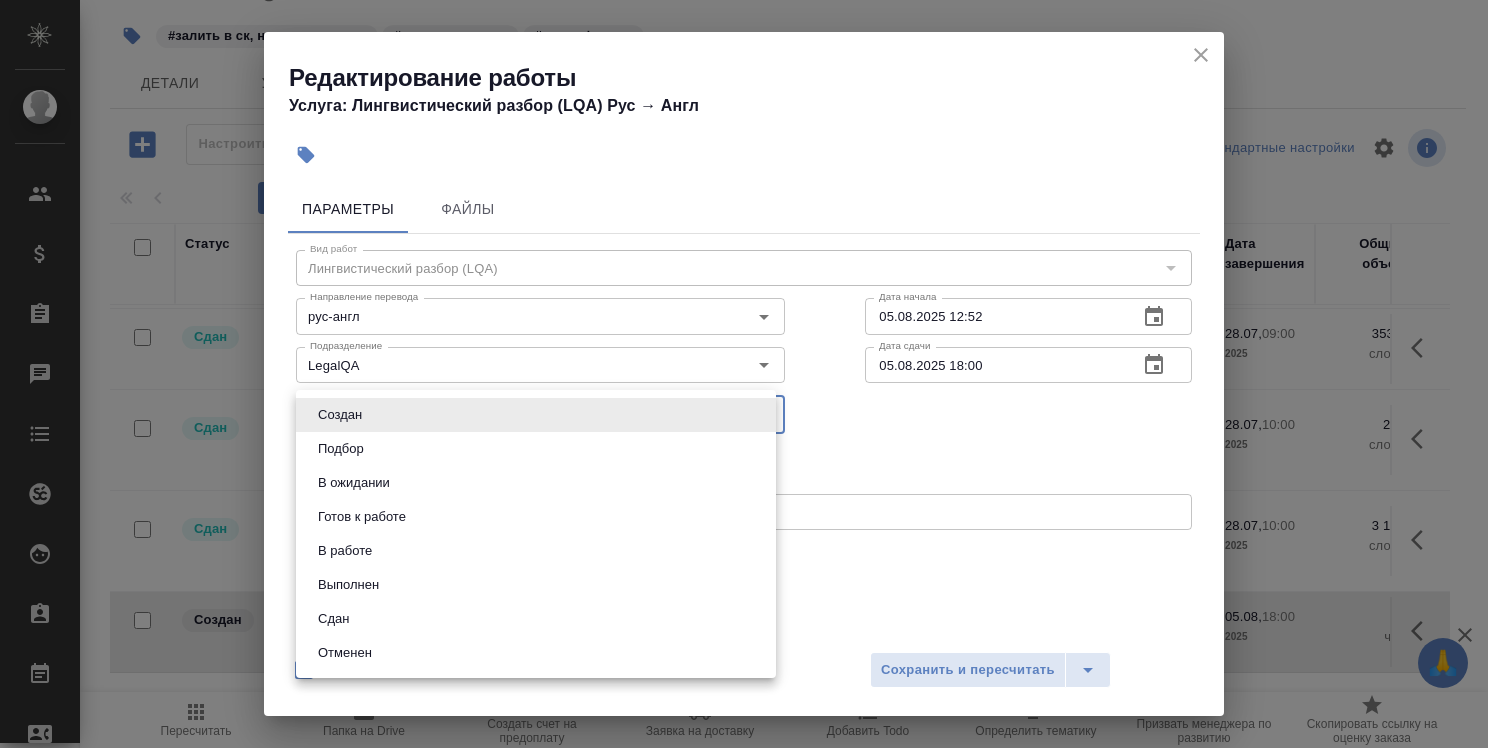 click on "Сдан" at bounding box center [536, 619] 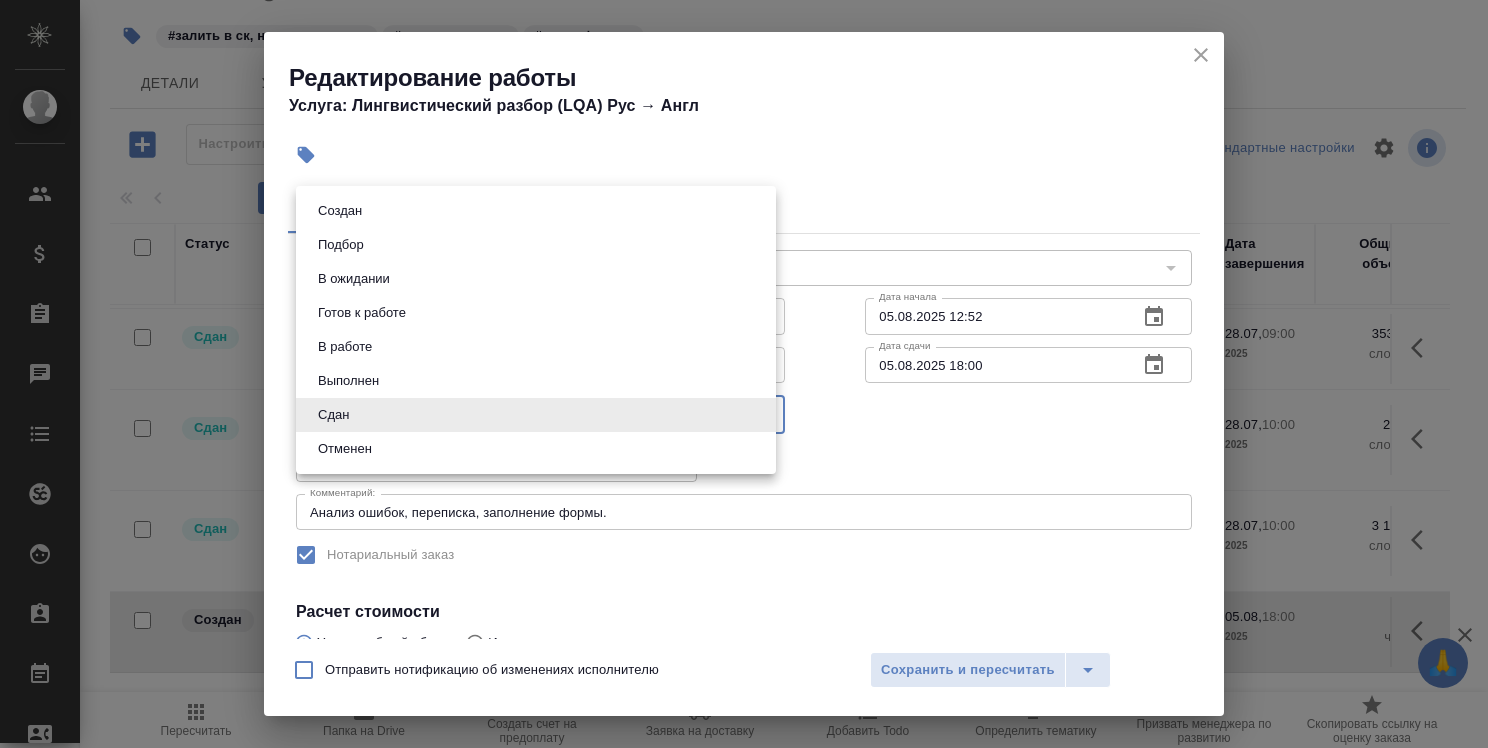 click on "🙏 .cls-1
fill:#fff;
AWATERA Strelnikova Olga Клиенты Спецификации Заказы 0 Чаты Todo Проекты SC Исполнители Кандидаты Работы Входящие заявки Заявки на доставку Рекламации Проекты процессинга Конференции Выйти KUNZ_FL-5722 В работе inProgress Святая троица holyTrinity Кратко детали заказа Ответственная команда: Кунцевская Клиент: Физическое лицо (Кунцевская) Договор: Без договора Дата создания: [DATE], [TIME] Дата сдачи: [DATE], [TIME] Итого: [PRICE] К оплате: [PRICE] Маржинальность: 82% #залить в ск, назначить перка #выгрузить из ск #оштрафовать Детали Услуги Работы Файлы Smartcat Оплаты Чат" at bounding box center [744, 374] 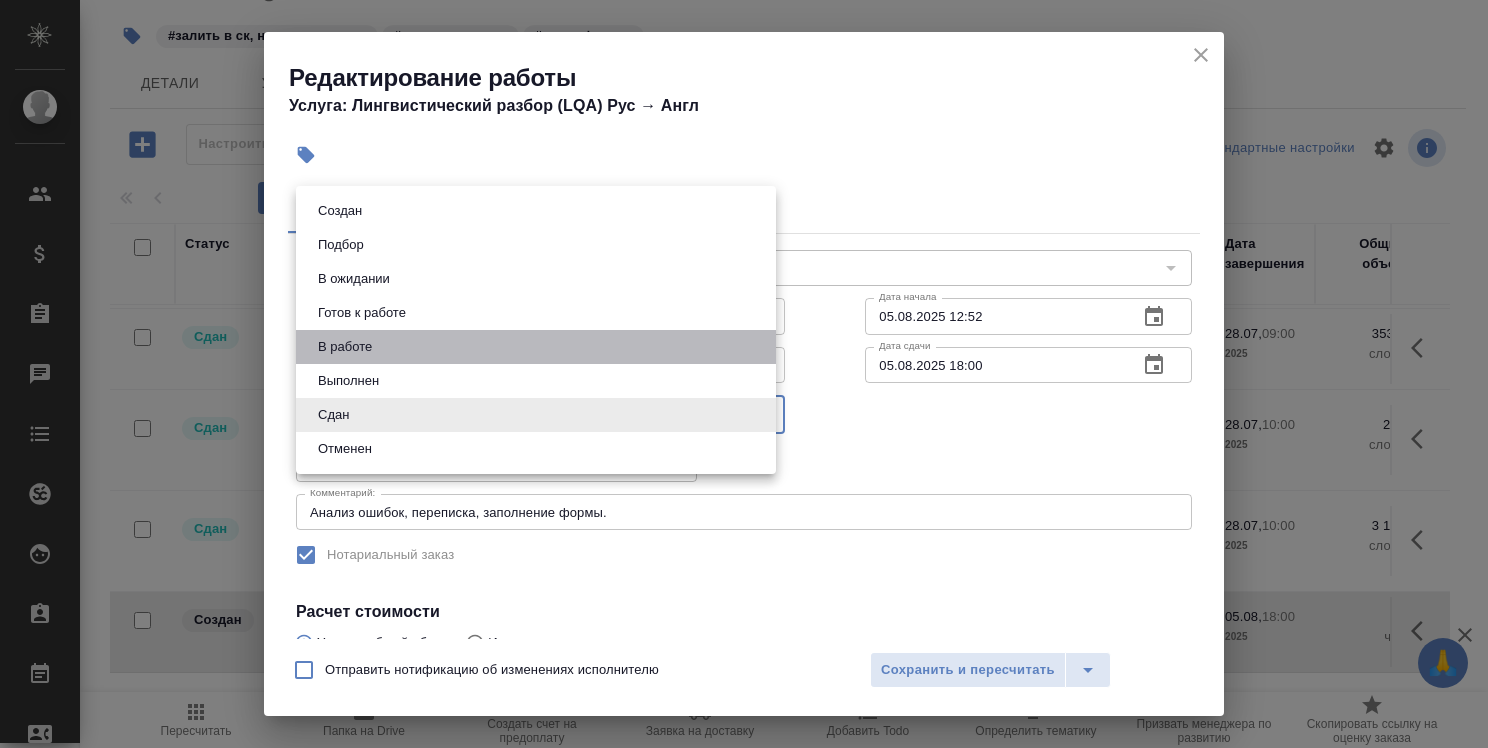 click on "В работе" at bounding box center [536, 347] 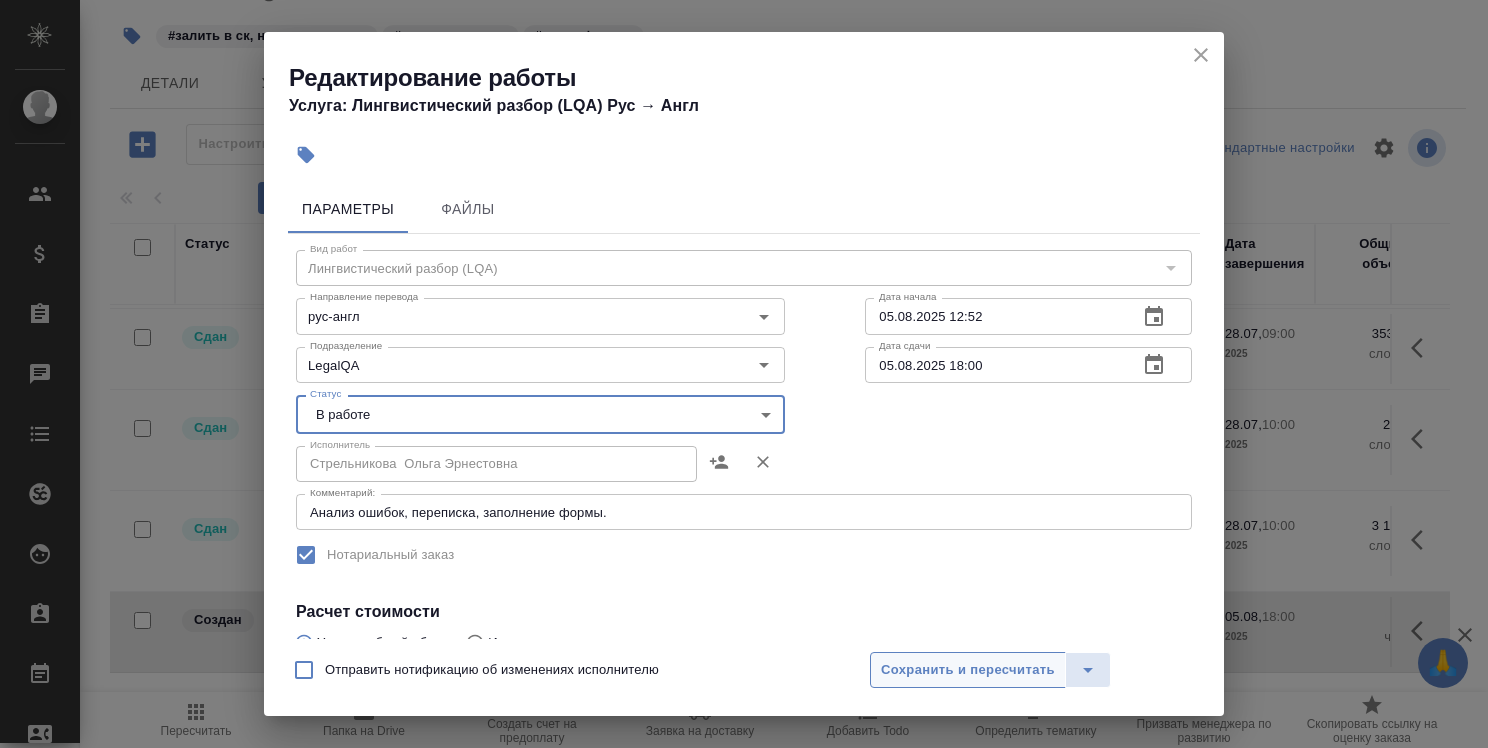 click on "Сохранить и пересчитать" at bounding box center [968, 670] 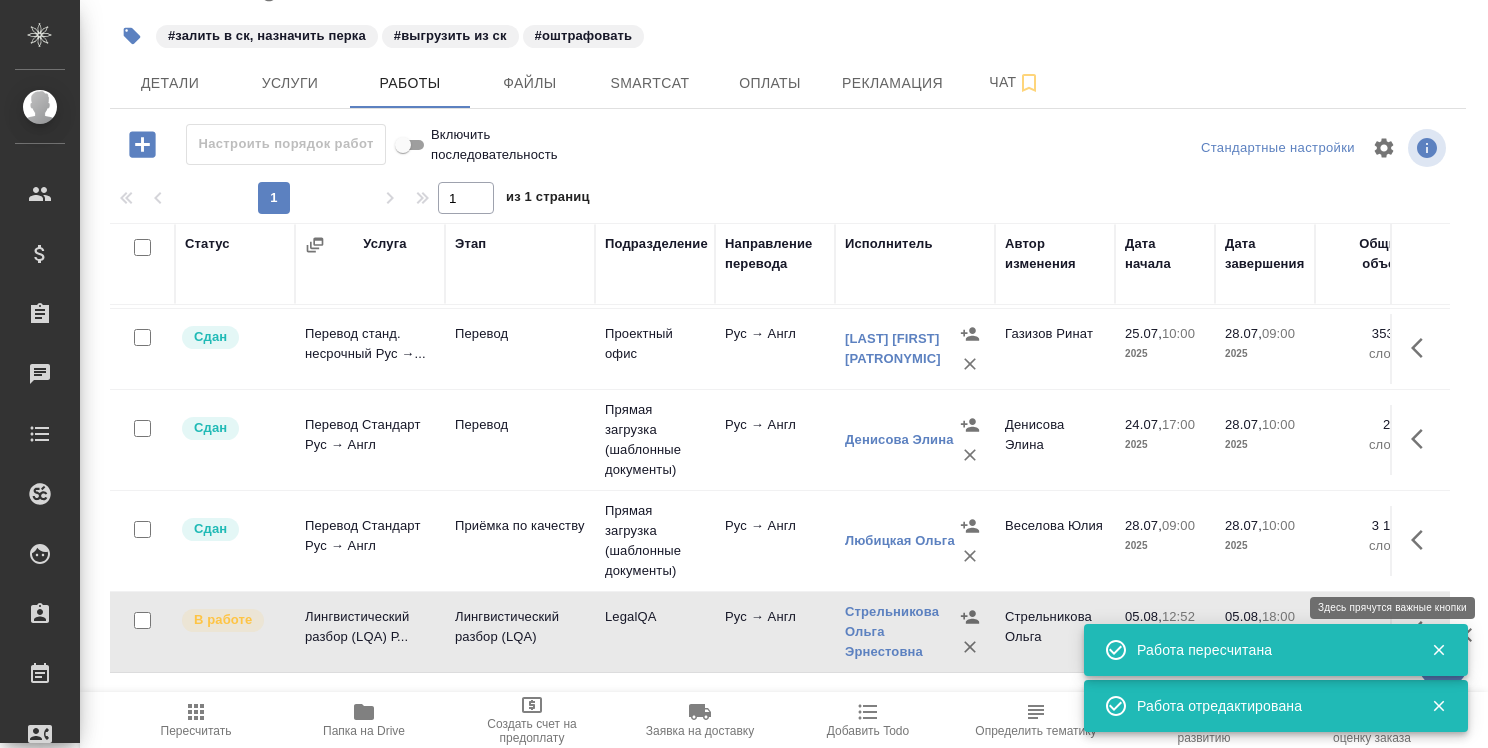 click 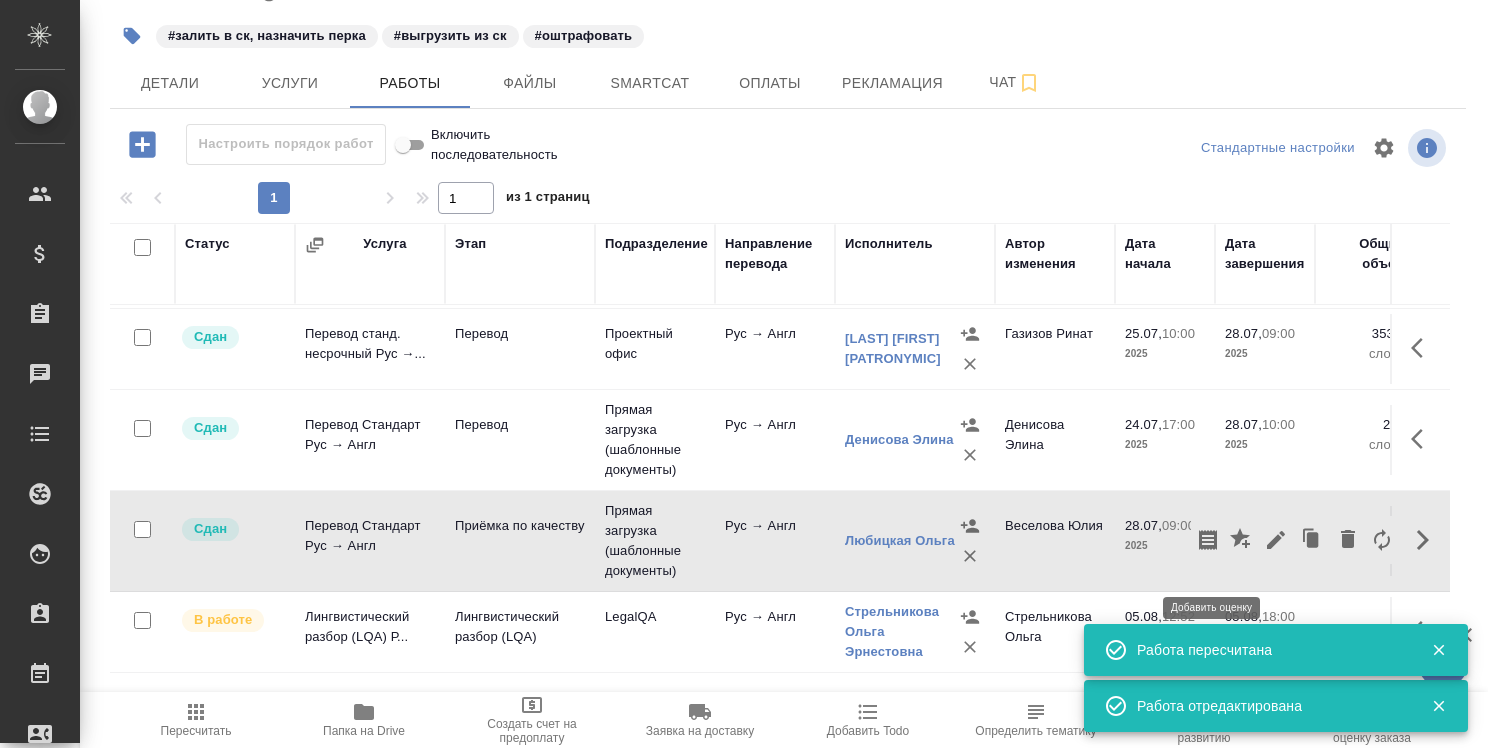 click 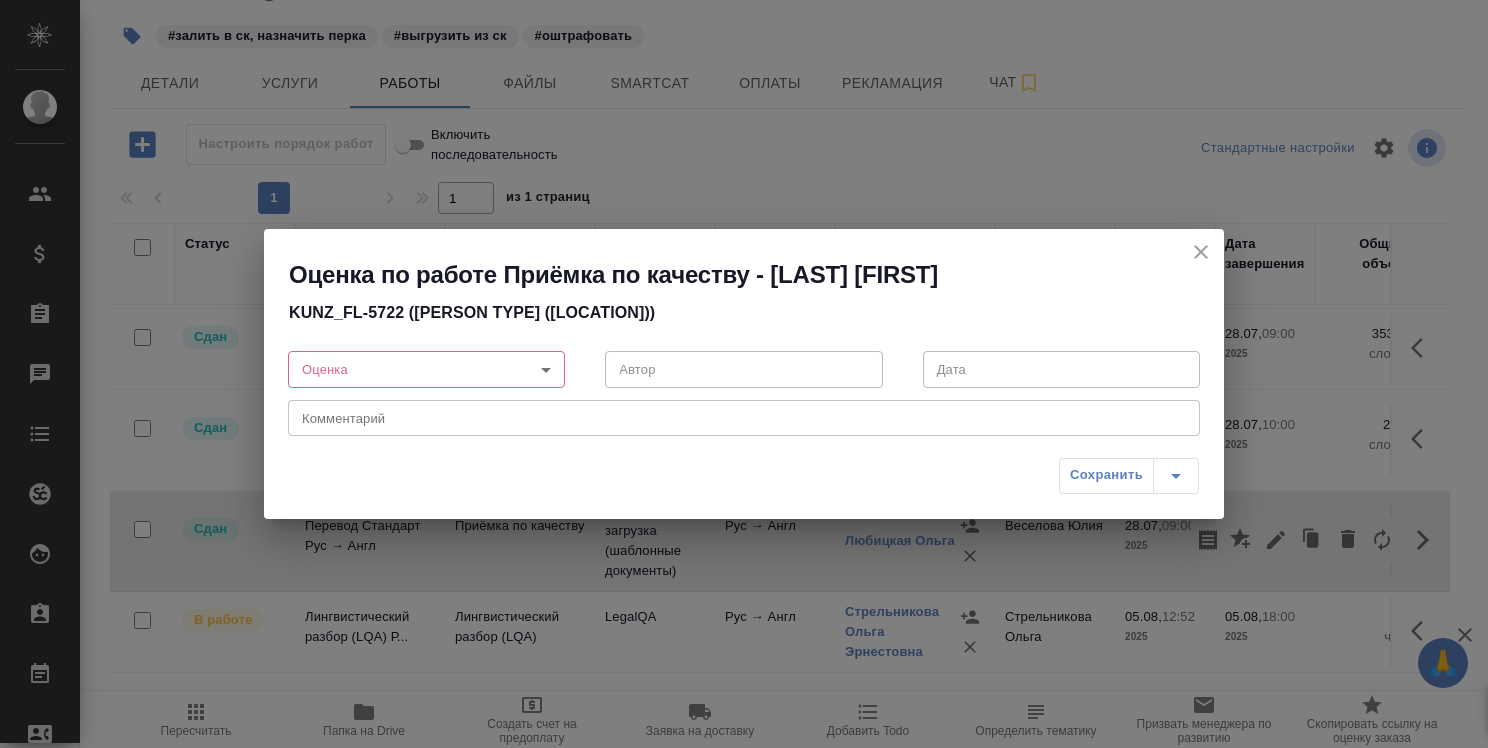 click on "🙏 .cls-1
fill:#fff;
AWATERA Strelnikova Olga Клиенты Спецификации Заказы 0 Чаты Todo Проекты SC Исполнители Кандидаты Работы Входящие заявки Заявки на доставку Рекламации Проекты процессинга Конференции Выйти KUNZ_FL-5722 В работе inProgress Святая троица holyTrinity Кратко детали заказа Ответственная команда: Кунцевская Клиент: Физическое лицо (Кунцевская) Договор: Без договора Дата создания: [DATE], [TIME] Дата сдачи: [DATE], [TIME] Итого: [PRICE] К оплате: [PRICE] Маржинальность: 82% #залить в ск, назначить перка #выгрузить из ск #оштрафовать Детали Услуги Работы Файлы Smartcat Оплаты Чат" at bounding box center [744, 374] 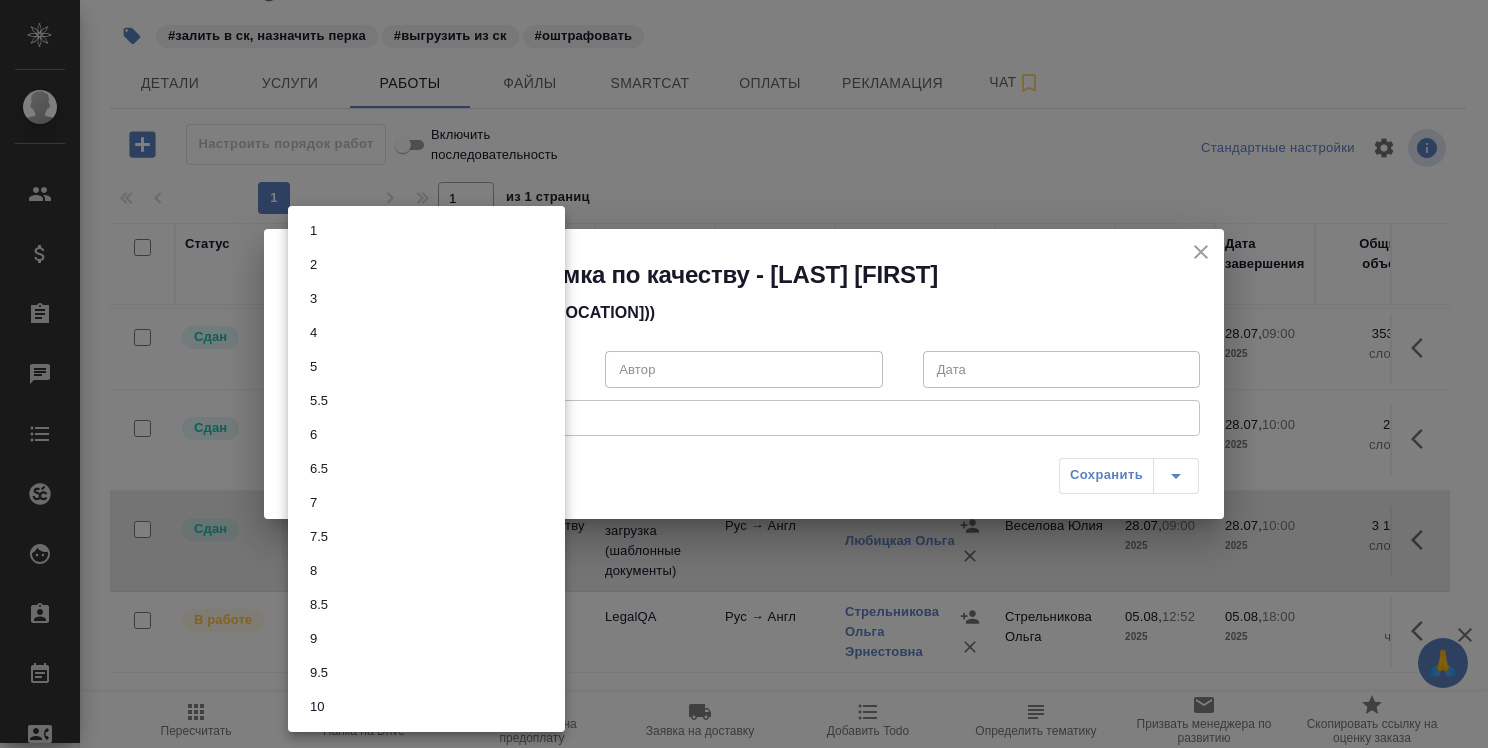 click on "6" at bounding box center (426, 435) 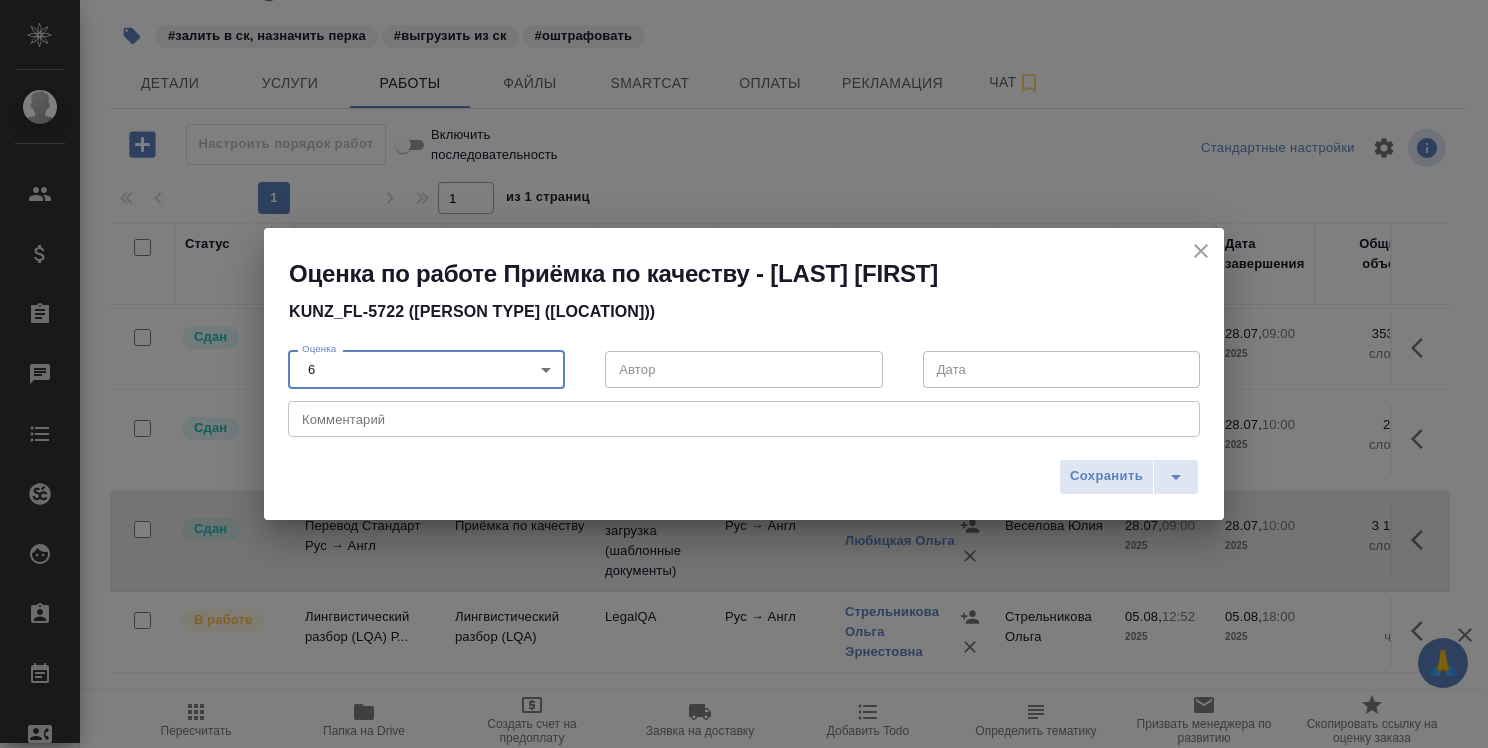 click at bounding box center [744, 418] 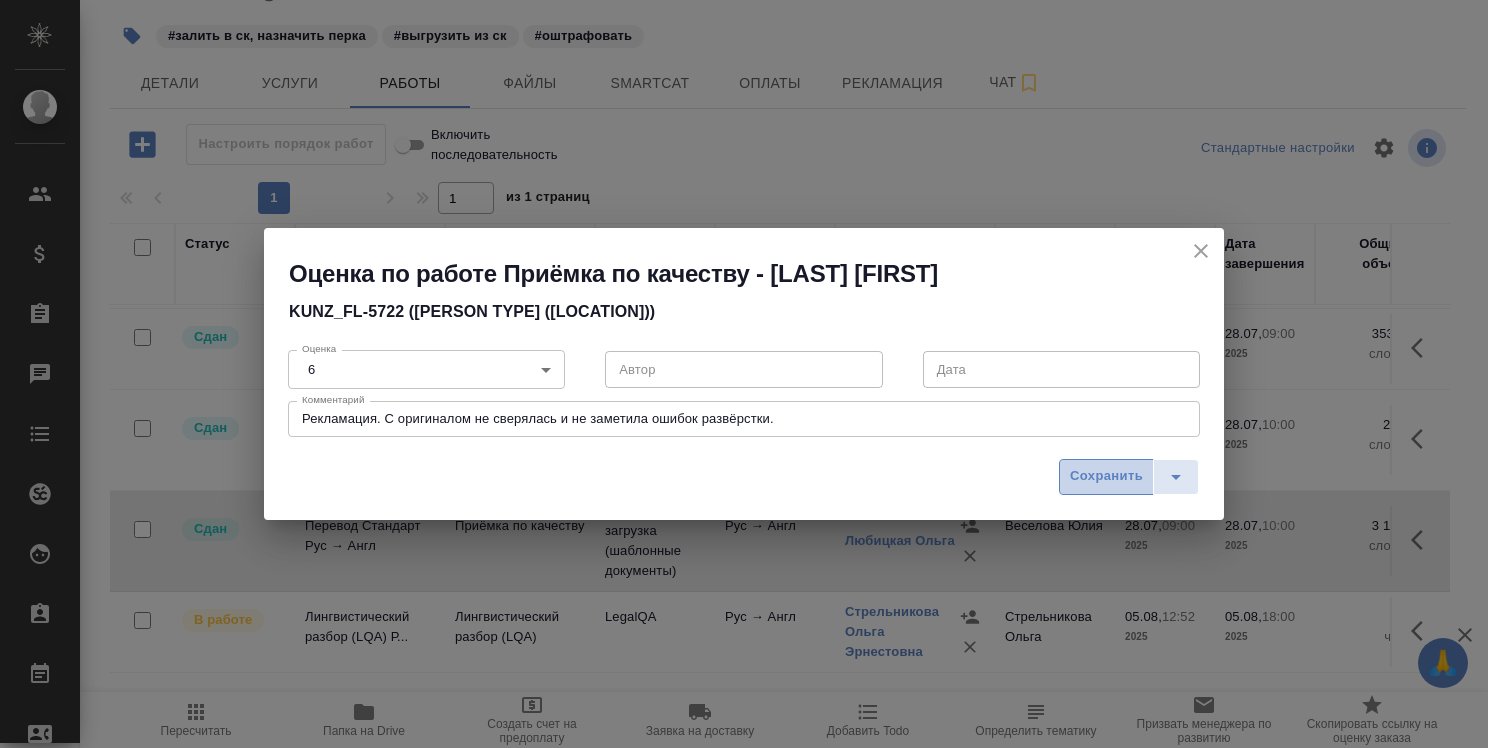 click on "Сохранить" at bounding box center (1106, 476) 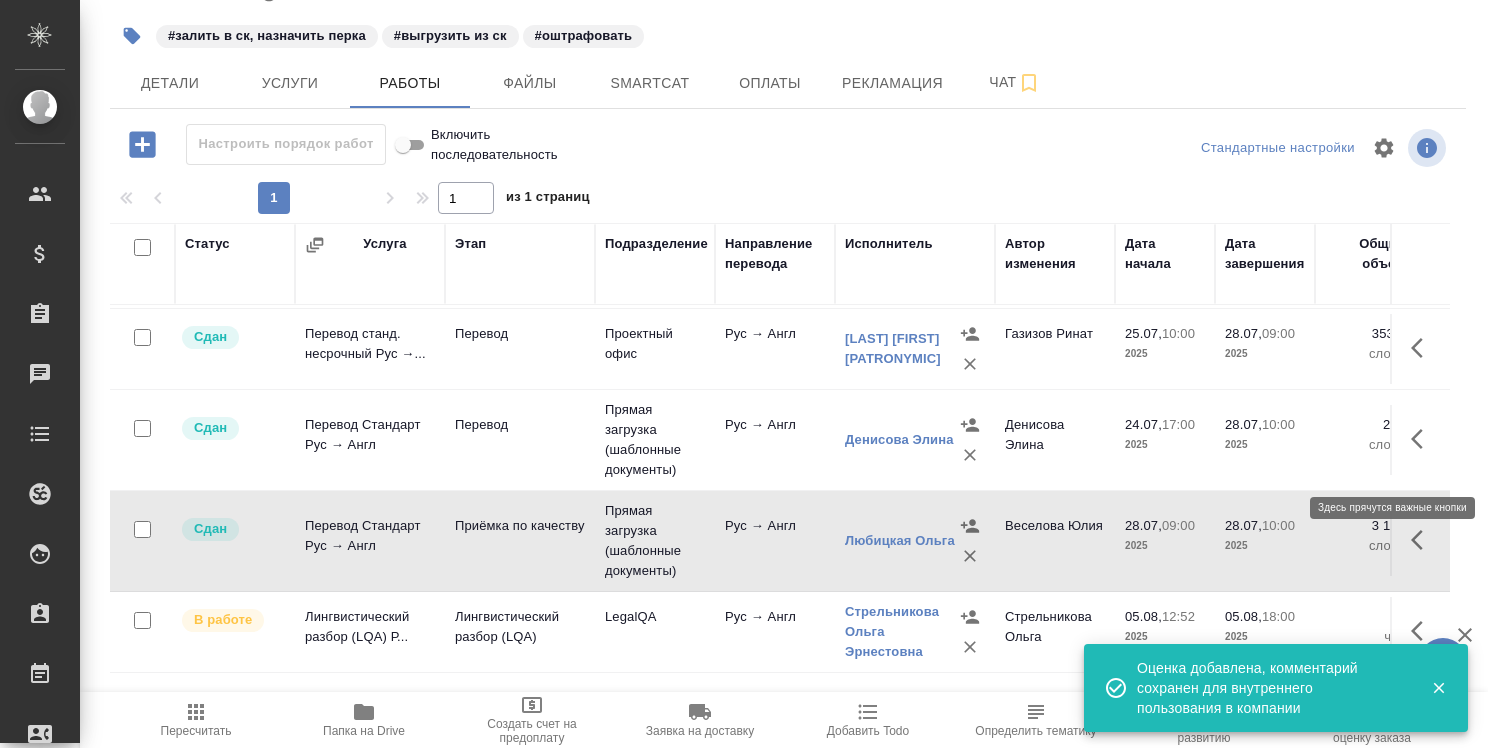 click 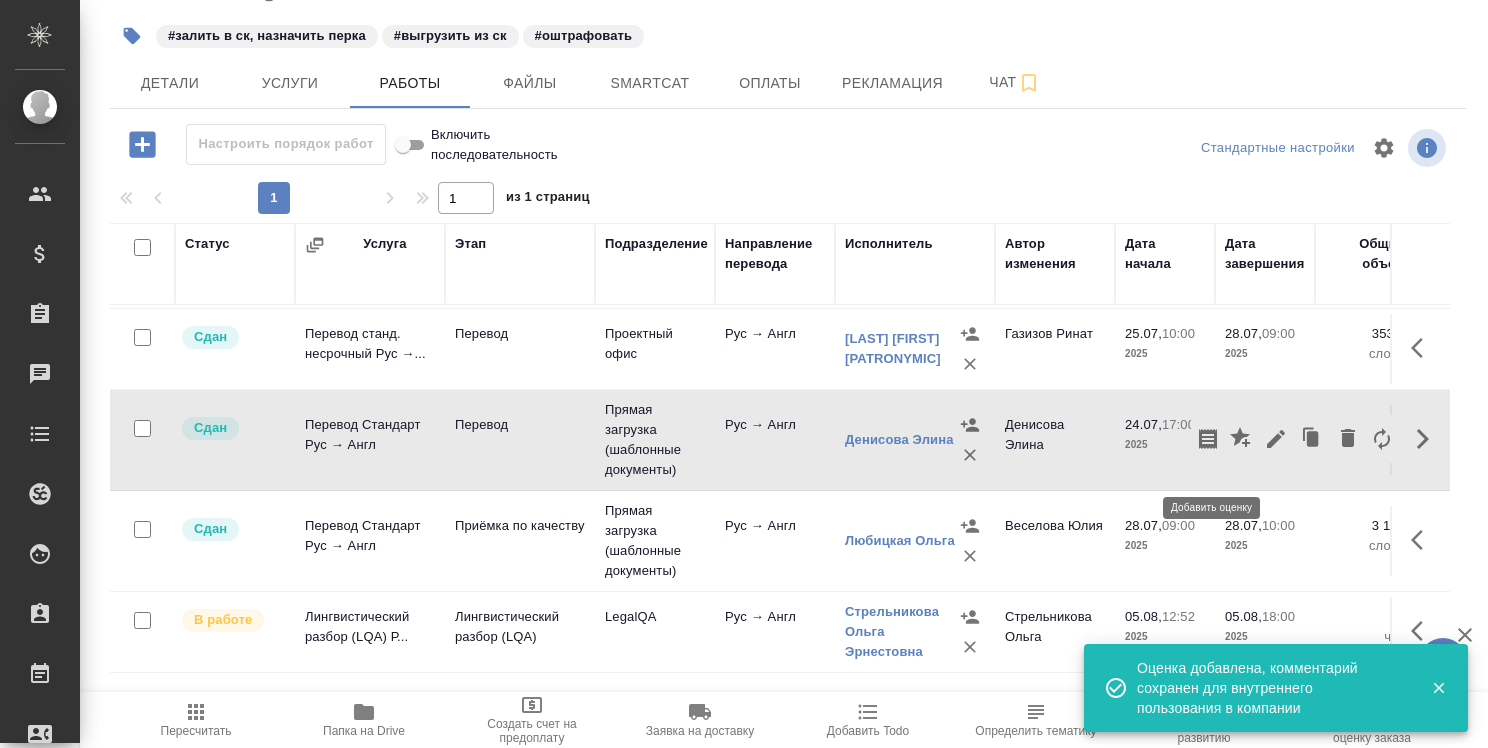 click 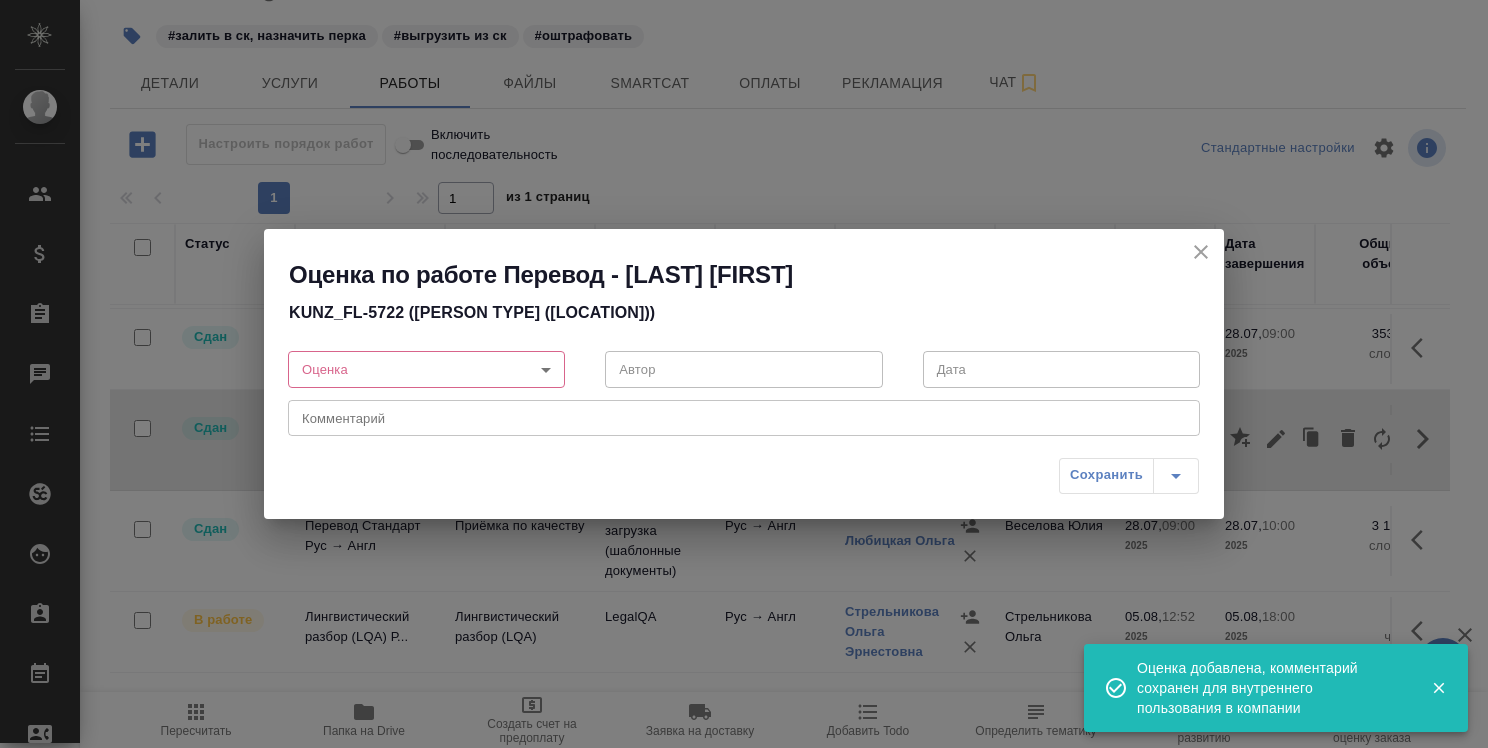 click on "🙏 .cls-1
fill:#fff;
AWATERA Strelnikova Olga Клиенты Спецификации Заказы 0 Чаты Todo Проекты SC Исполнители Кандидаты Работы Входящие заявки Заявки на доставку Рекламации Проекты процессинга Конференции Выйти KUNZ_FL-5722 В работе inProgress Святая троица holyTrinity Кратко детали заказа Ответственная команда: Кунцевская Клиент: Физическое лицо (Кунцевская) Договор: Без договора Дата создания: [DATE], [TIME] Дата сдачи: [DATE], [TIME] Итого: [PRICE] К оплате: [PRICE] Маржинальность: 82% #залить в ск, назначить перка #выгрузить из ск #оштрафовать Детали Услуги Работы Файлы Smartcat Оплаты Чат" at bounding box center (744, 374) 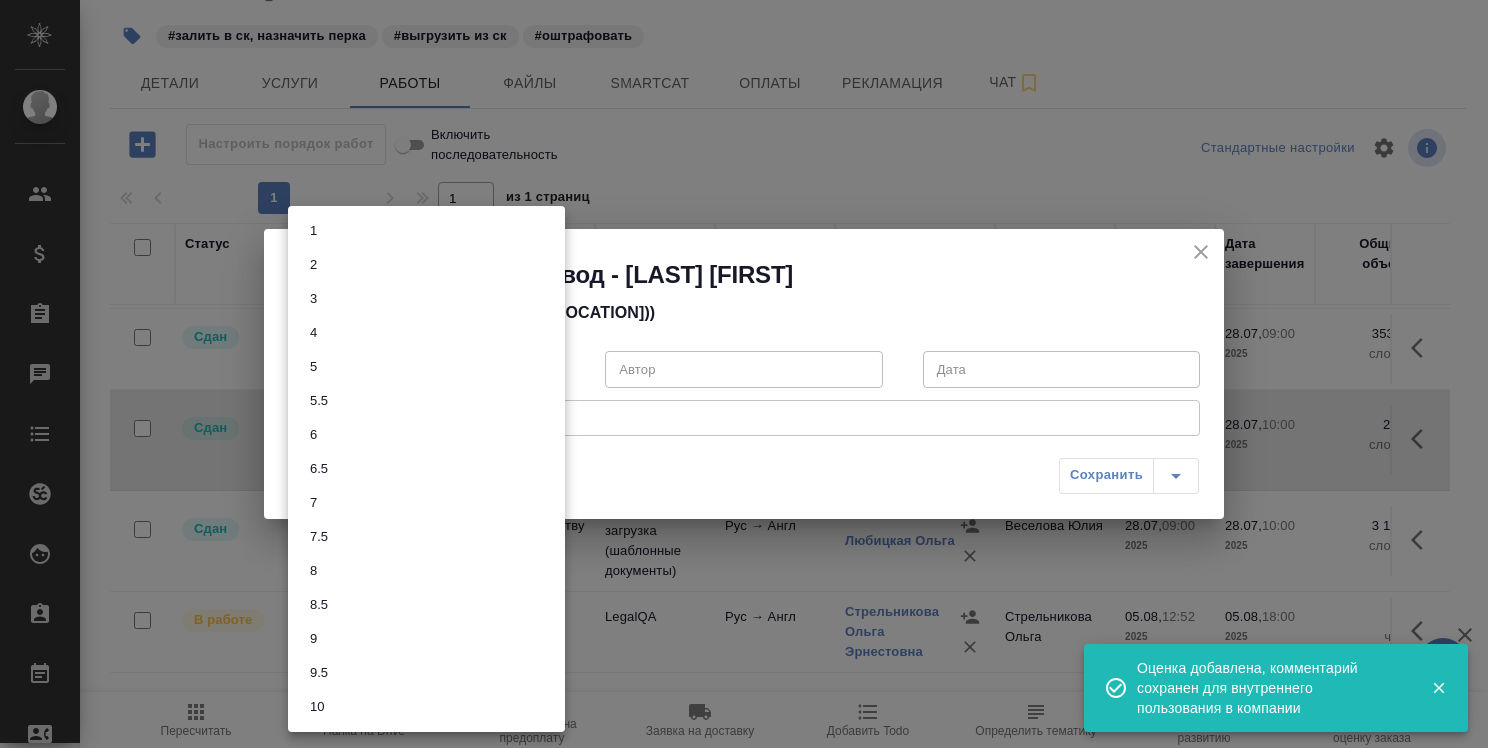 click on "6" at bounding box center [426, 435] 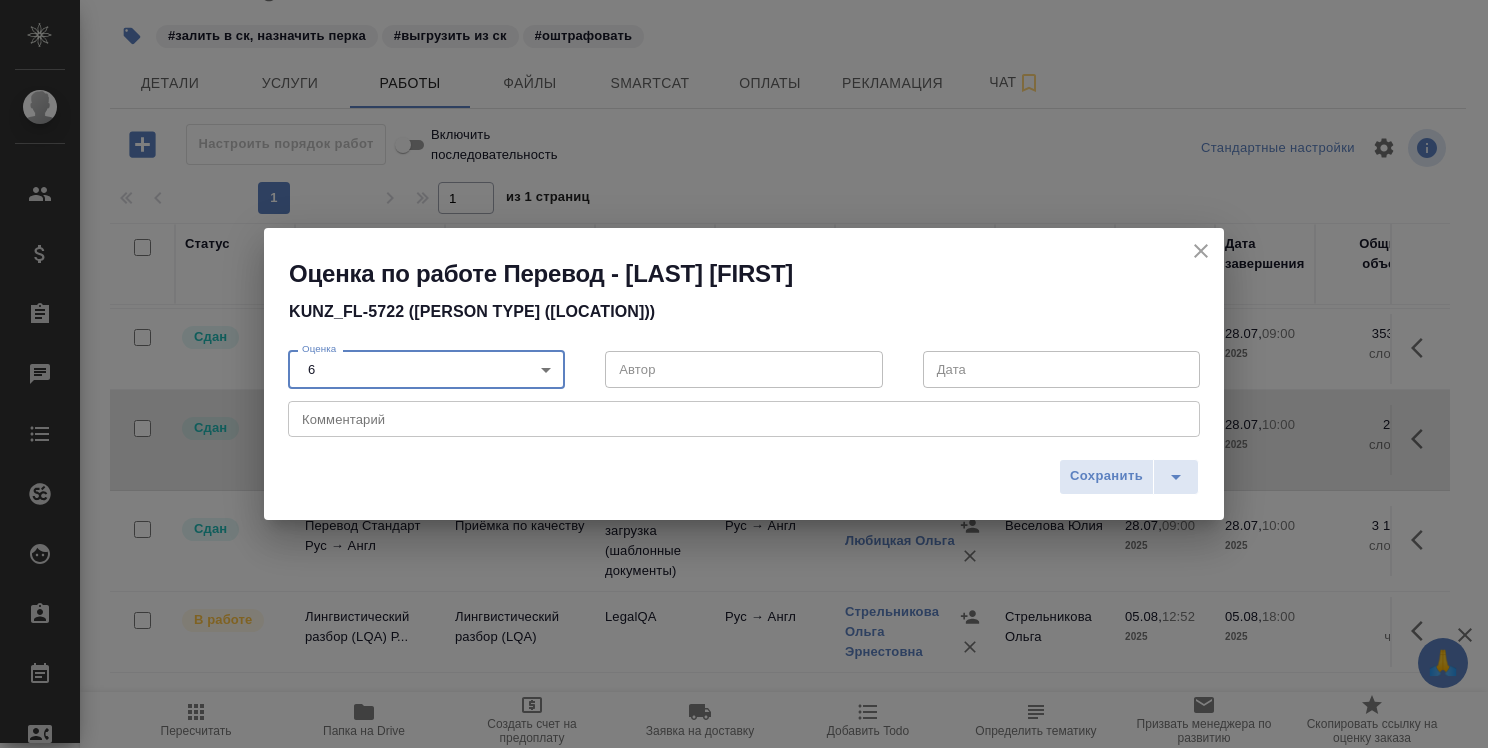 click at bounding box center [744, 418] 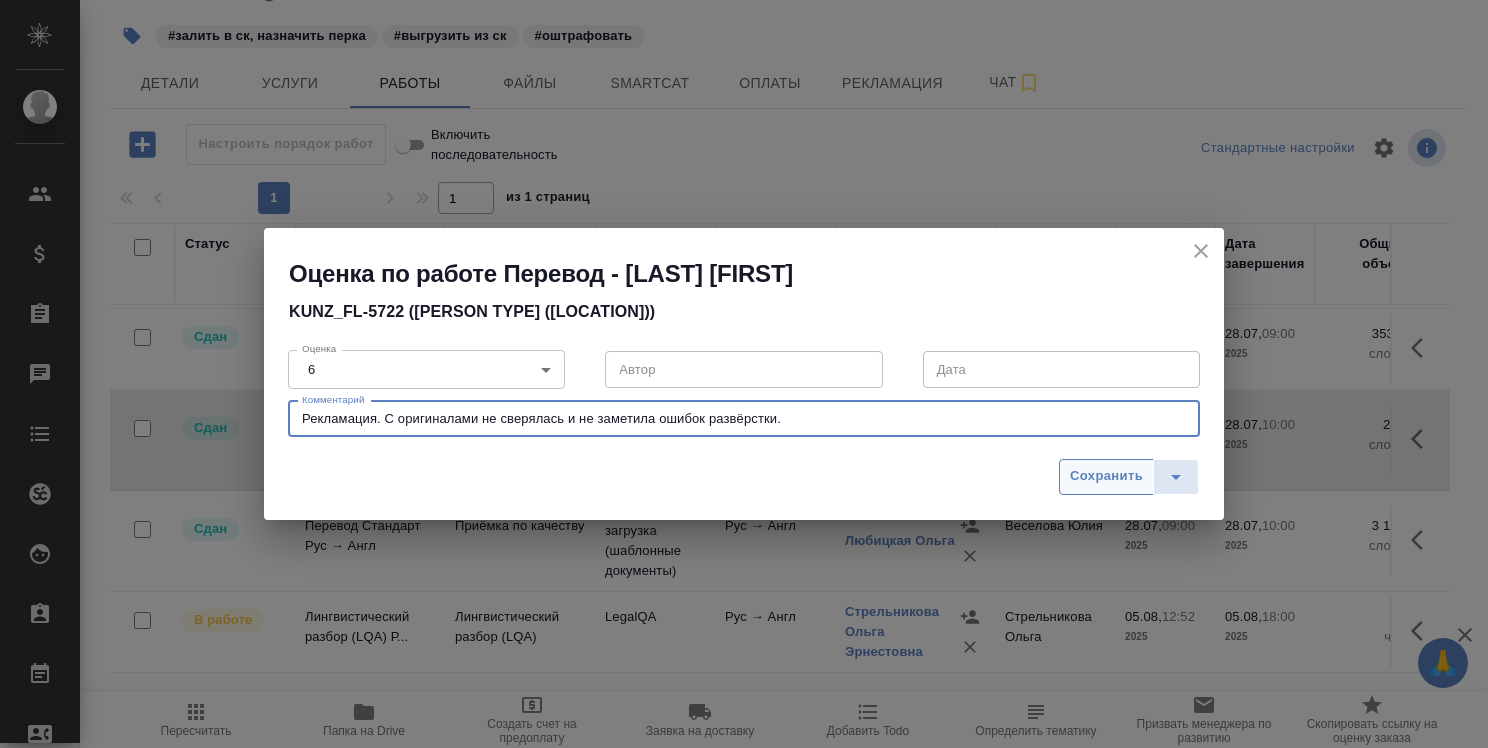 click on "Сохранить" at bounding box center [1106, 476] 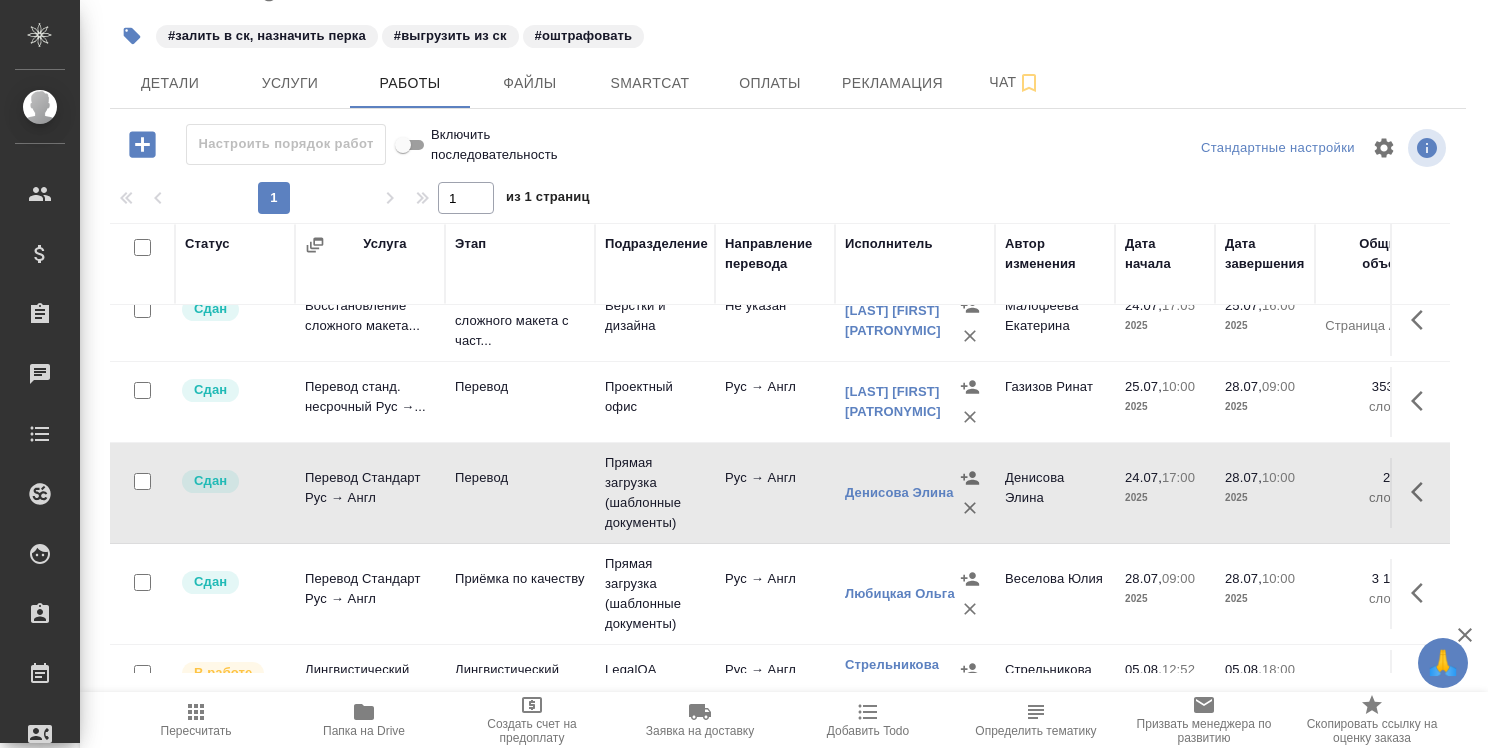 scroll, scrollTop: 0, scrollLeft: 0, axis: both 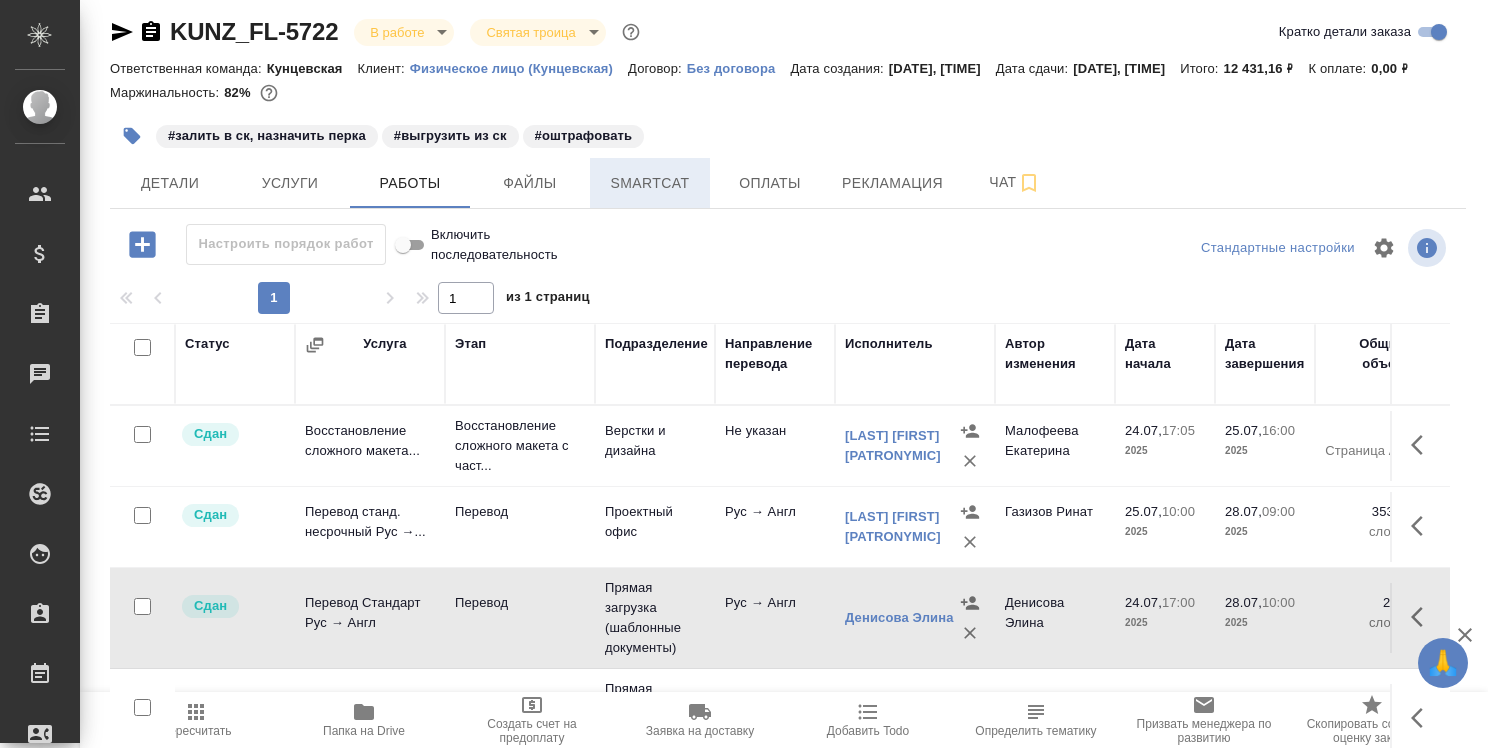 click on "Smartcat" at bounding box center [650, 183] 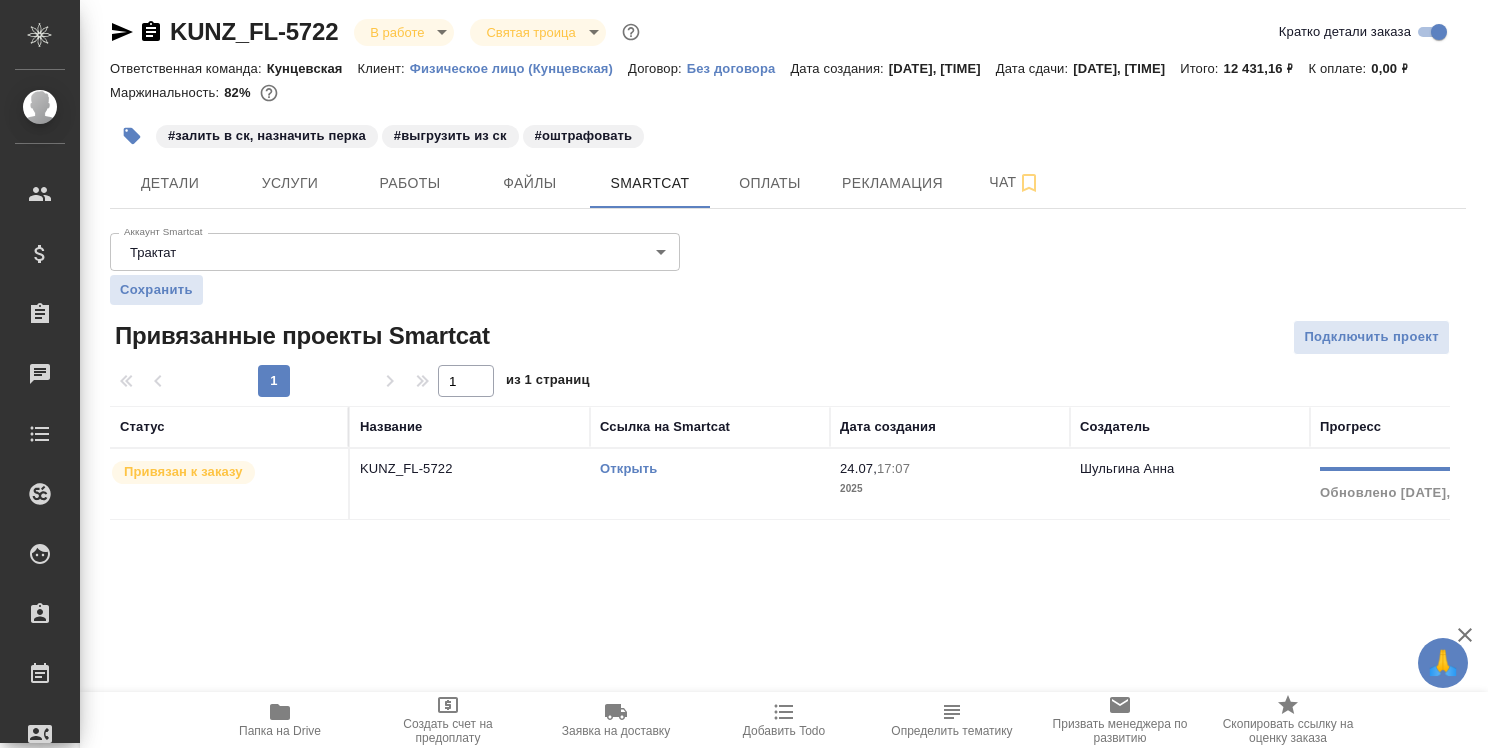 click on "Открыть" at bounding box center (628, 468) 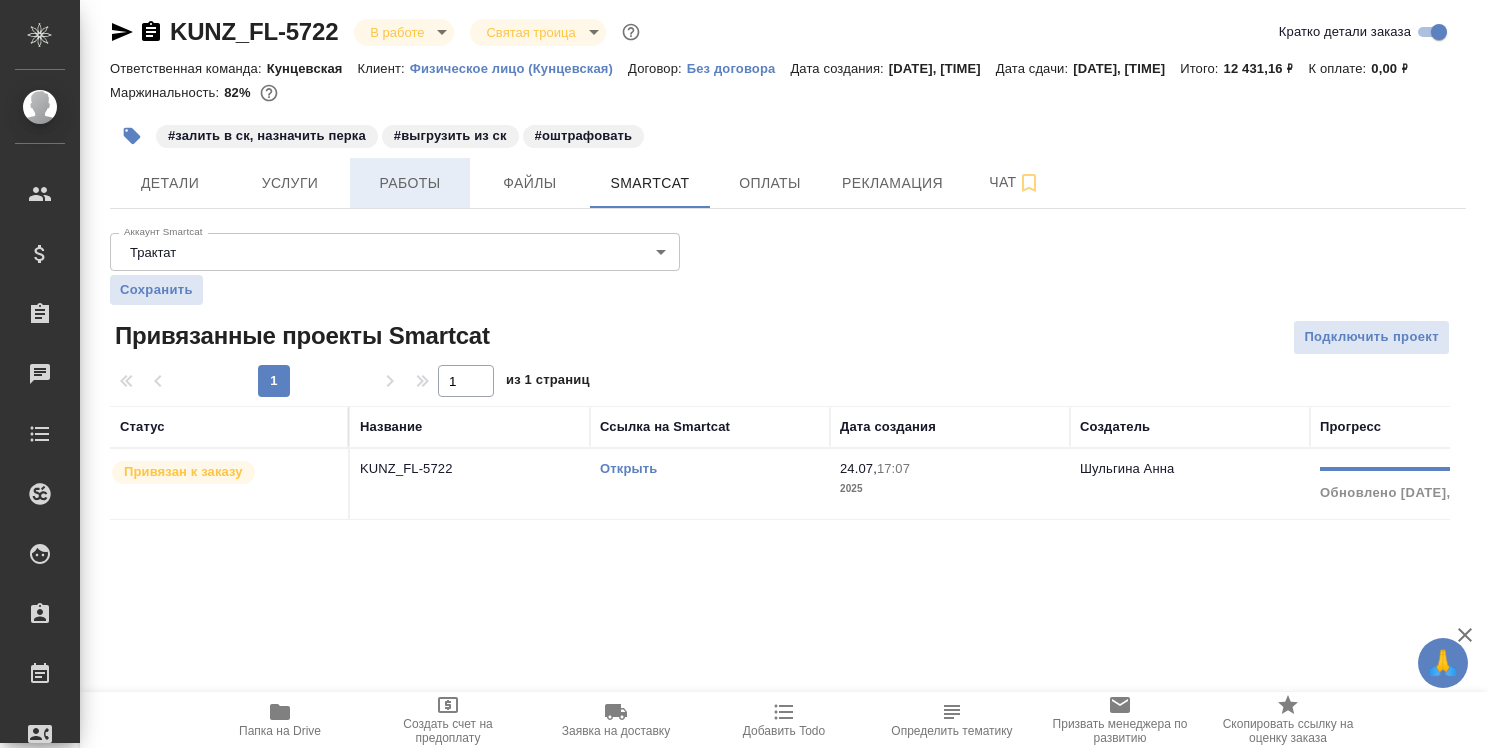 click on "Работы" at bounding box center (410, 183) 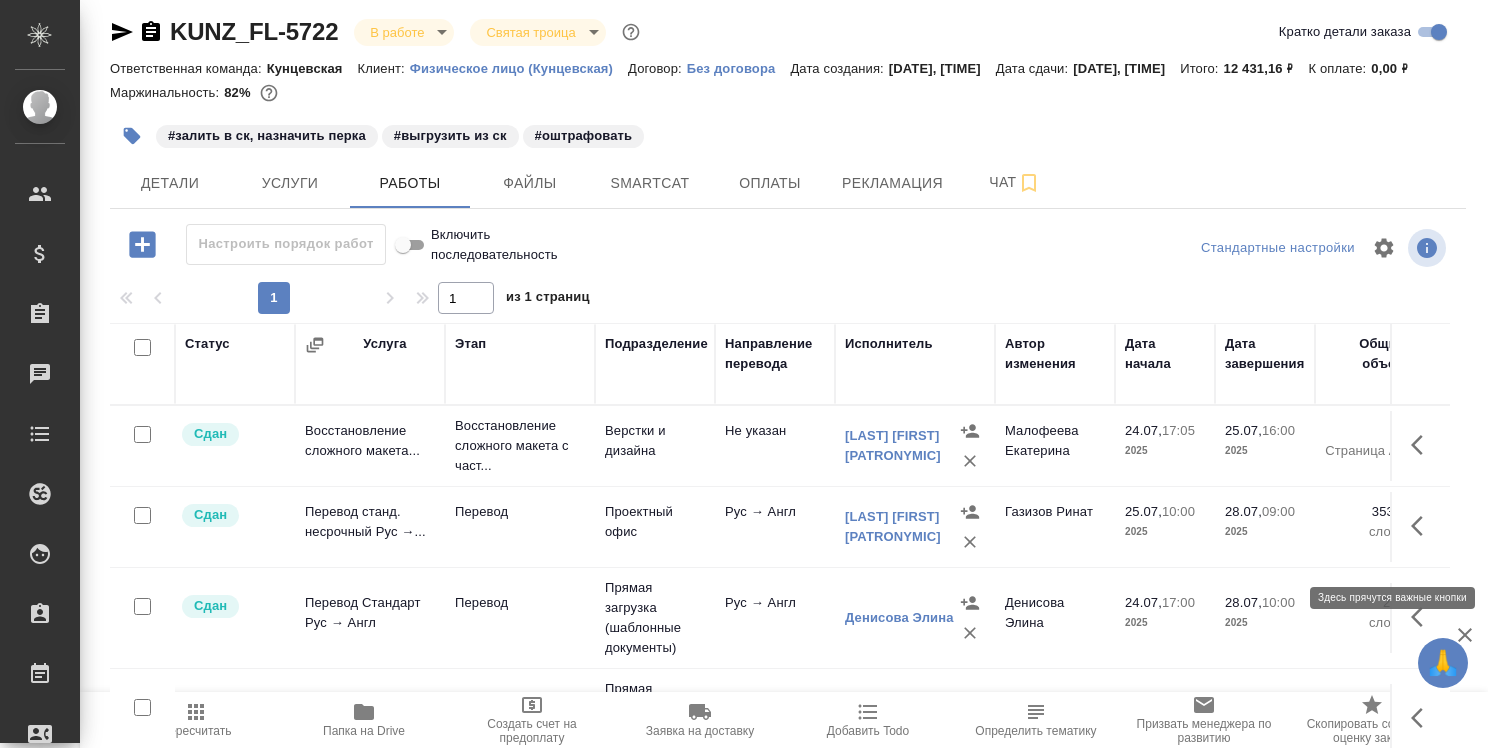 click 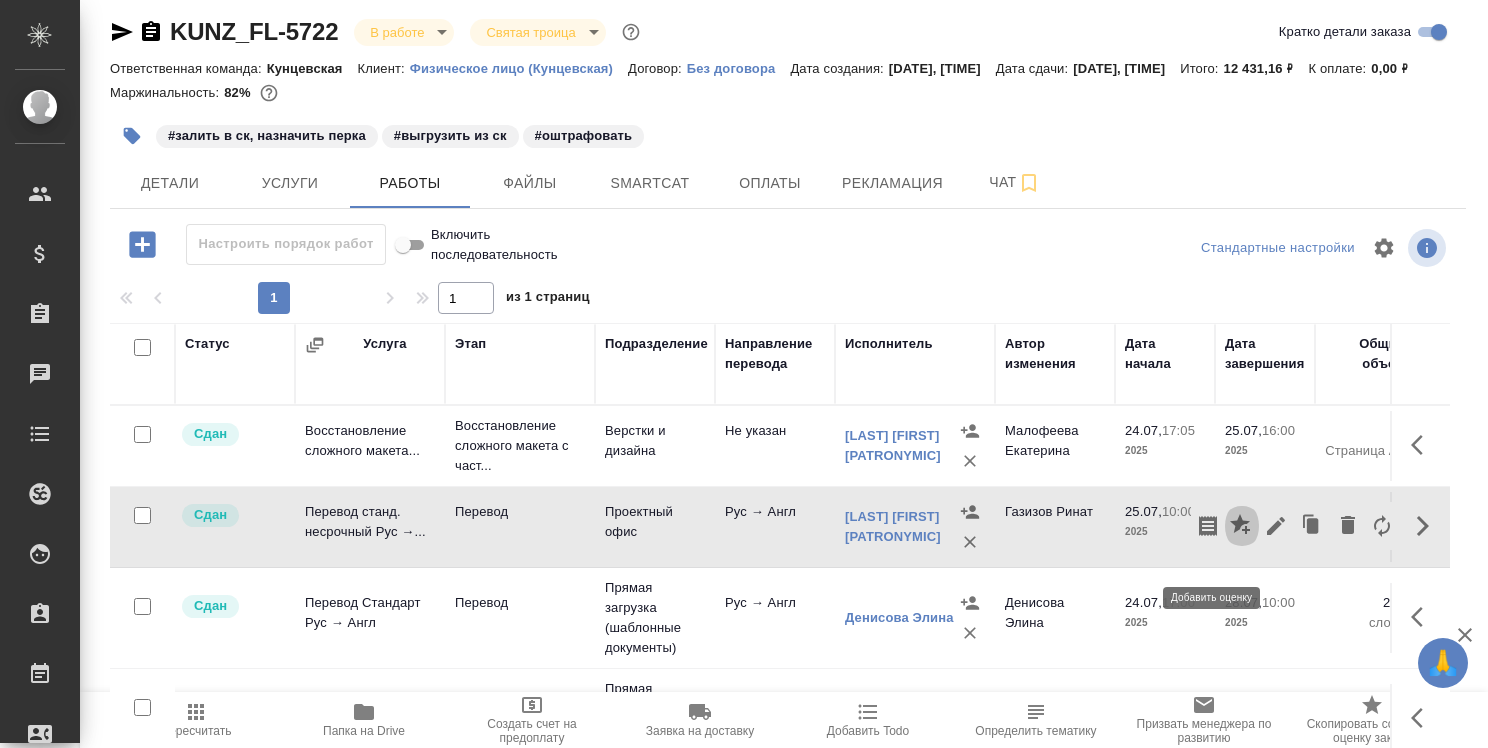 click 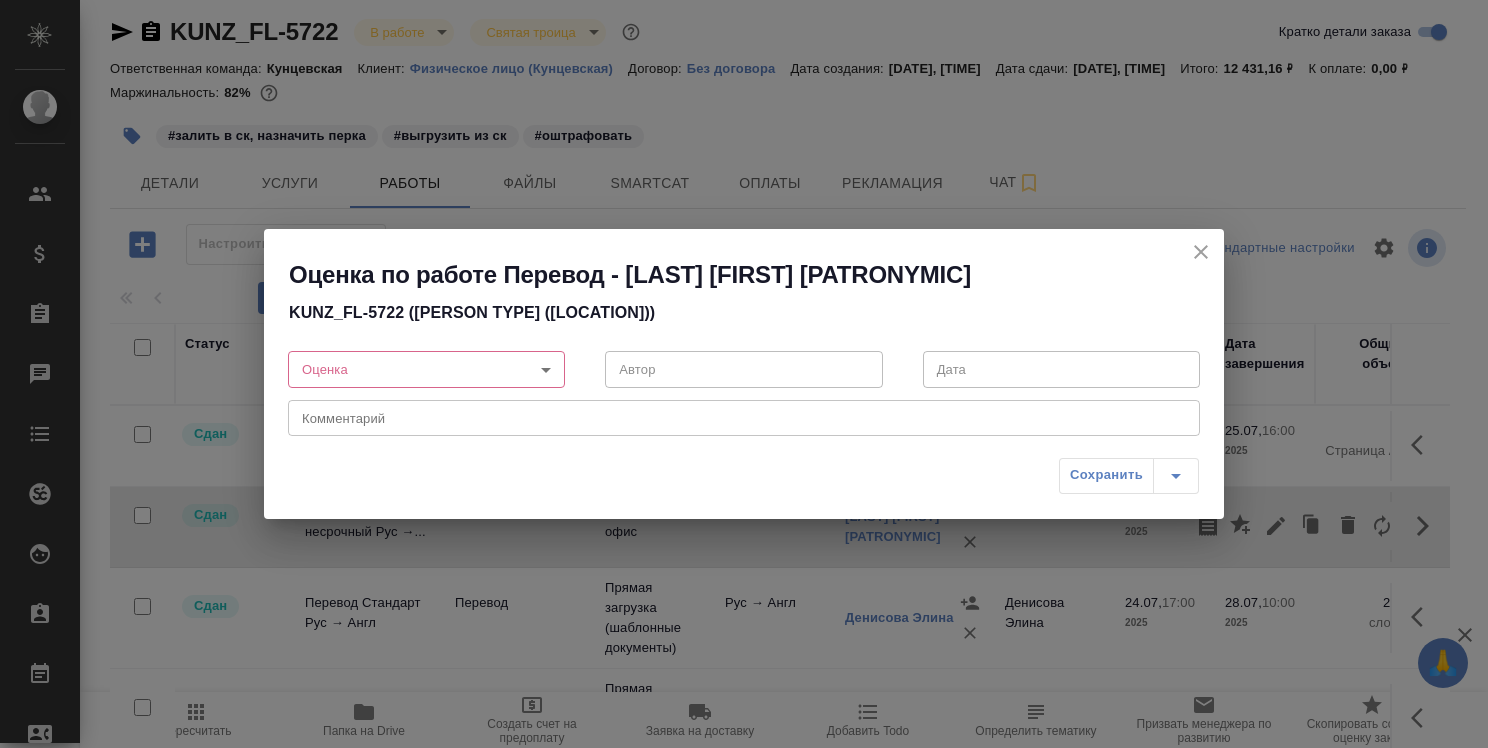 click on "🙏 .cls-1
fill:#fff;
AWATERA Strelnikova Olga Клиенты Спецификации Заказы 0 Чаты Todo Проекты SC Исполнители Кандидаты Работы Входящие заявки Заявки на доставку Рекламации Проекты процессинга Конференции Выйти KUNZ_FL-5722 В работе inProgress Святая троица holyTrinity Кратко детали заказа Ответственная команда: Кунцевская Клиент: Физическое лицо (Кунцевская) Договор: Без договора Дата создания: [DATE], [TIME] Дата сдачи: [DATE], [TIME] Итого: [PRICE] К оплате: [PRICE] Маржинальность: 82% #залить в ск, назначить перка #выгрузить из ск #оштрафовать Детали Услуги Работы Файлы Smartcat Оплаты Чат" at bounding box center (744, 374) 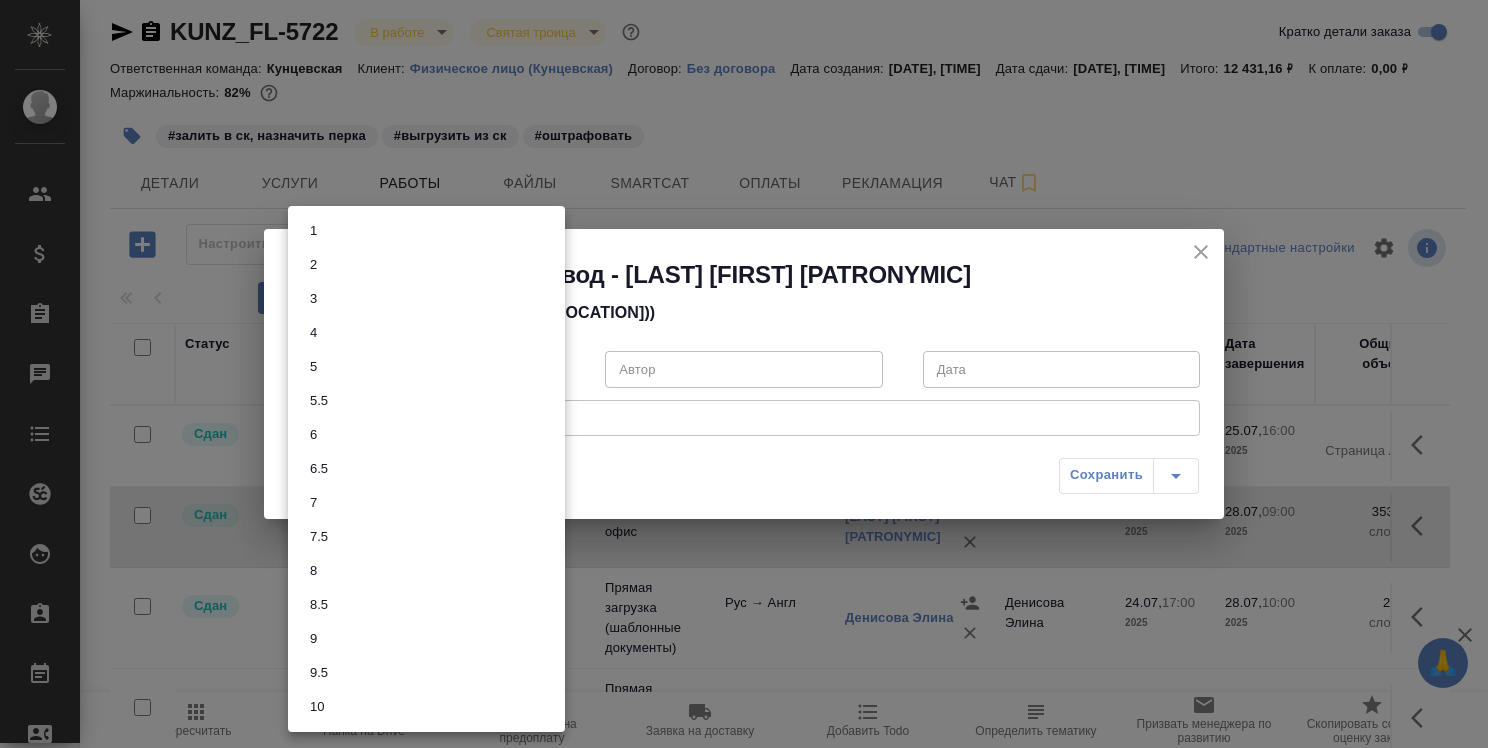 click on "6" at bounding box center [426, 435] 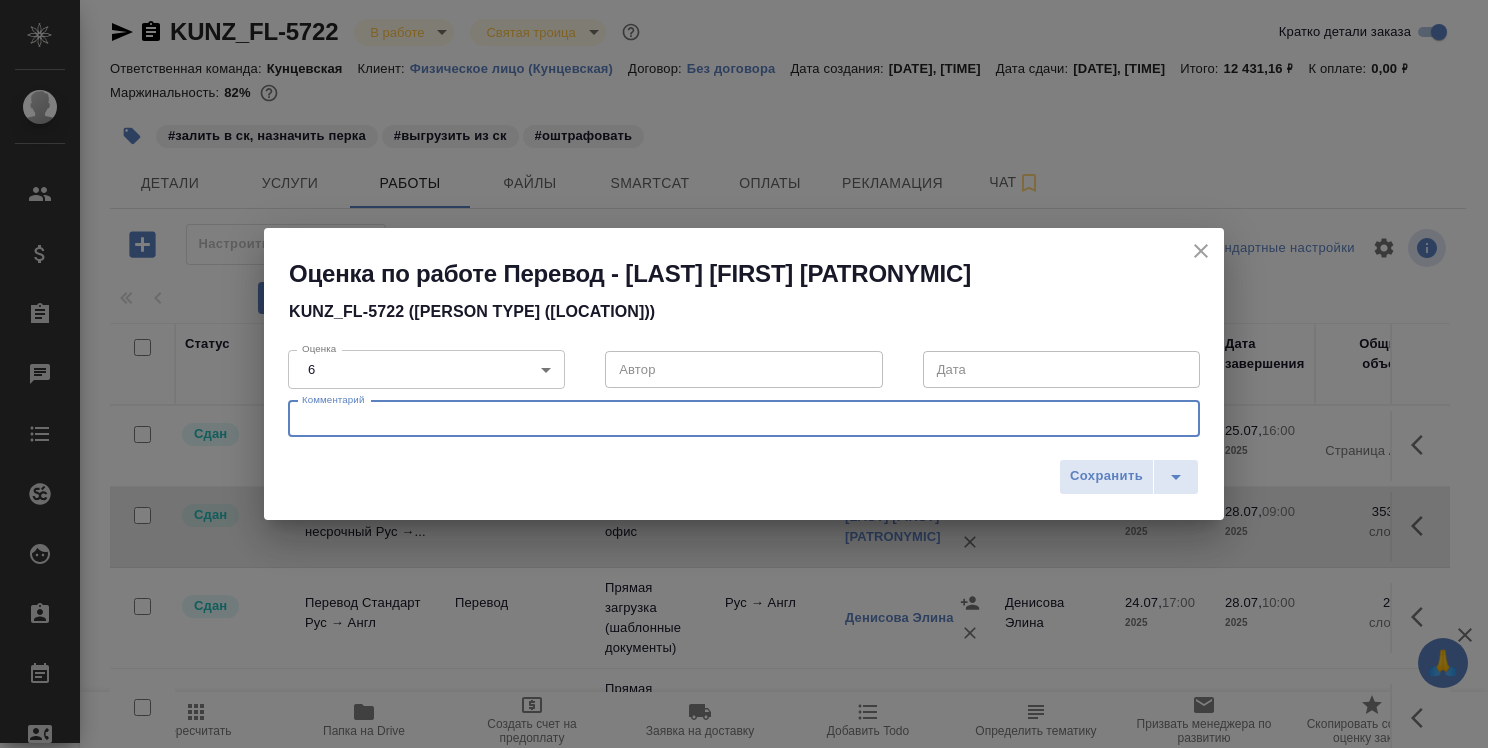 click at bounding box center [744, 418] 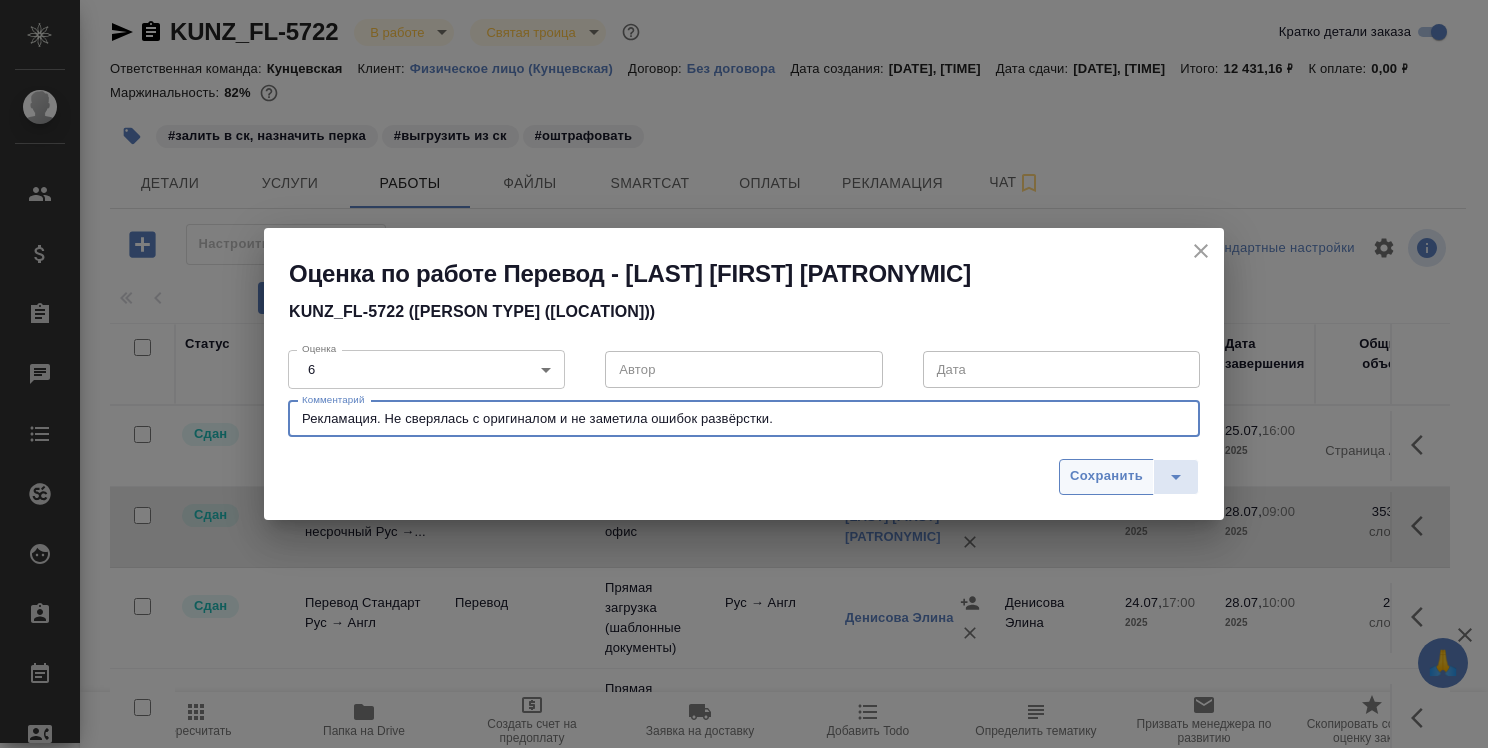 click on "Сохранить" at bounding box center (1106, 477) 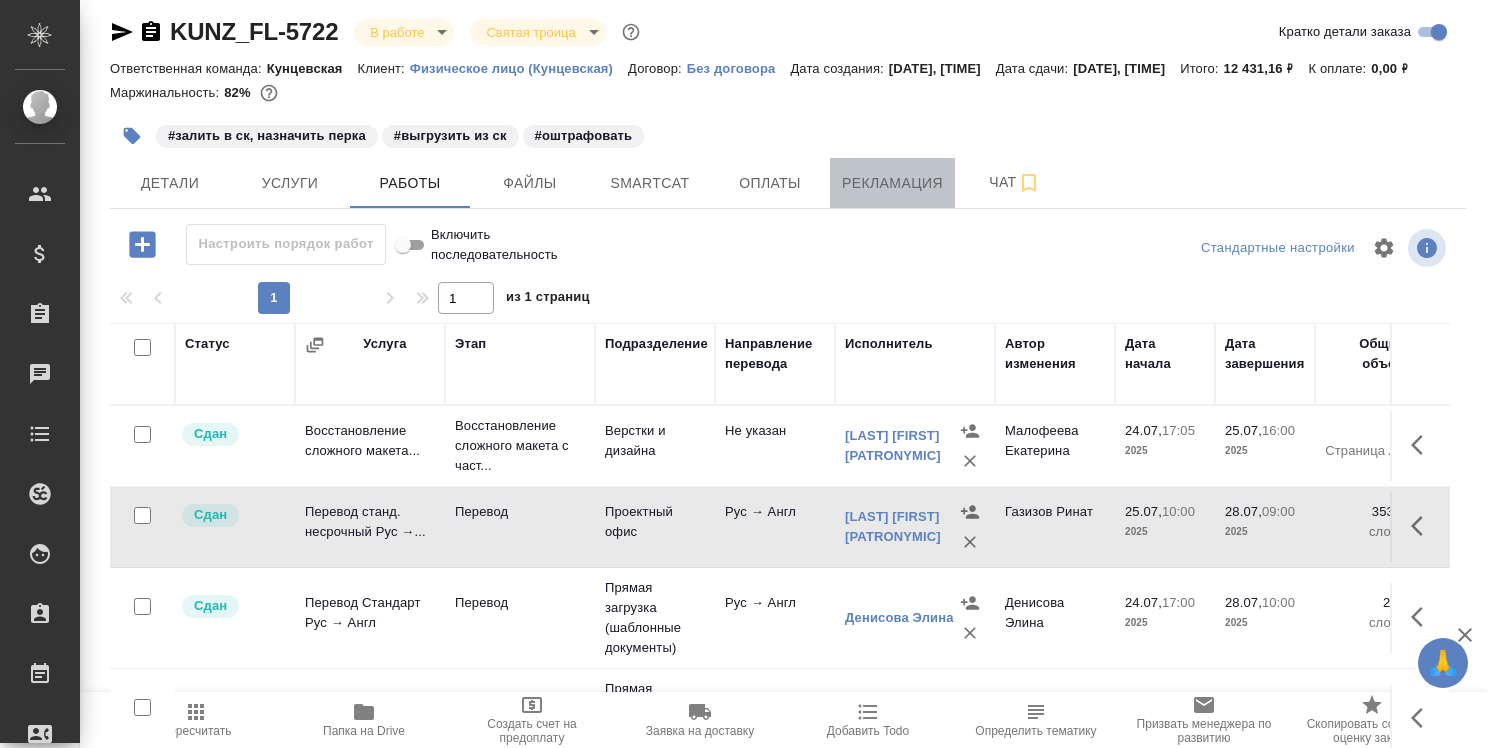 click on "Рекламация" at bounding box center (892, 183) 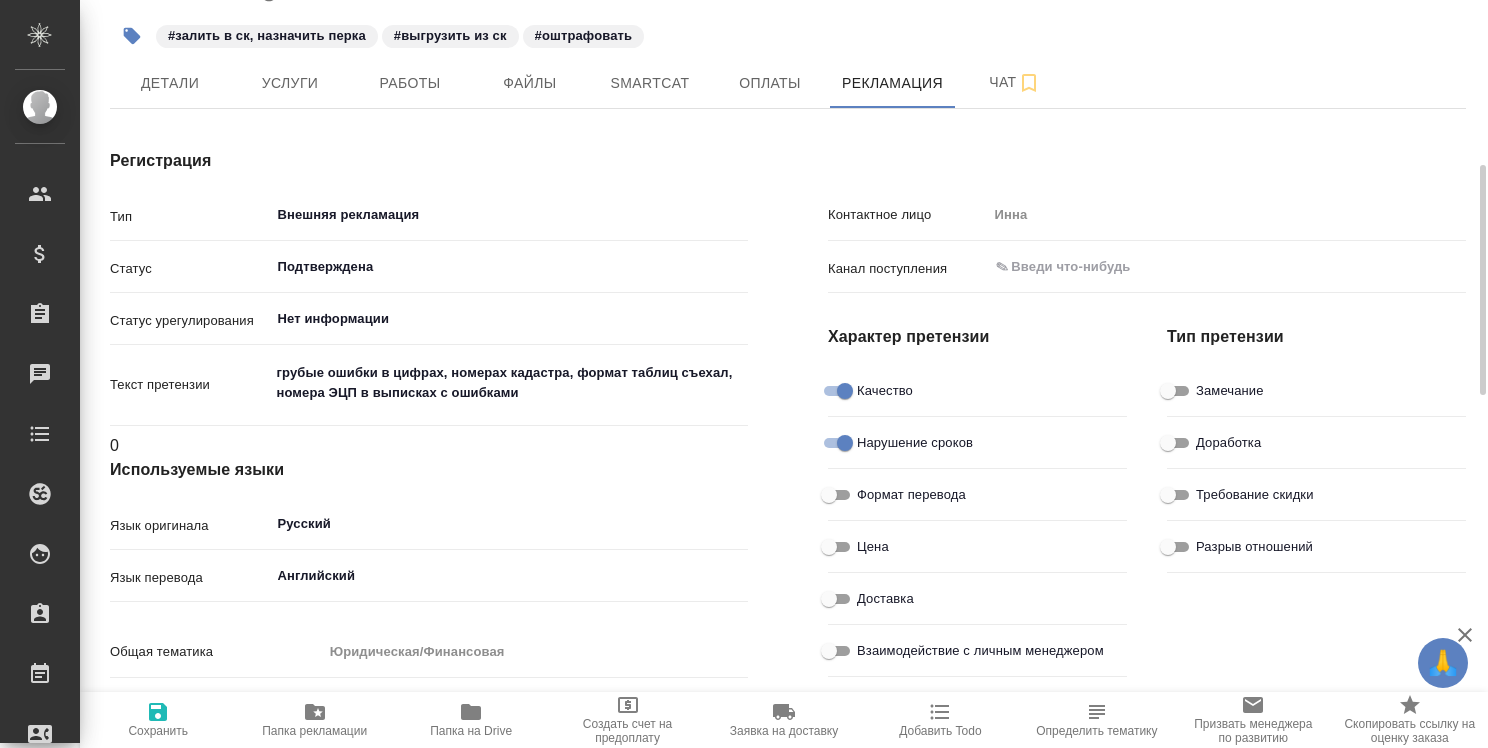 scroll, scrollTop: 311, scrollLeft: 0, axis: vertical 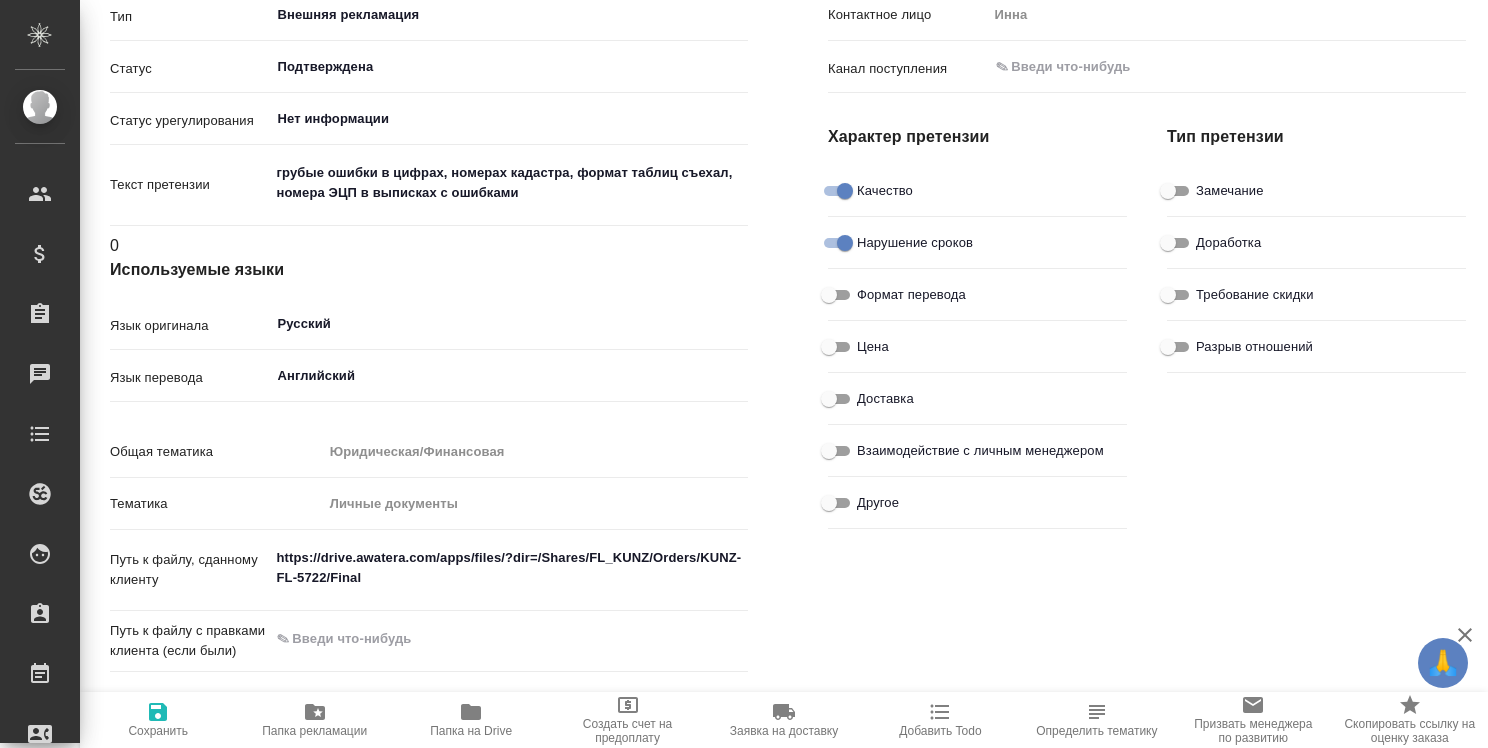 click on "Требование скидки" at bounding box center [1168, 295] 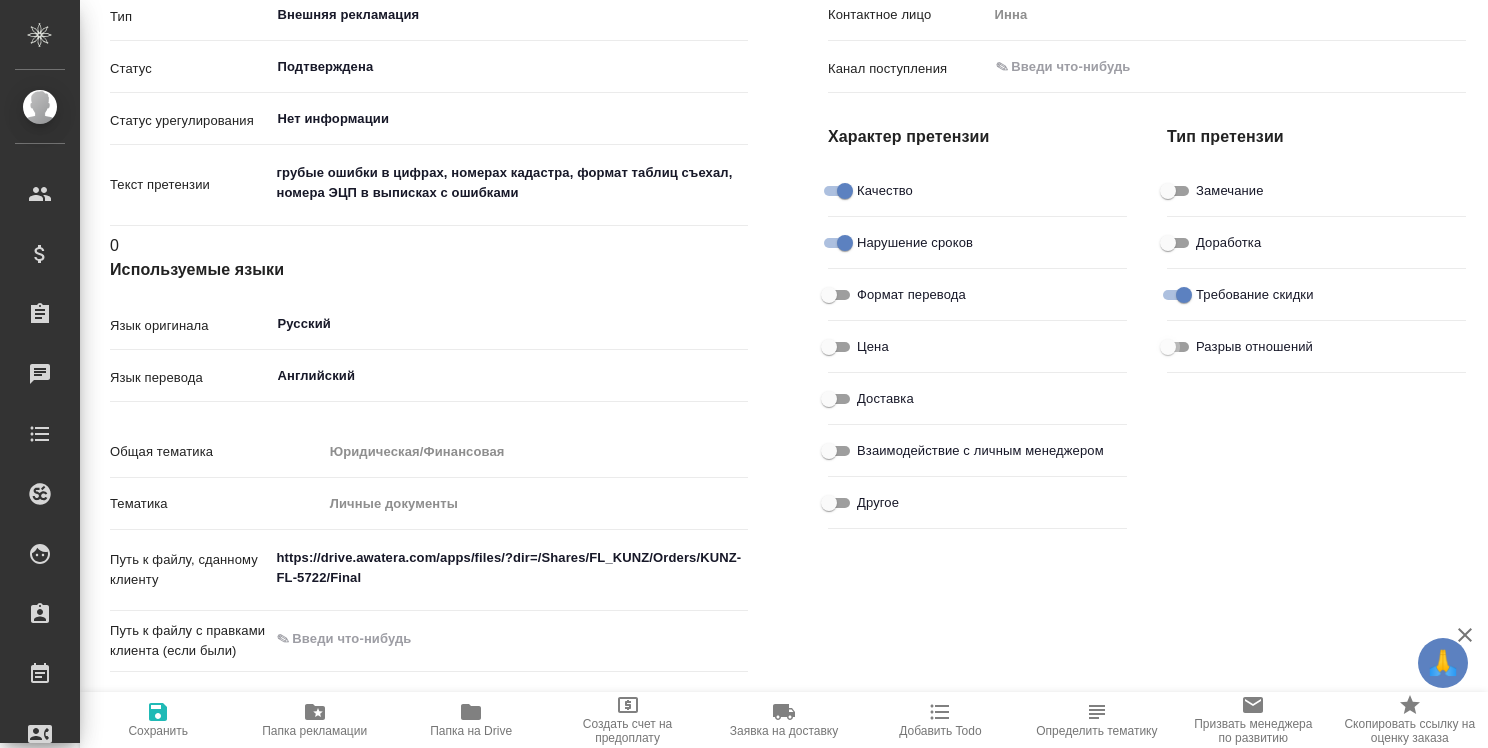 click on "Разрыв отношений" at bounding box center (1168, 347) 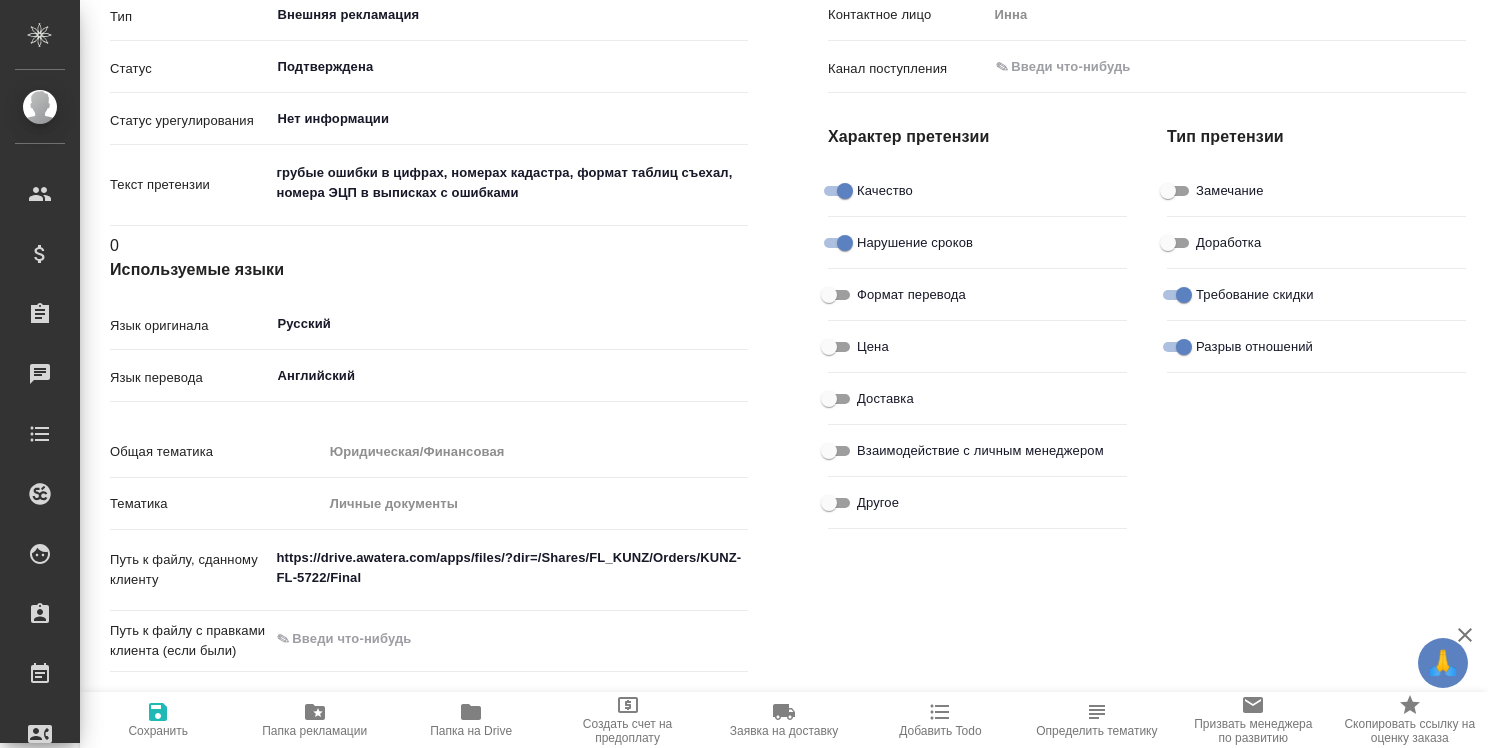 click 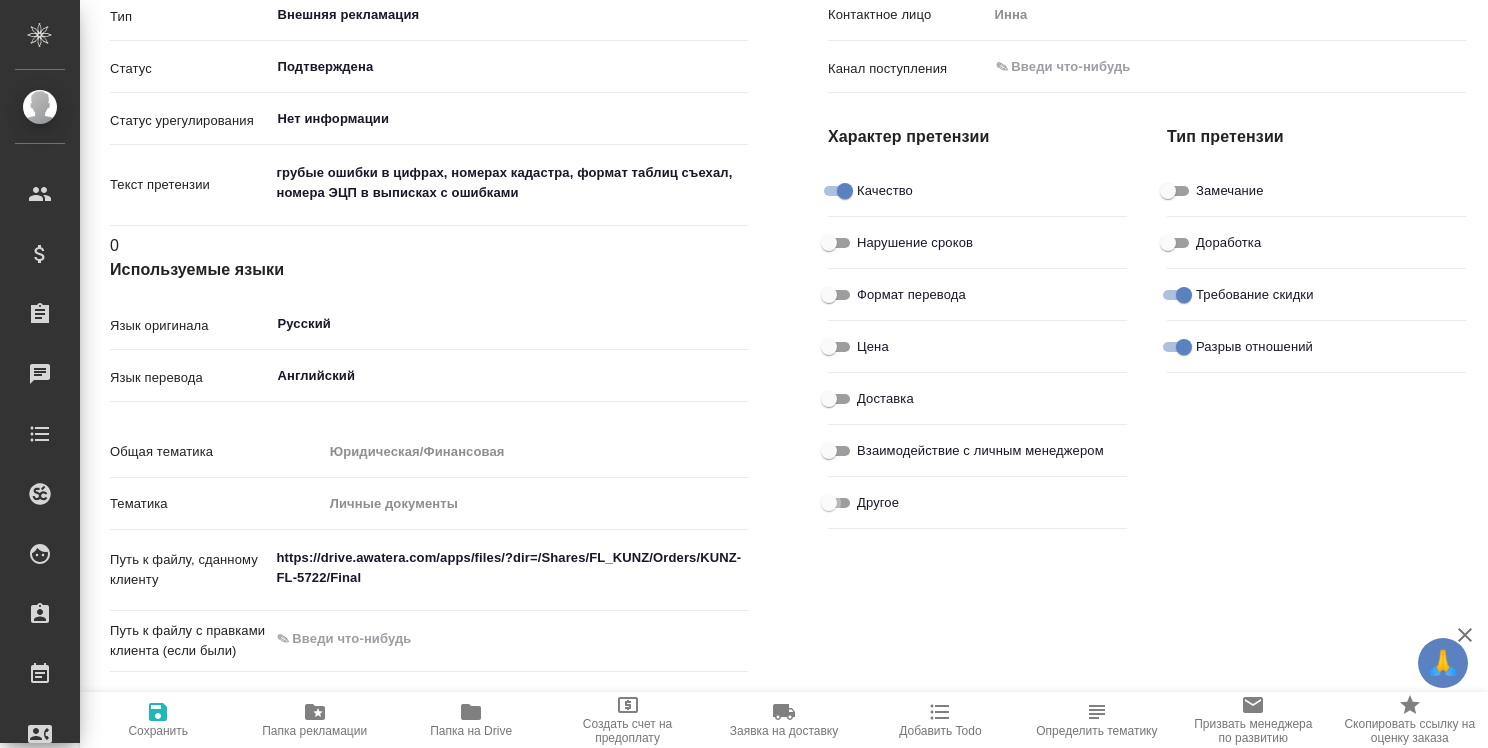click on "Другое" at bounding box center [829, 503] 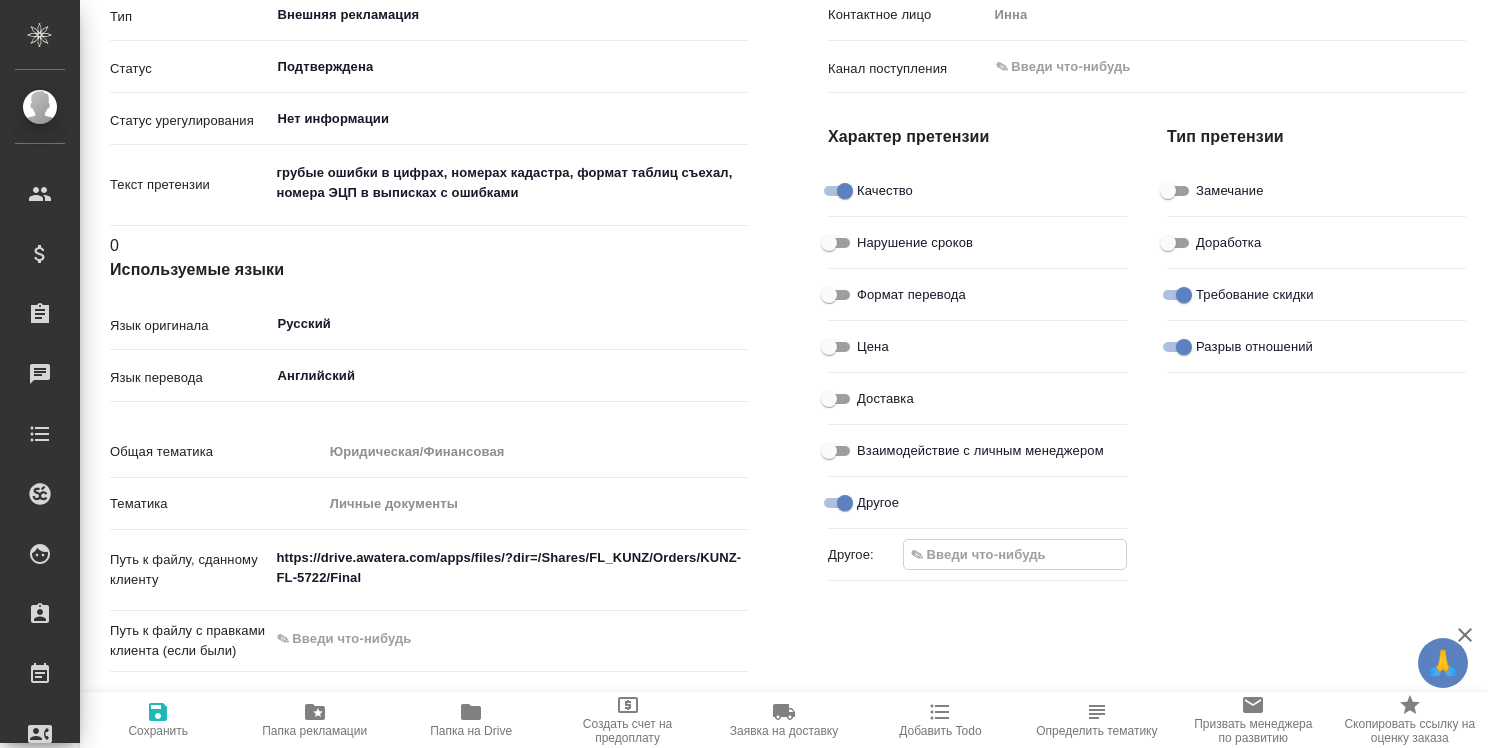 click at bounding box center [1015, 554] 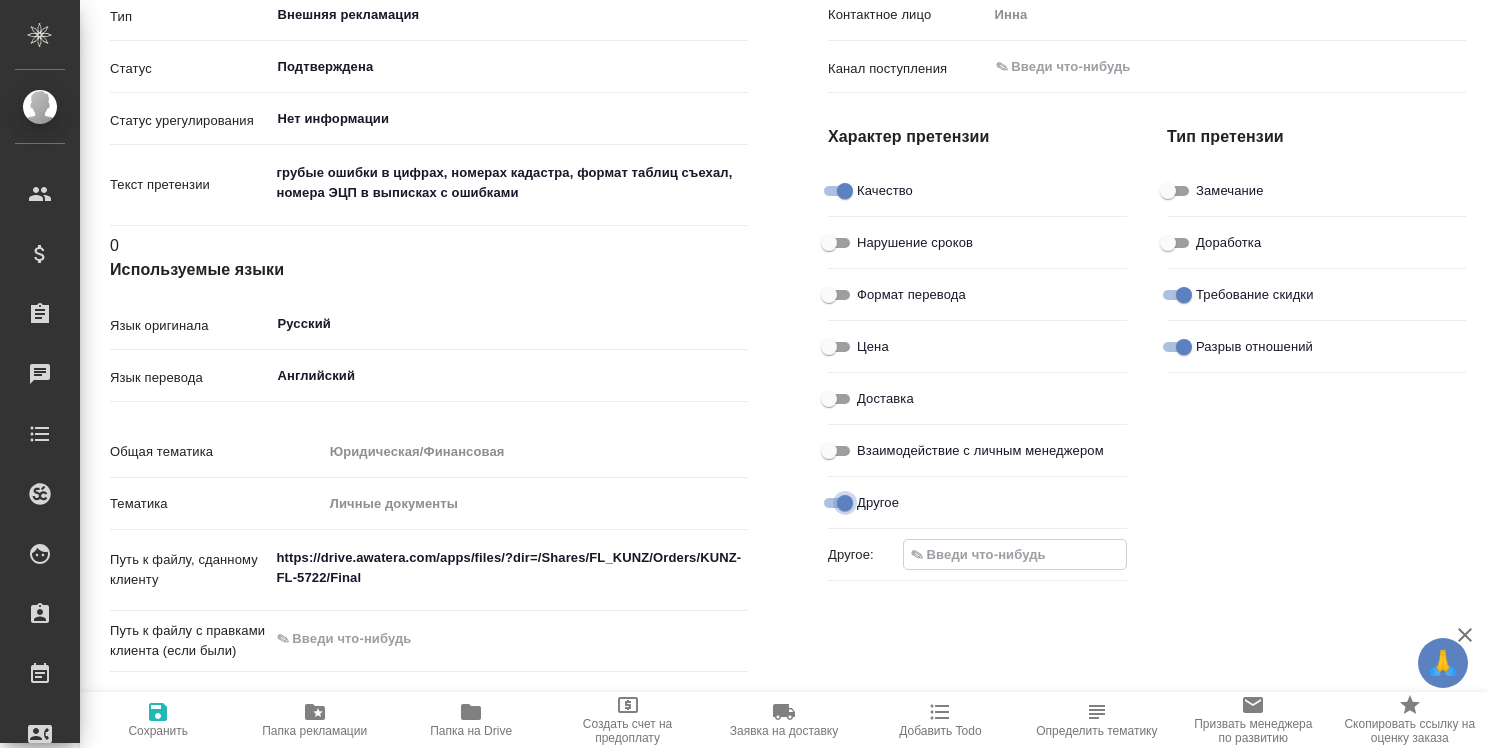 click on "Другое" at bounding box center [845, 503] 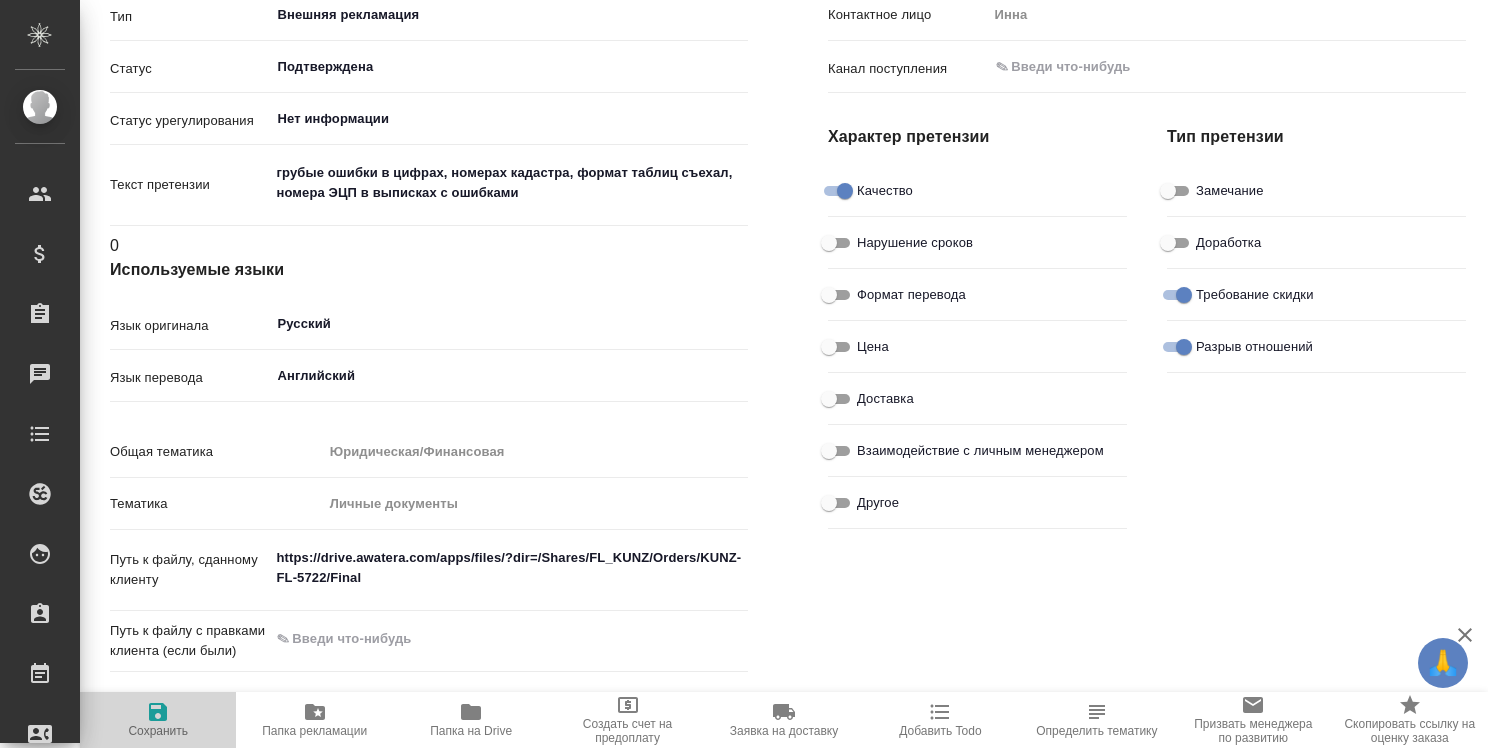 click 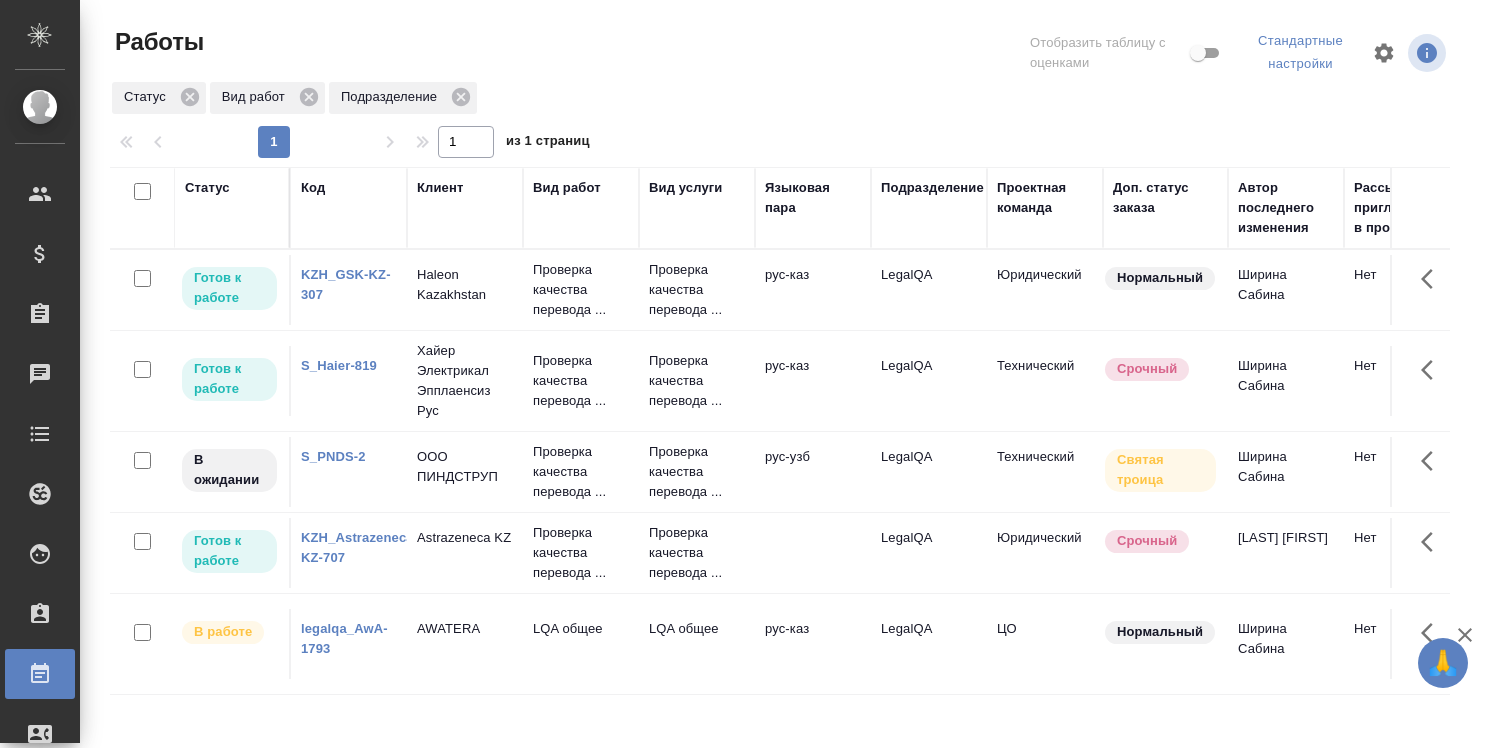 scroll, scrollTop: 0, scrollLeft: 0, axis: both 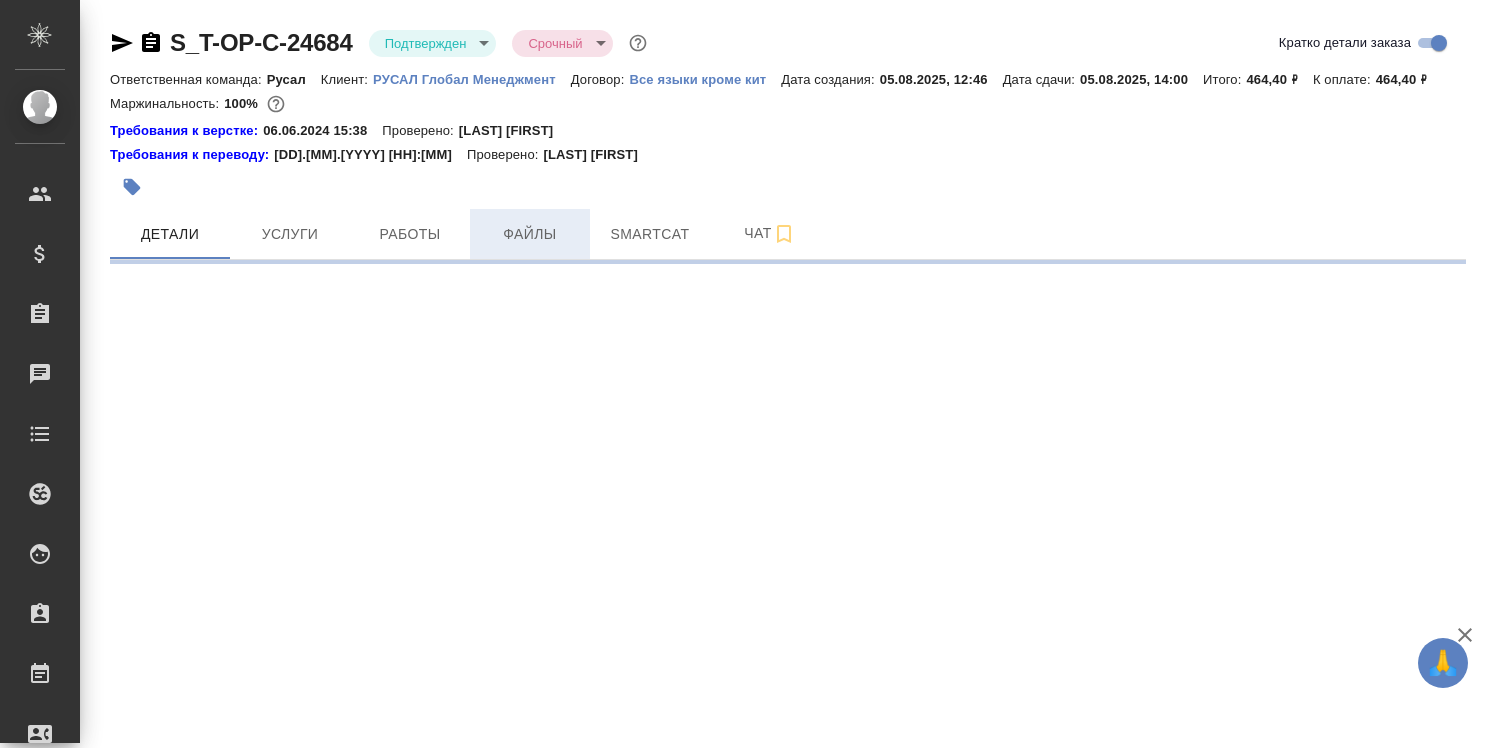 select on "RU" 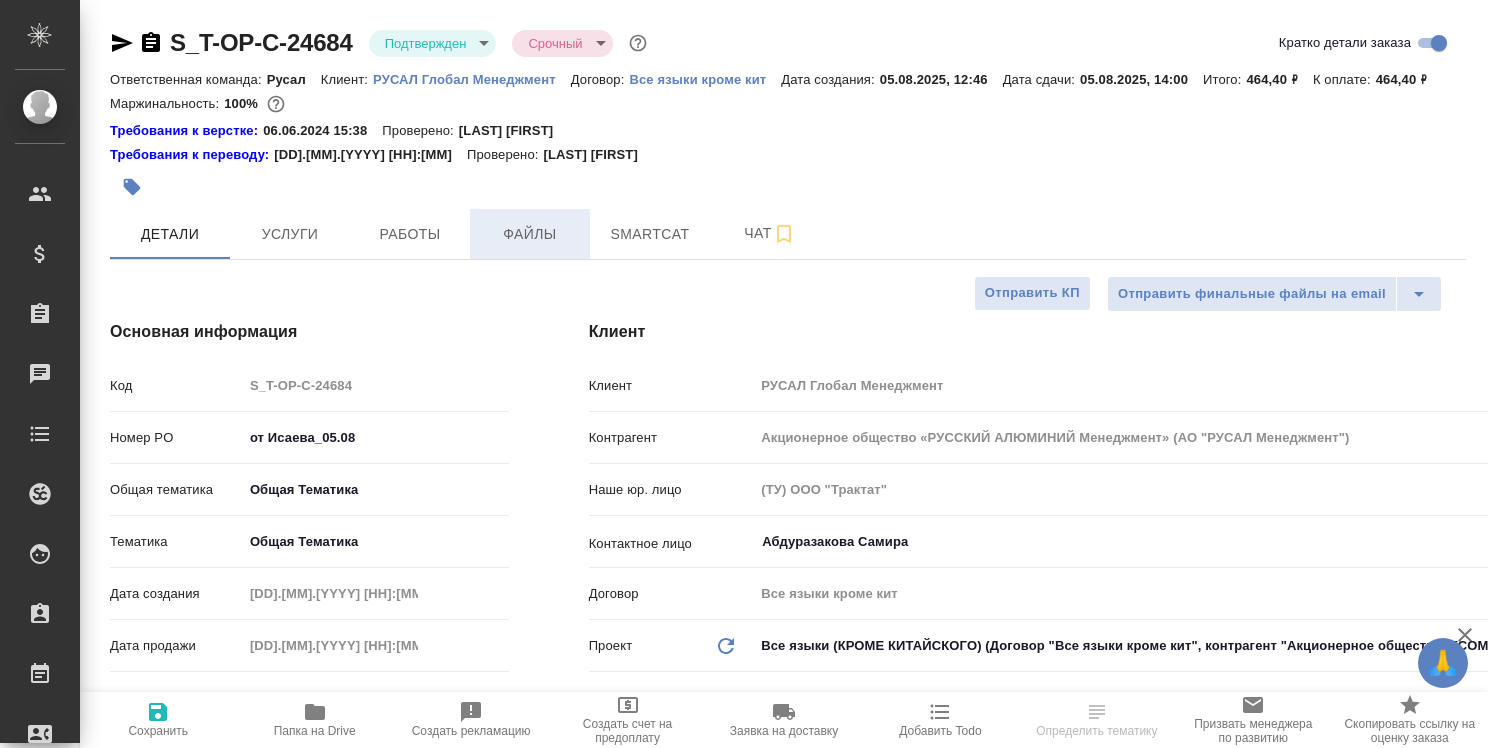 type on "x" 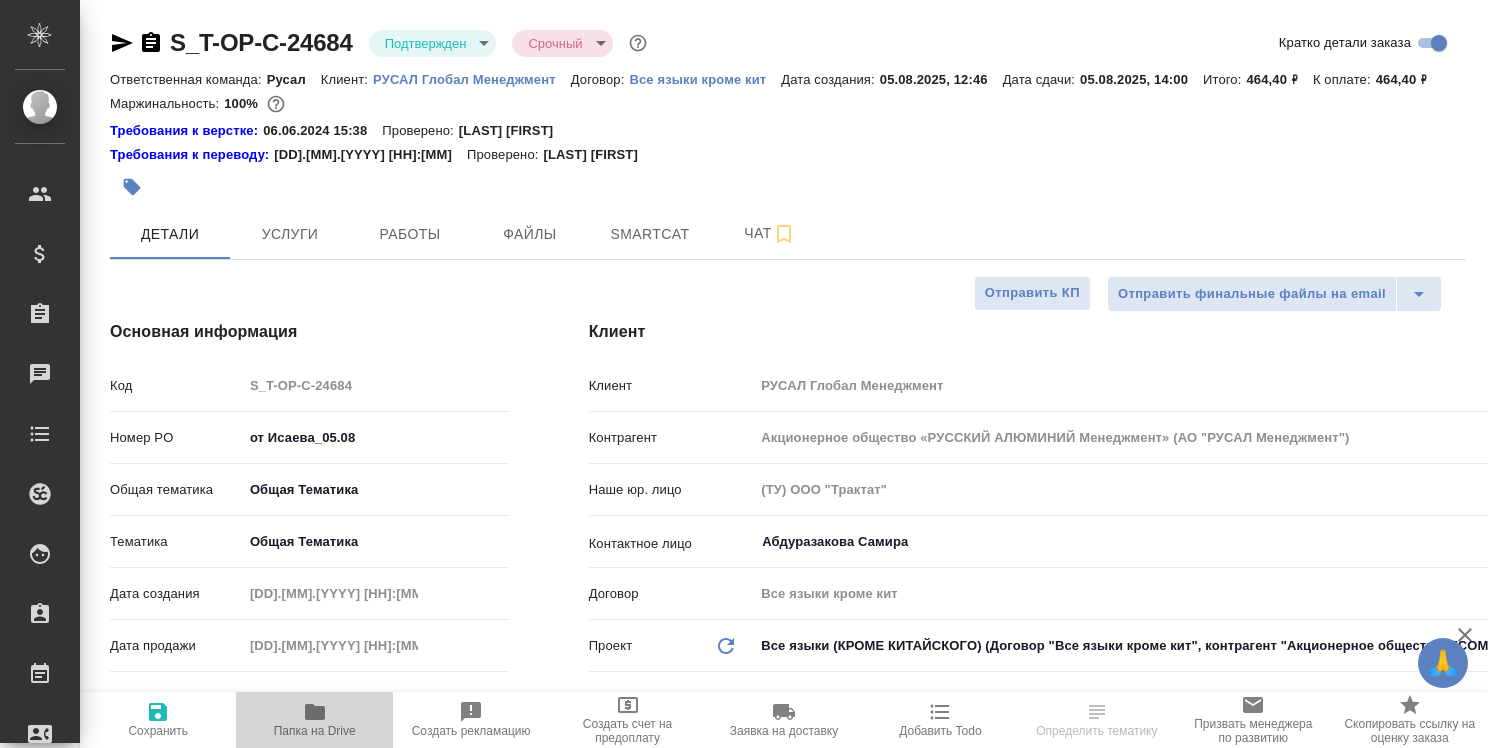 click 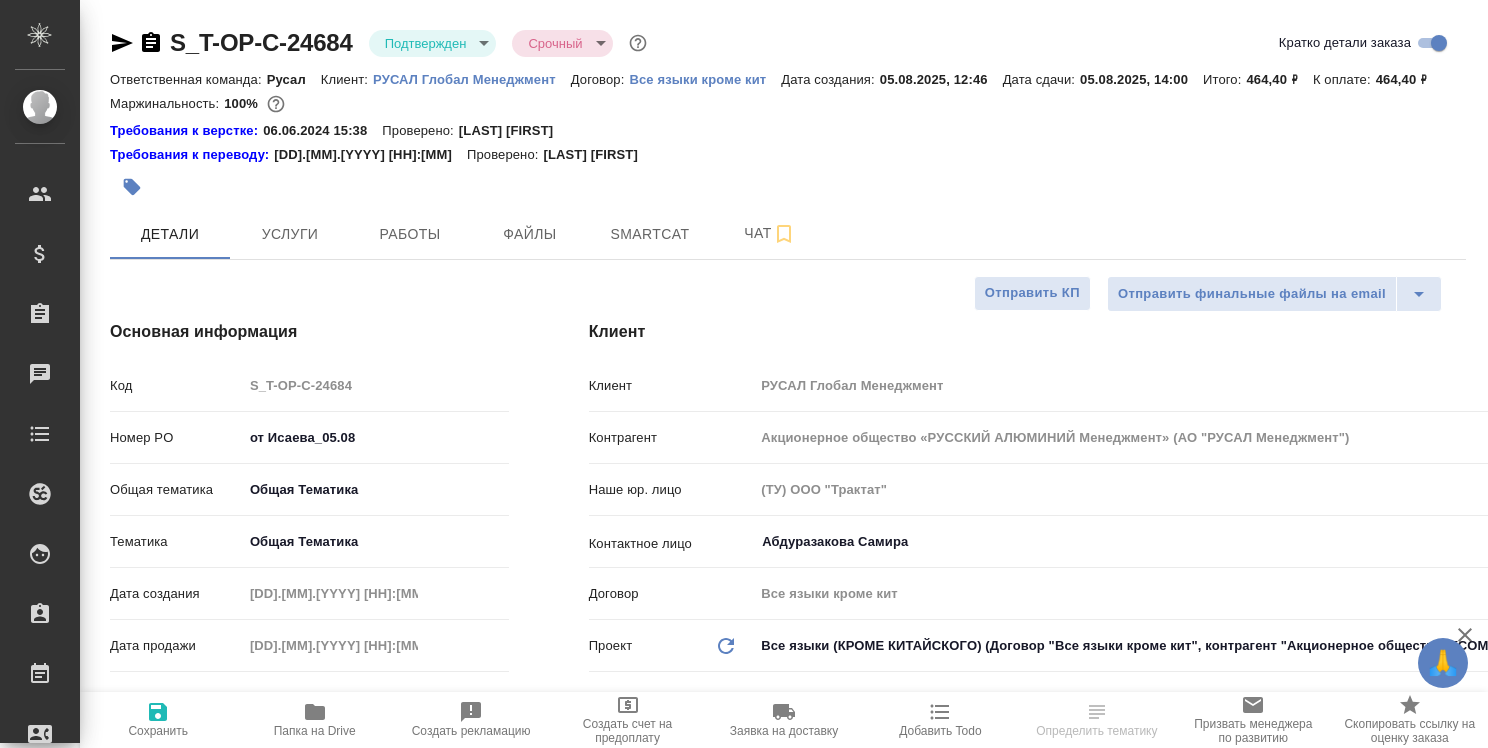 type on "x" 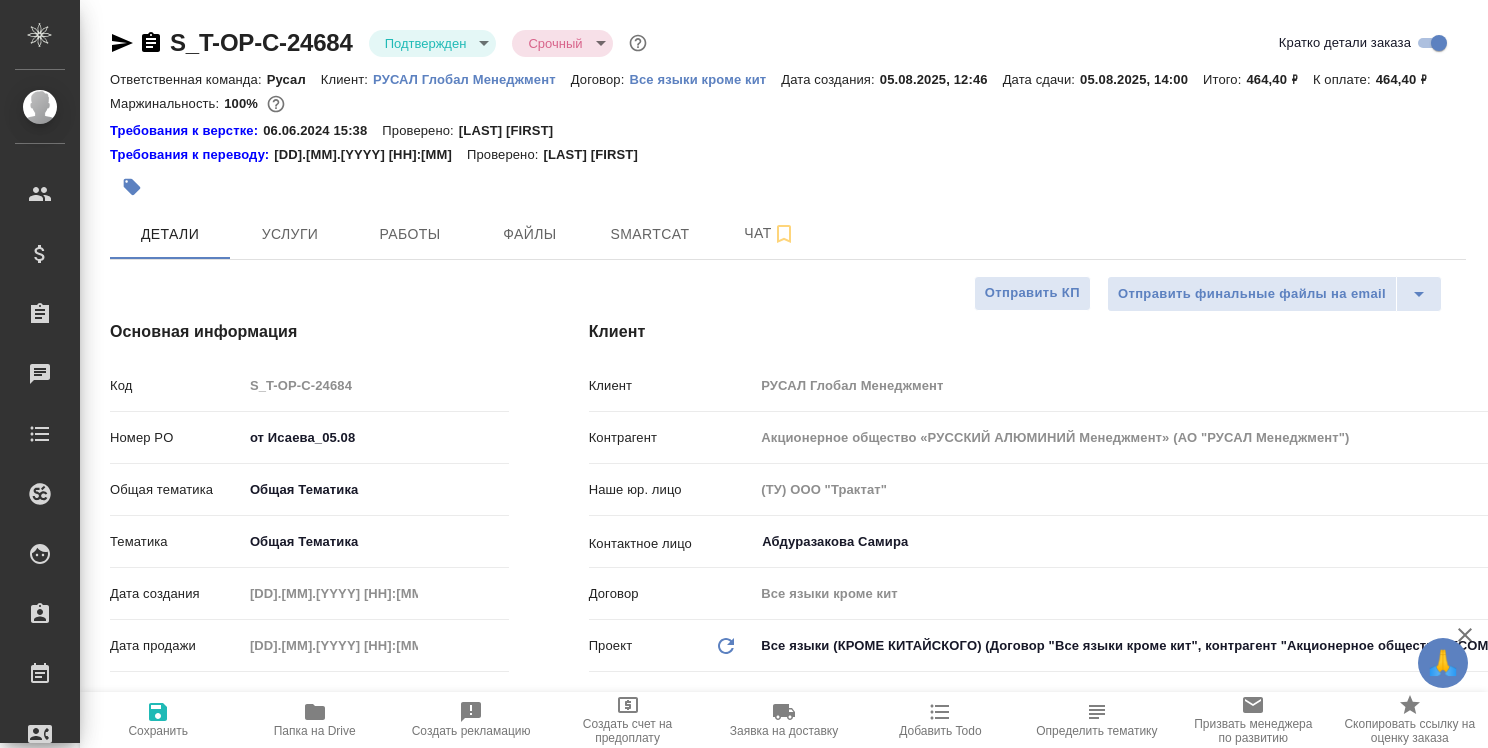 type on "x" 